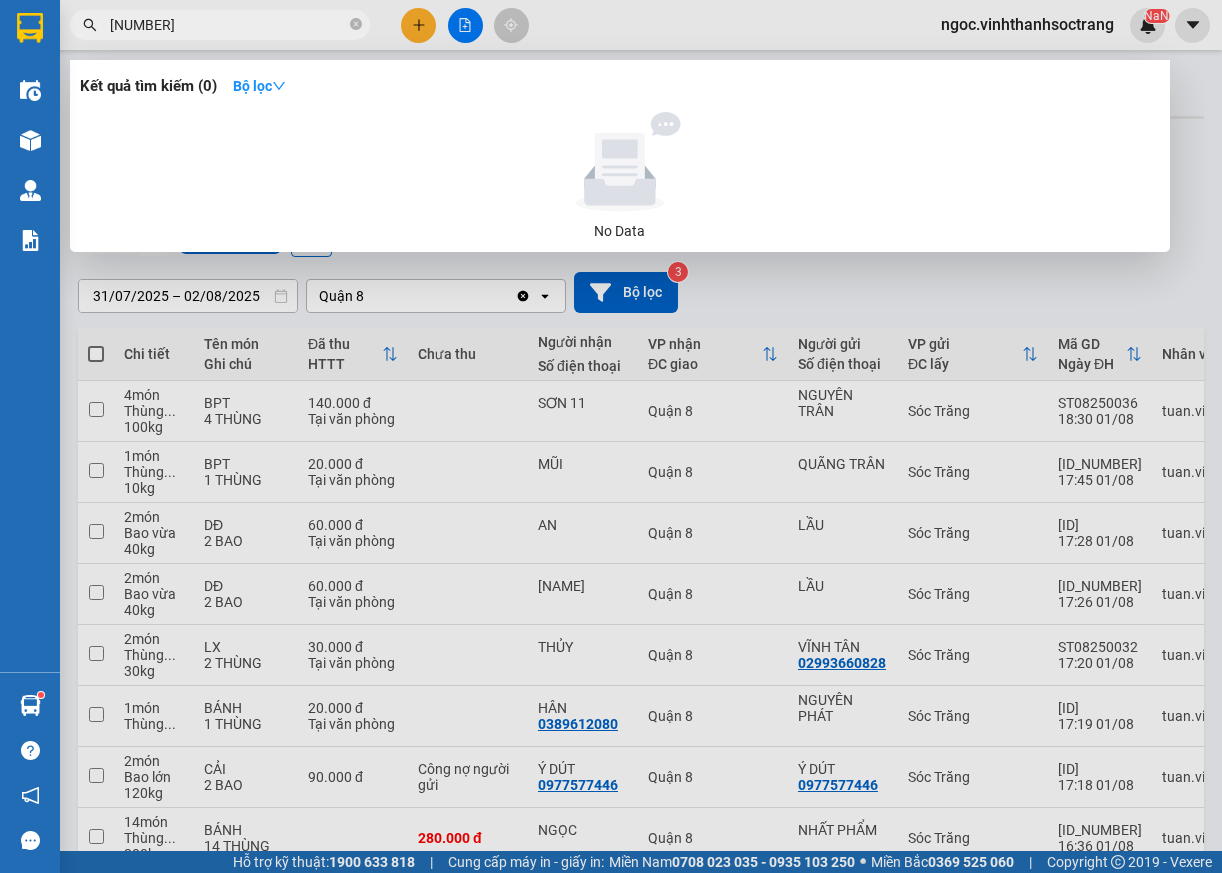 scroll, scrollTop: 0, scrollLeft: 0, axis: both 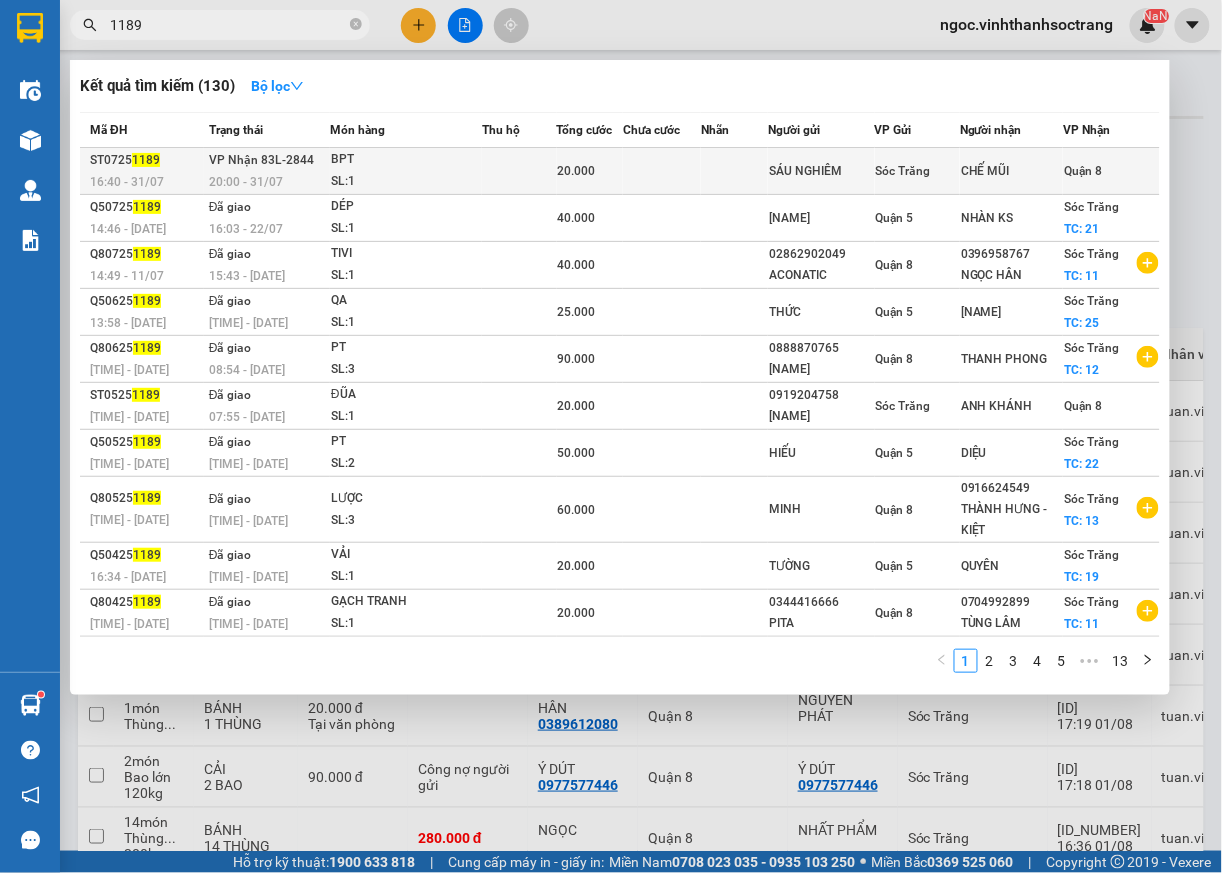 type on "1189" 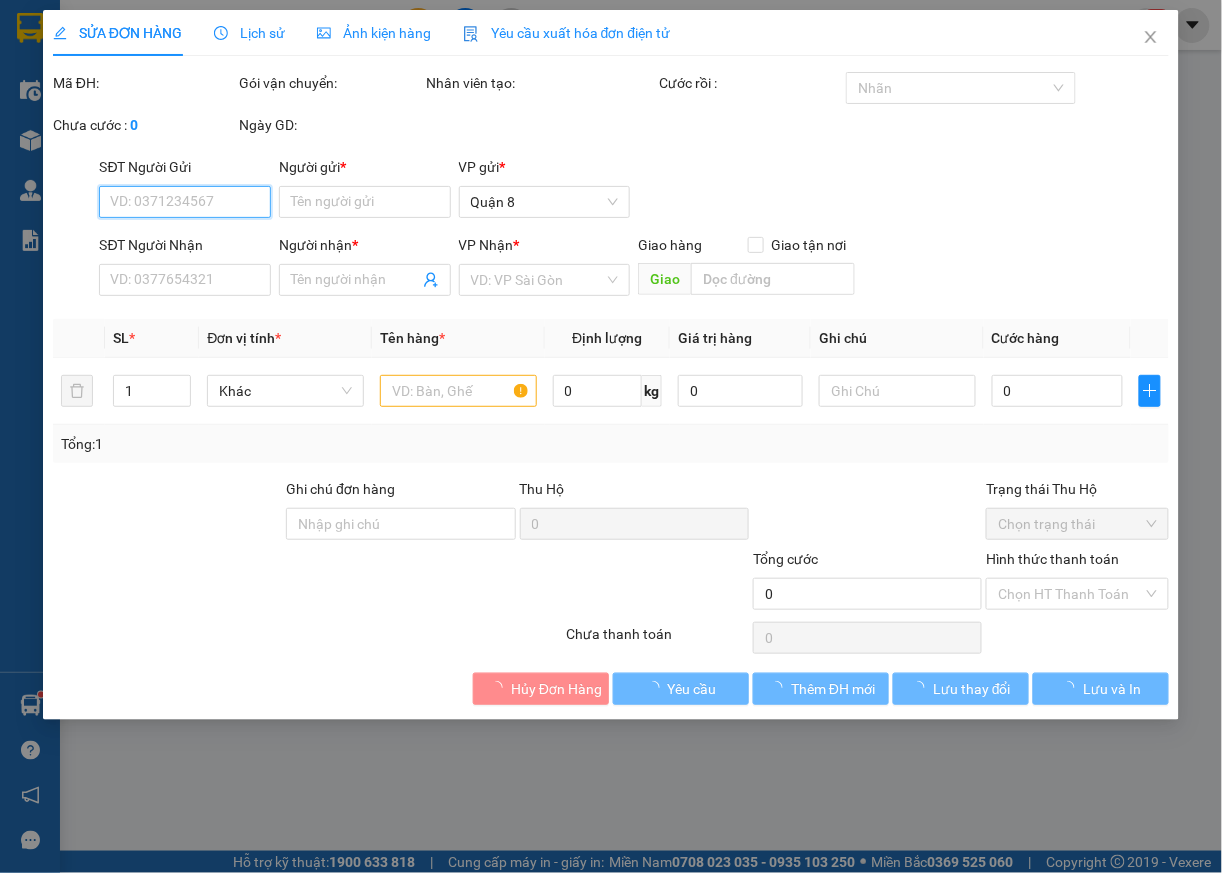 type on "SÁU NGHIÊM" 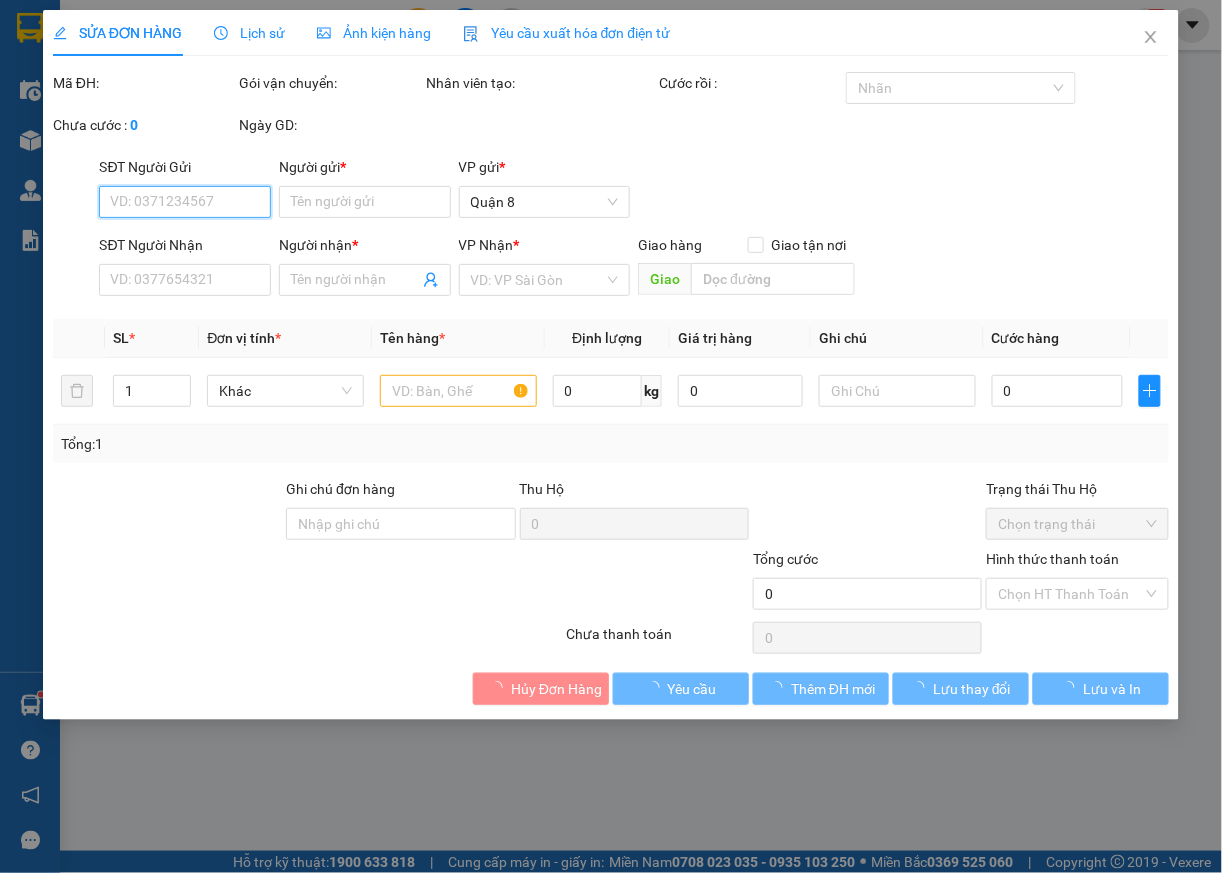 type on "CHẾ MŨI" 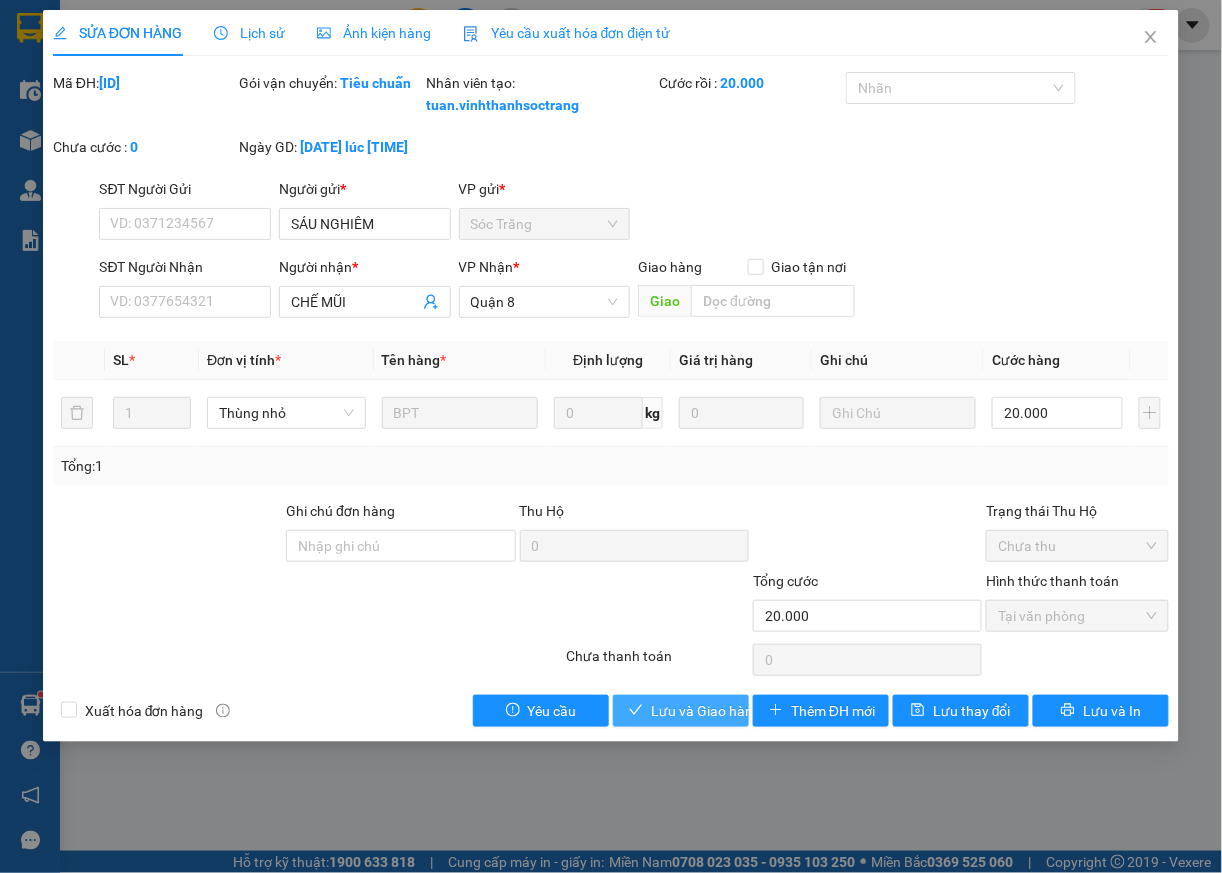 click on "Lưu và Giao hàng" at bounding box center [706, 711] 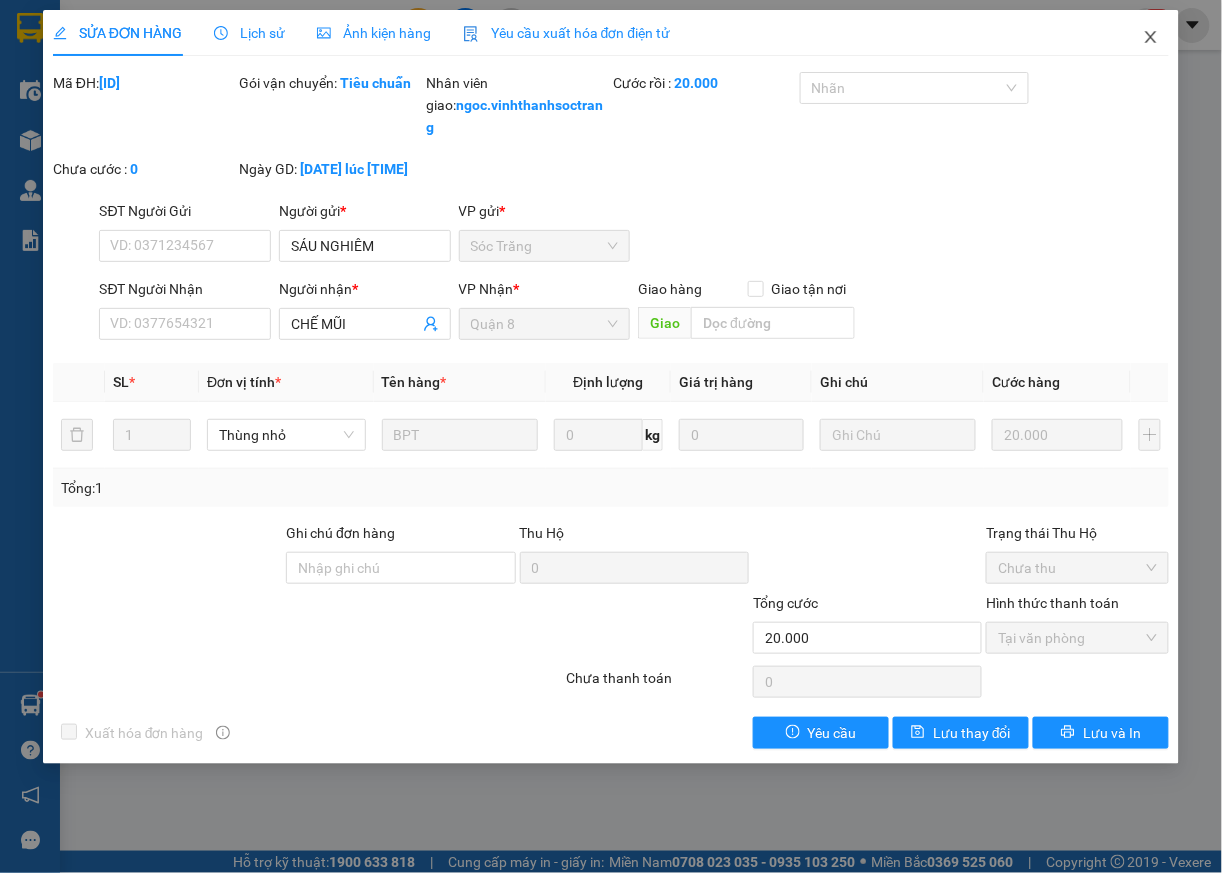 click 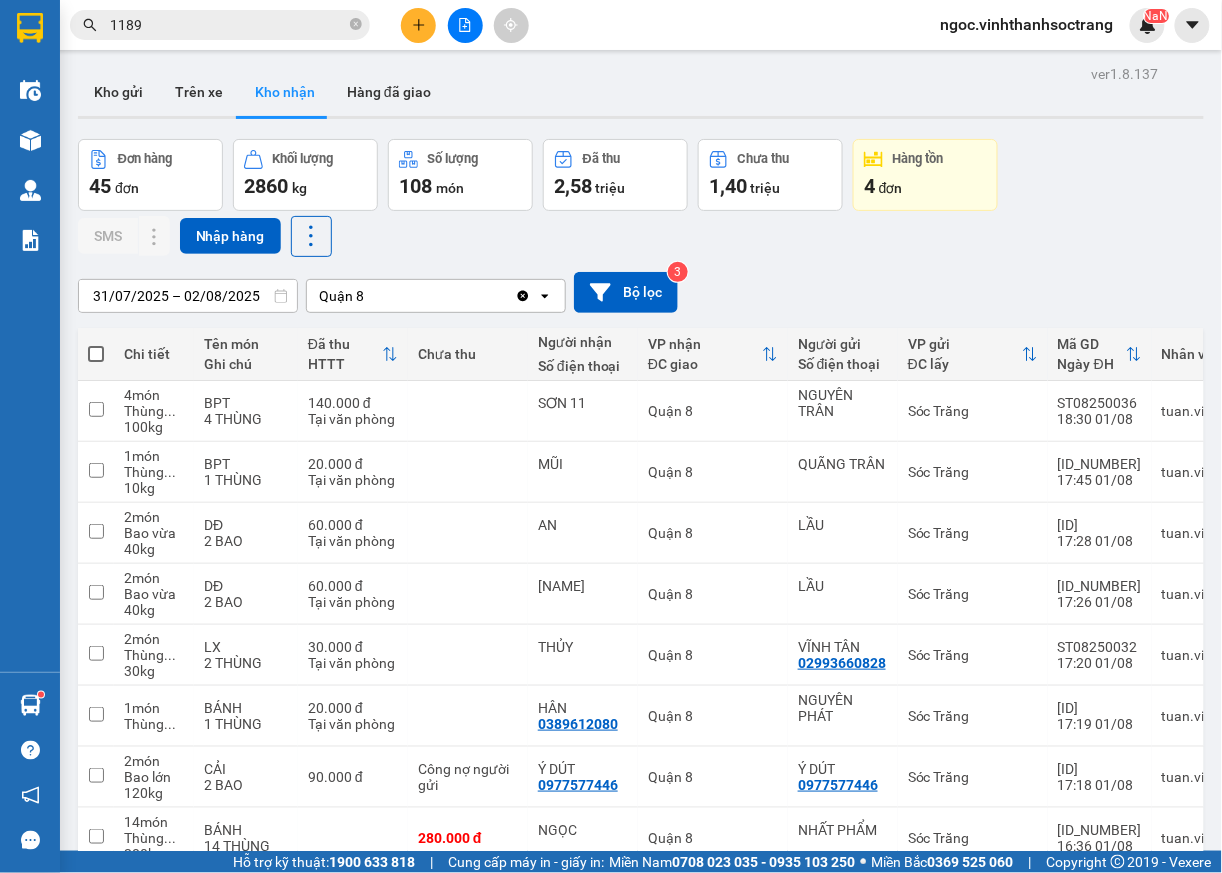 click on "1189" at bounding box center [228, 25] 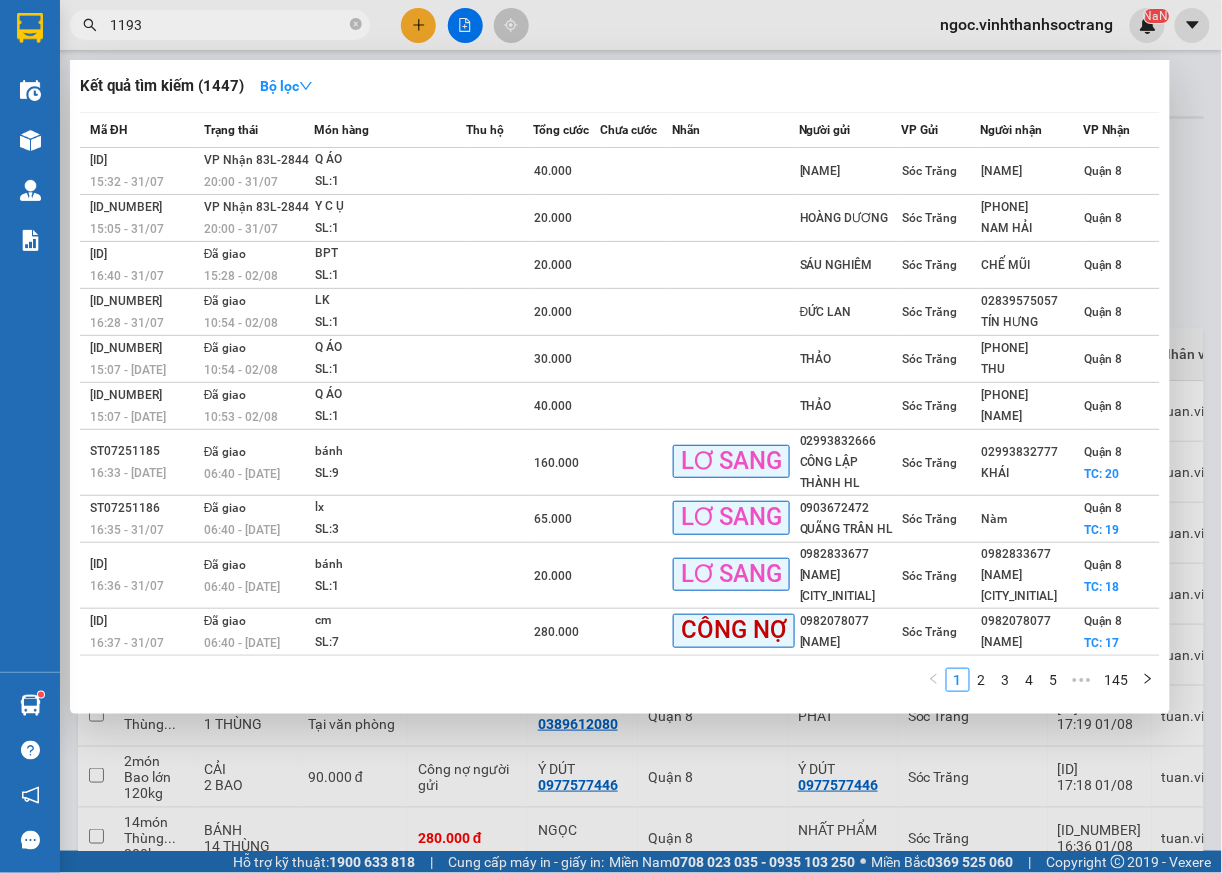 type on "1193" 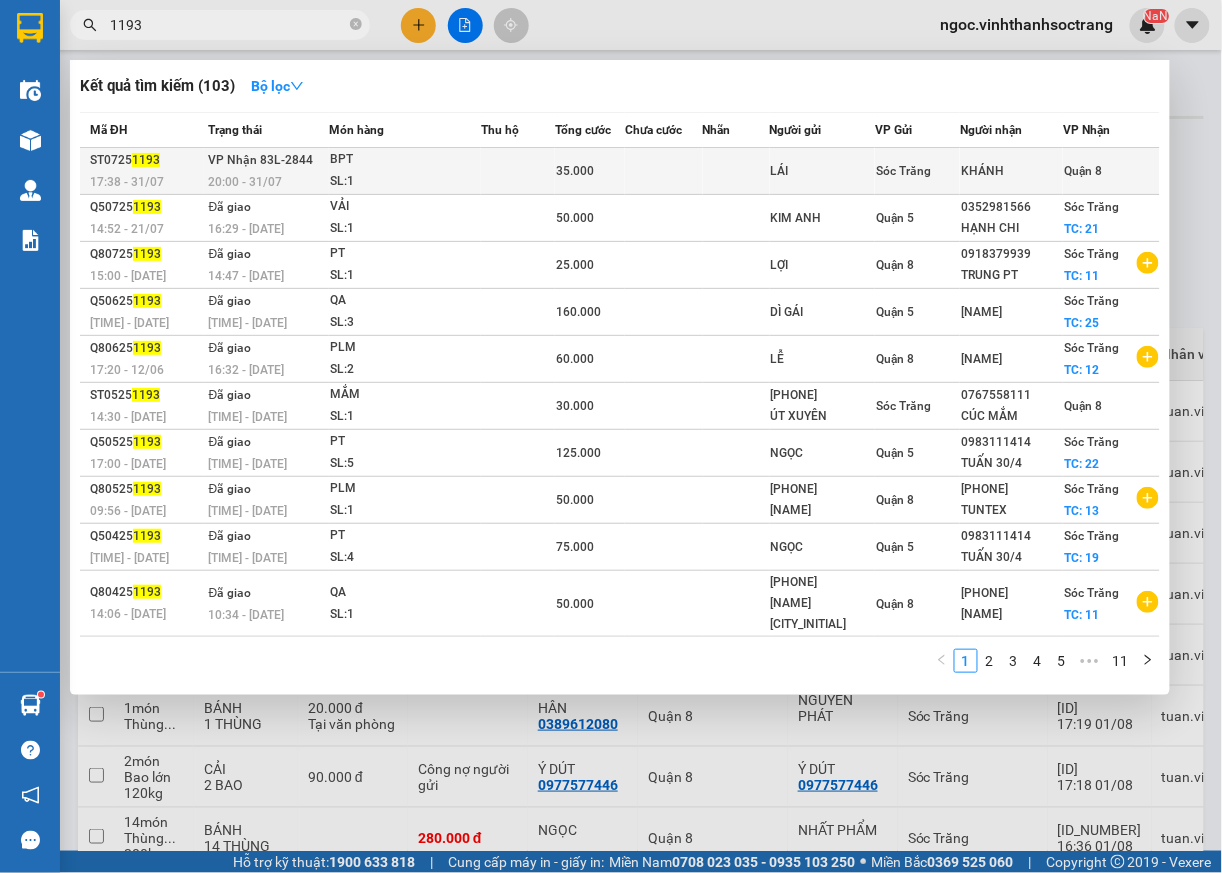 click on "Quận 8" at bounding box center (1111, 171) 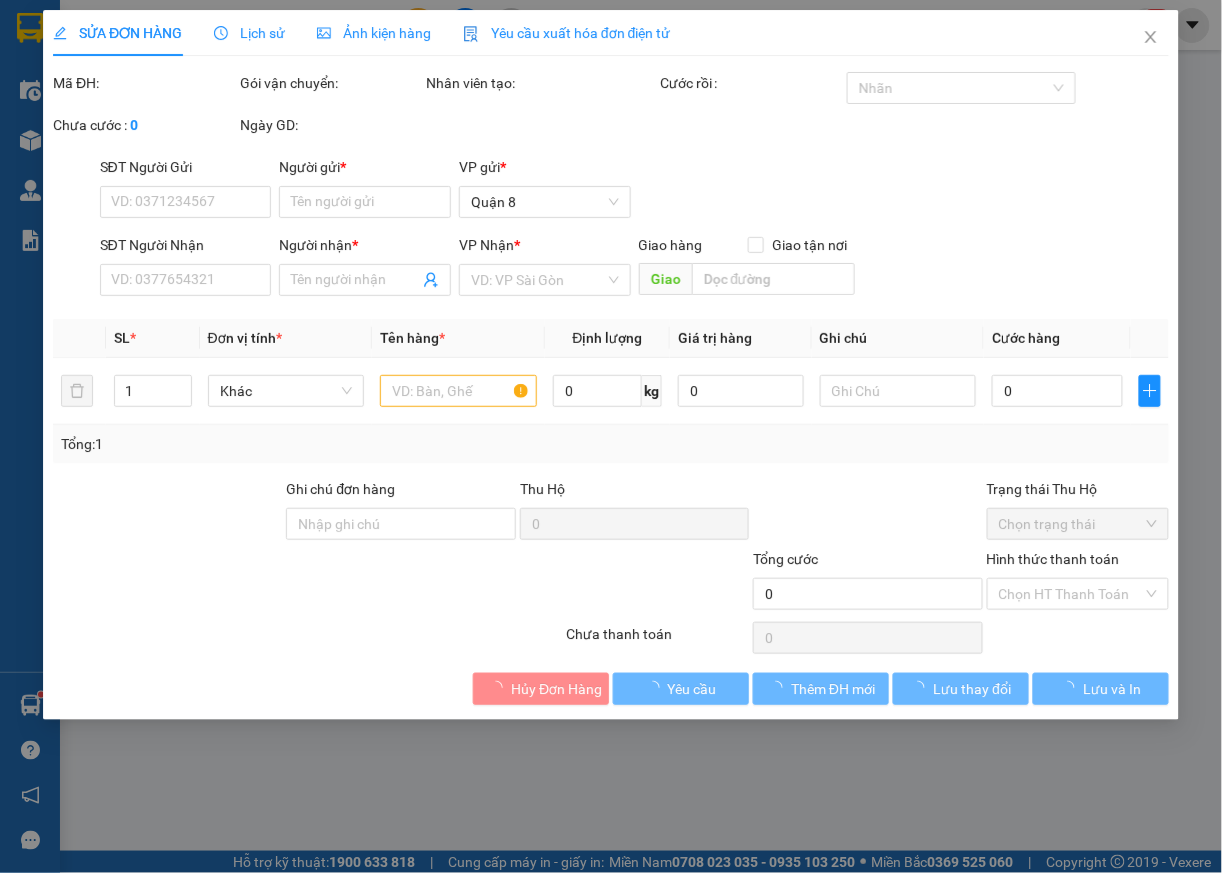 type on "LÁI" 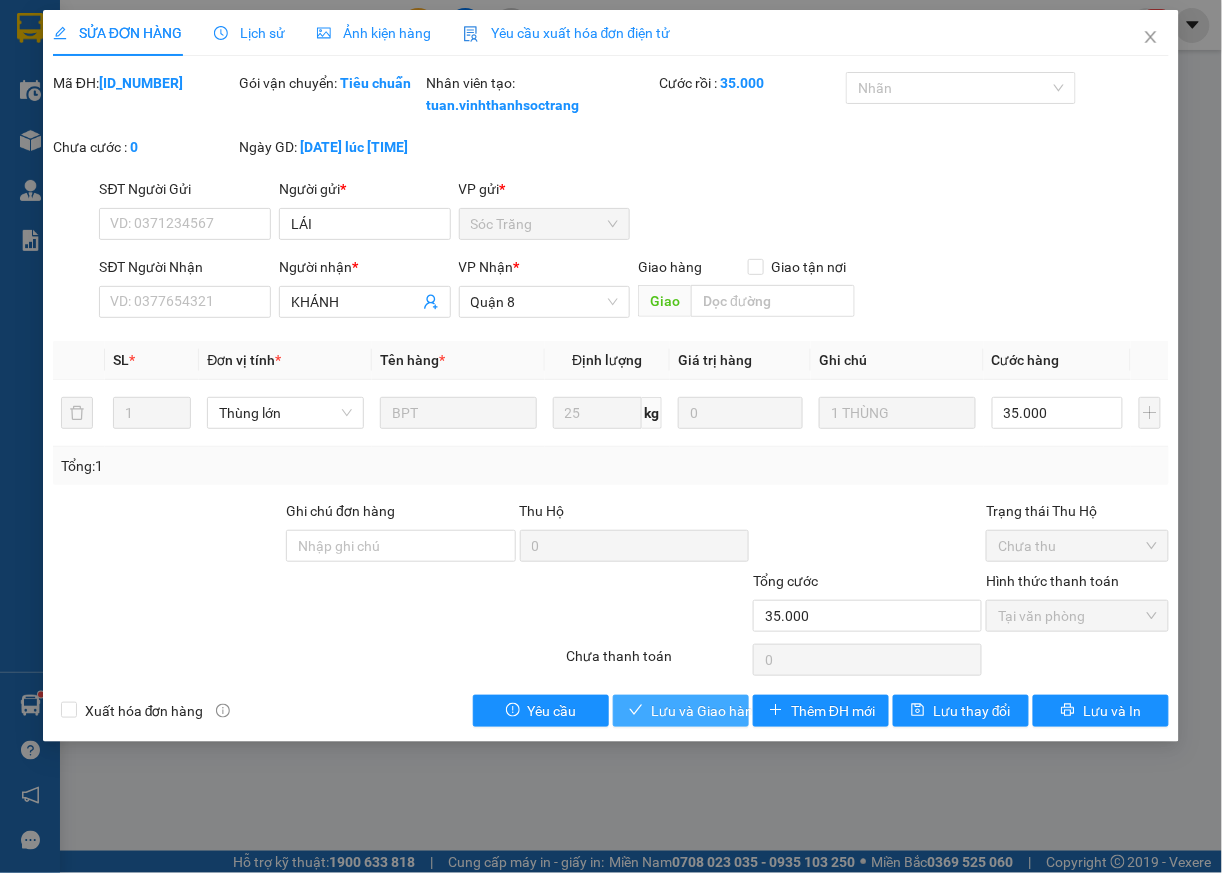 click on "Lưu và Giao hàng" at bounding box center [706, 711] 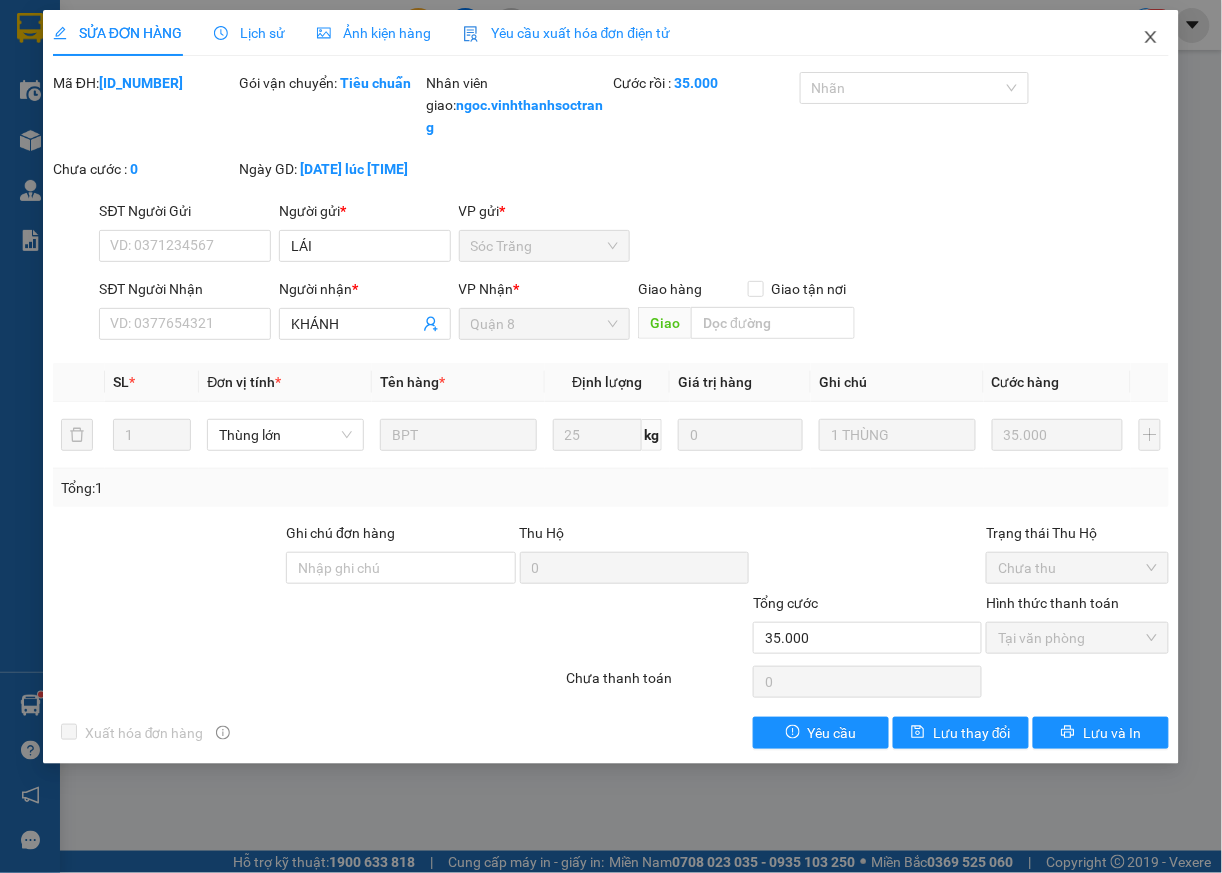 click at bounding box center [1151, 38] 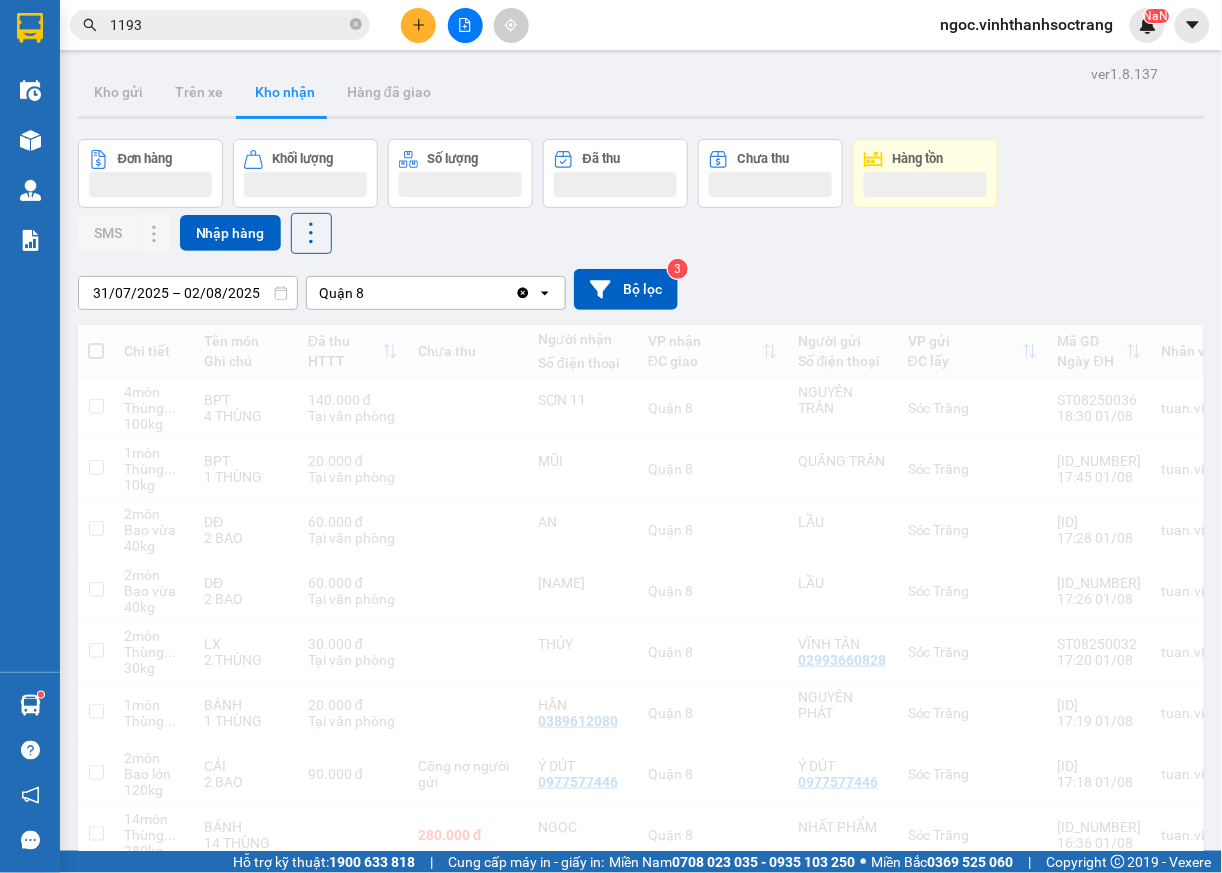 click on "1193" at bounding box center [228, 25] 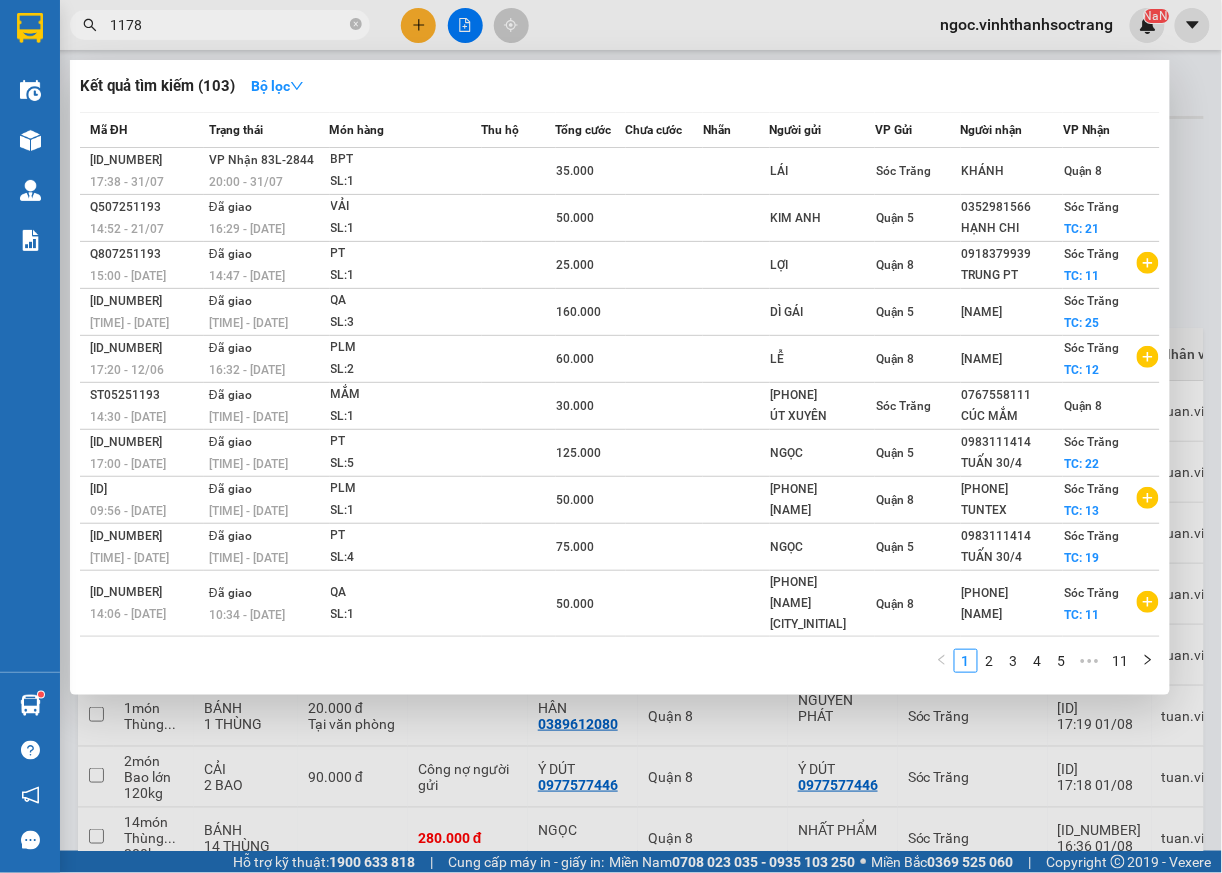 type on "1178" 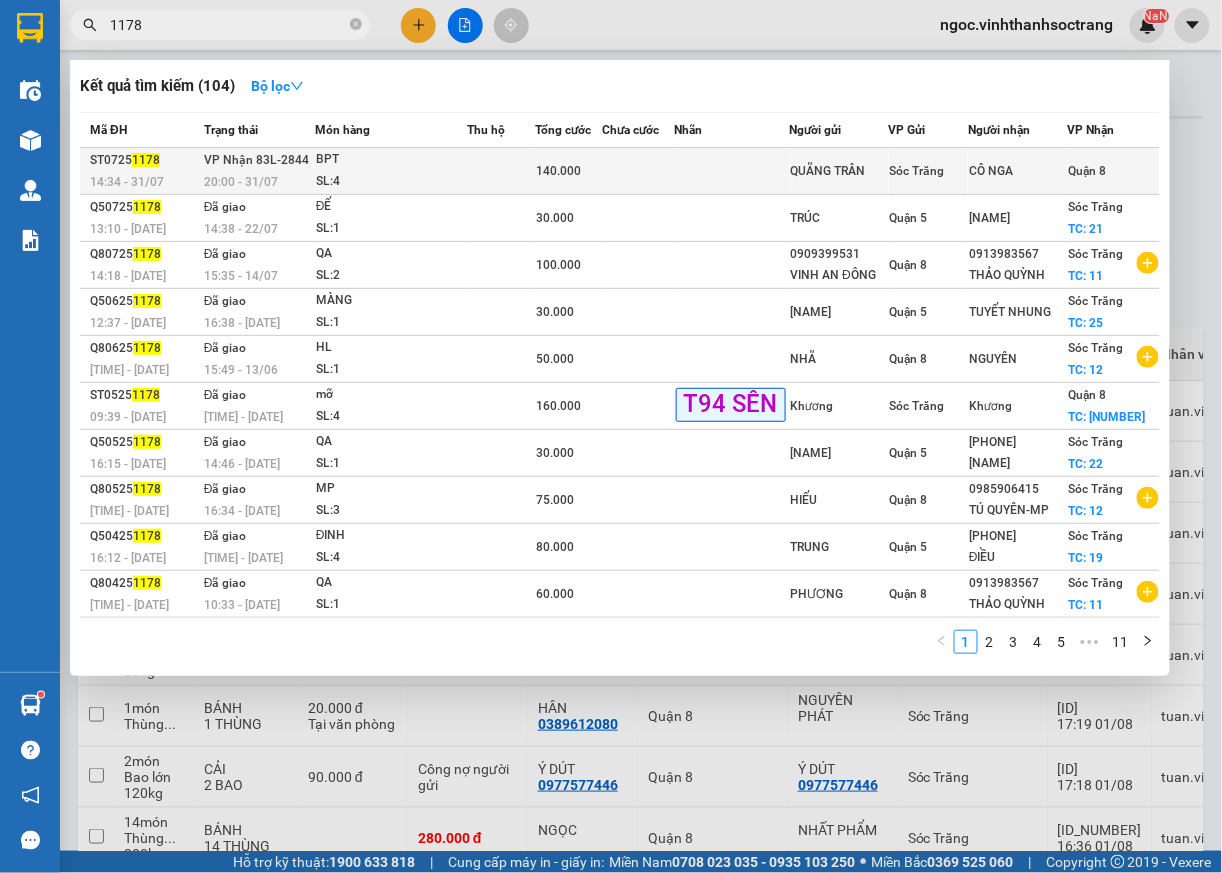 click on "Quận 8" at bounding box center (1088, 171) 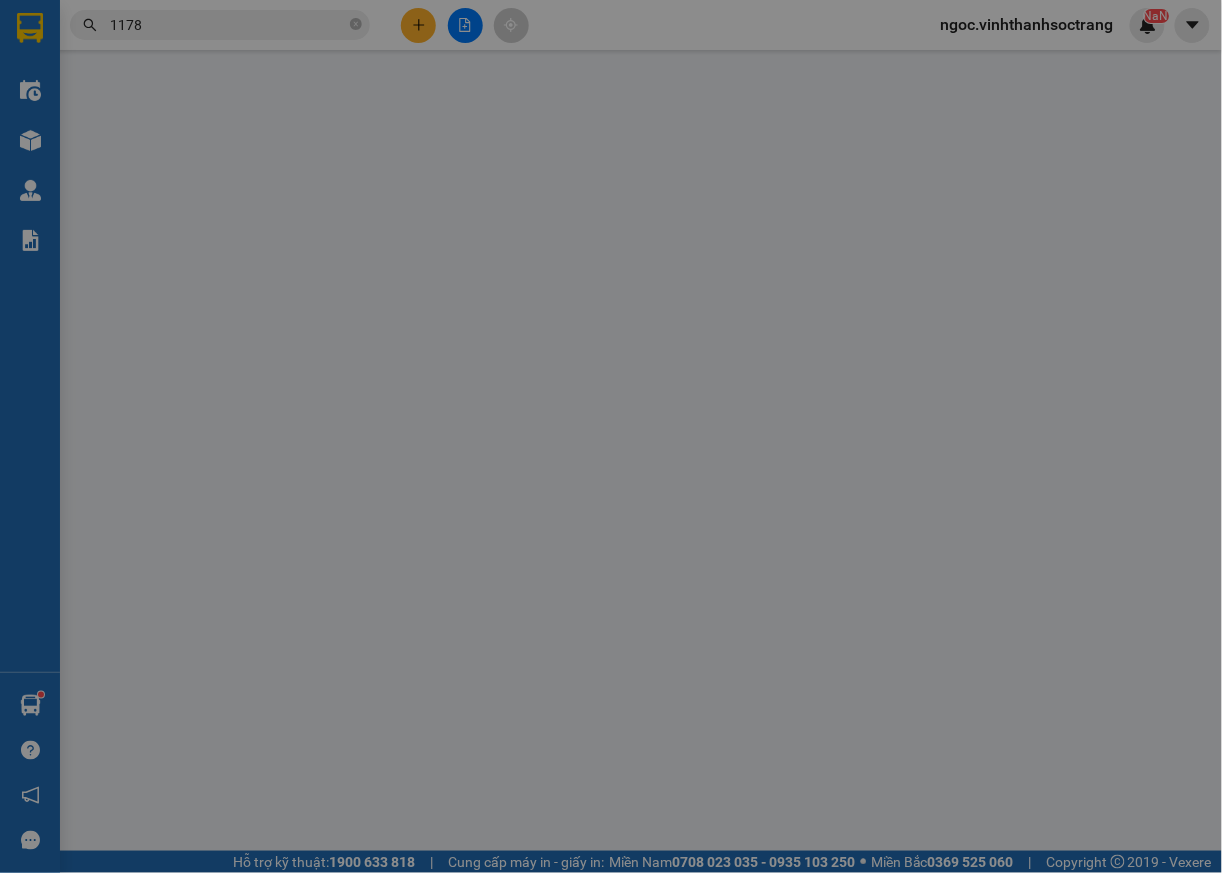 type on "QUÃNG TRÂN" 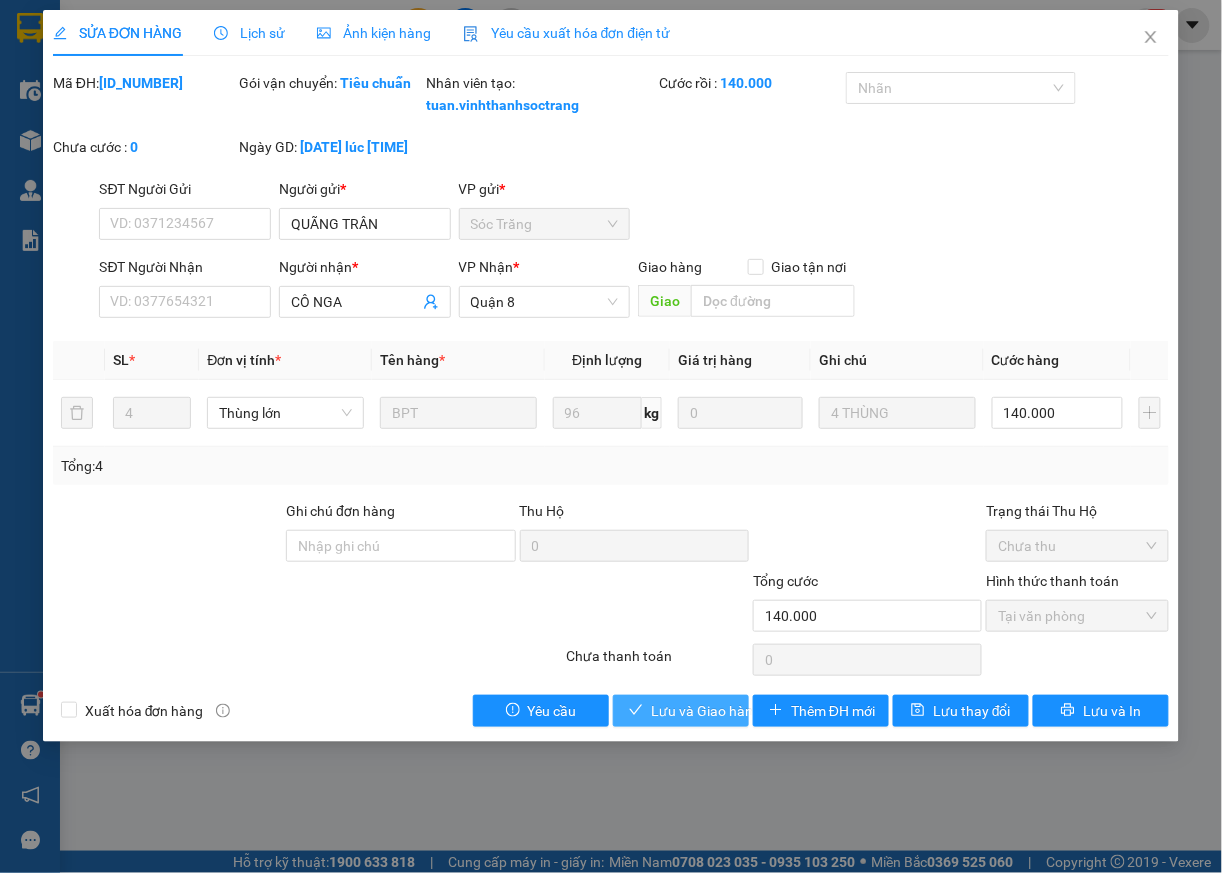 click on "Lưu và Giao hàng" at bounding box center (706, 711) 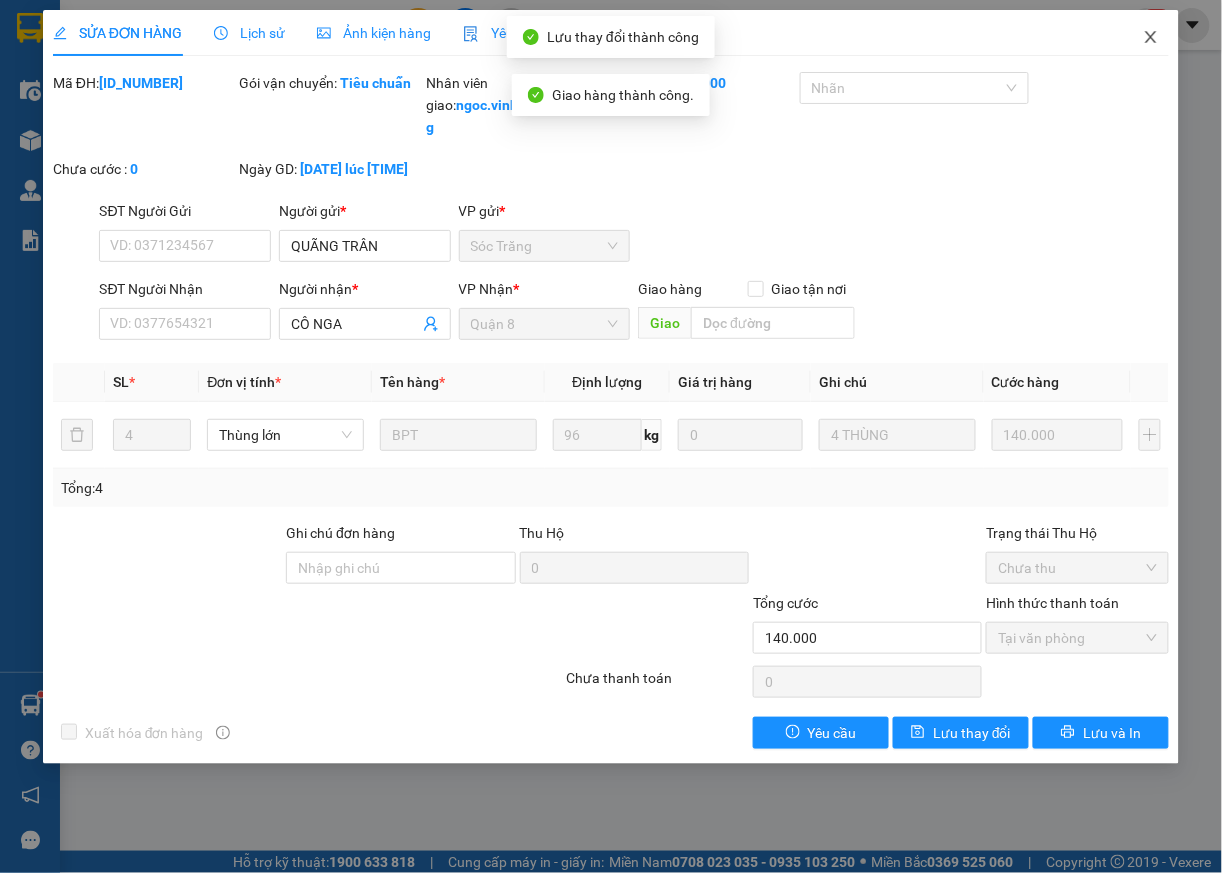 click 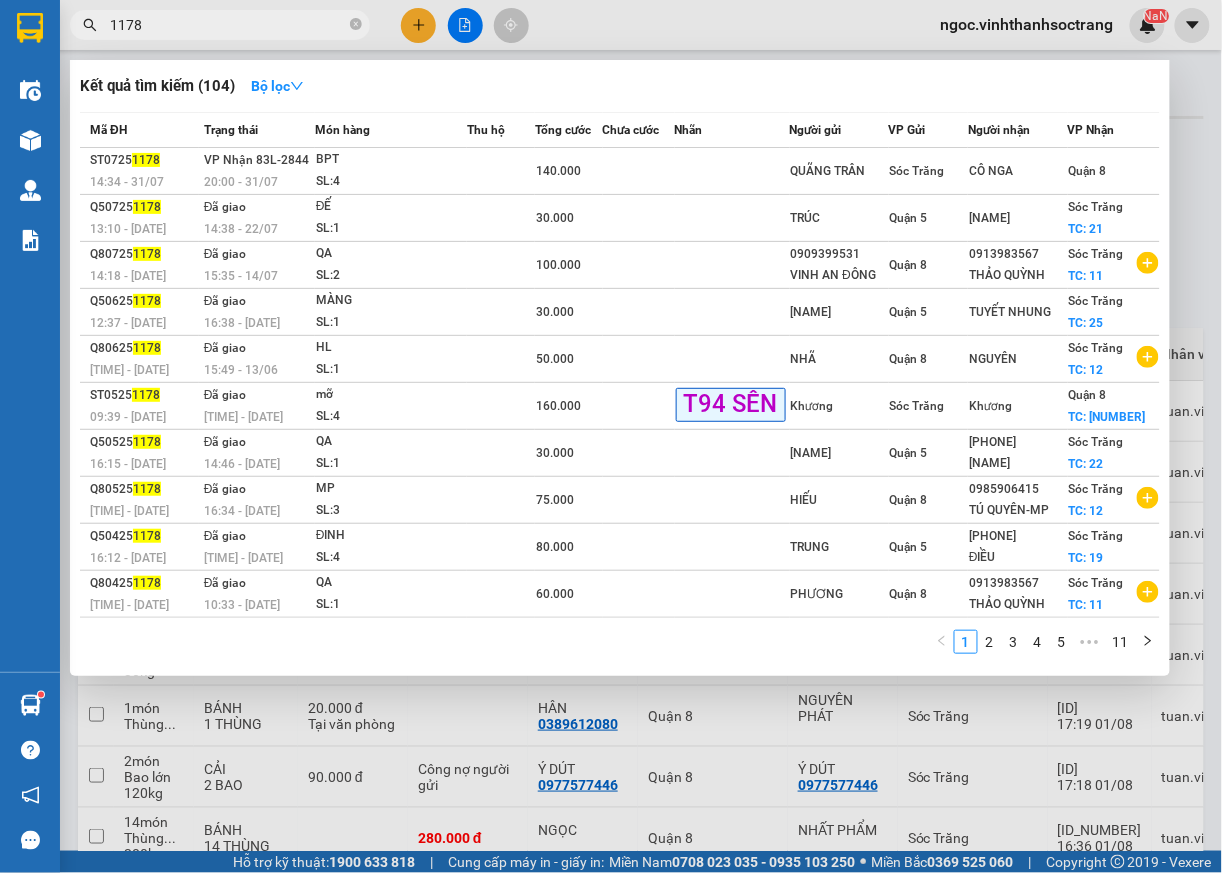 click on "1178" at bounding box center [228, 25] 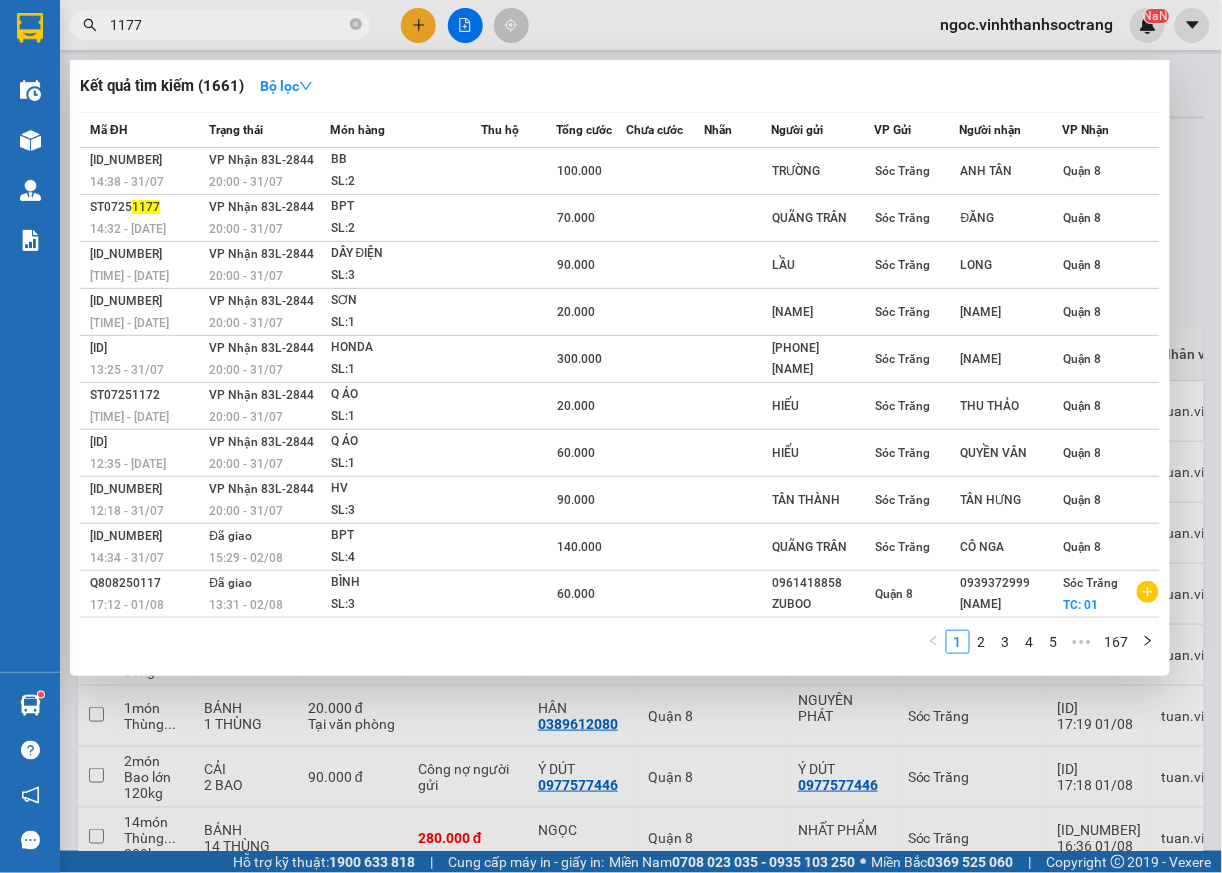 type on "1177" 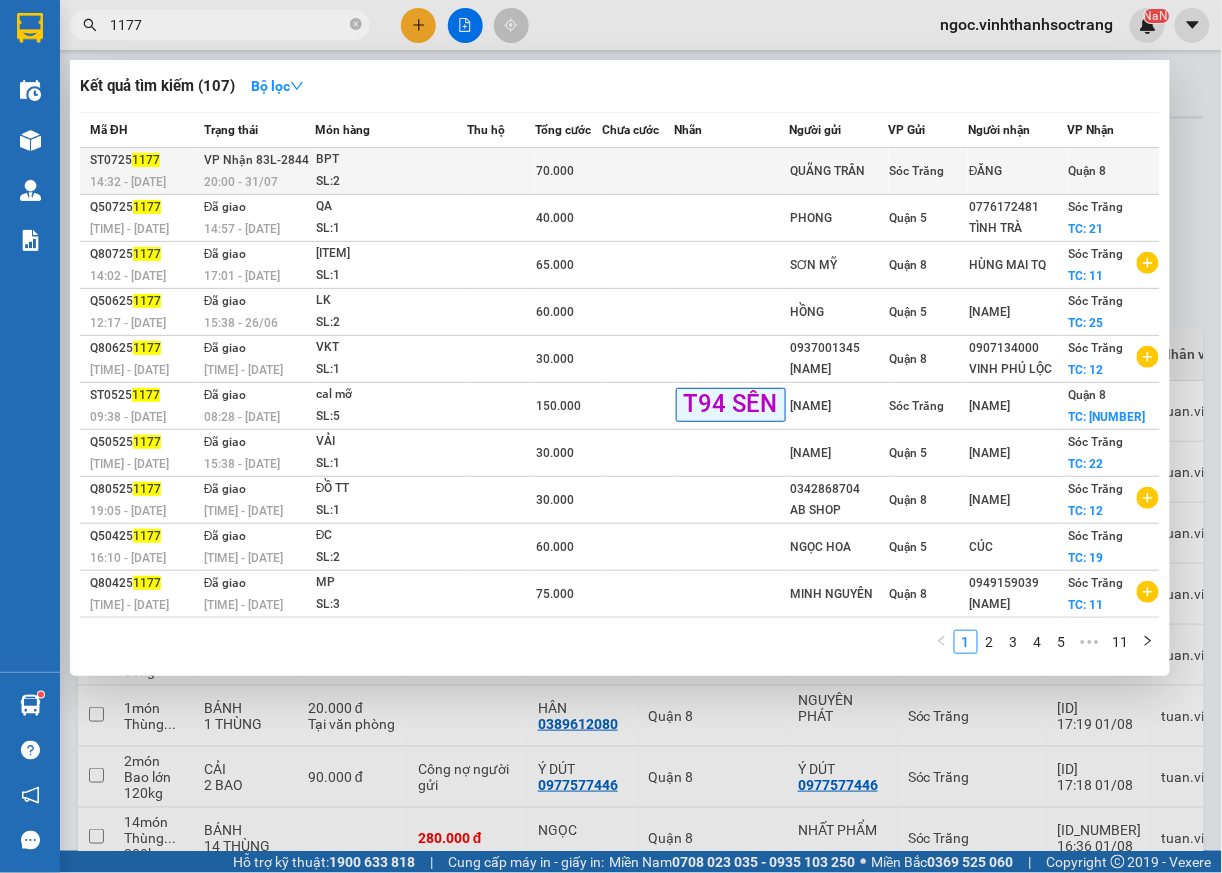 click on "Quận 8" at bounding box center [1088, 171] 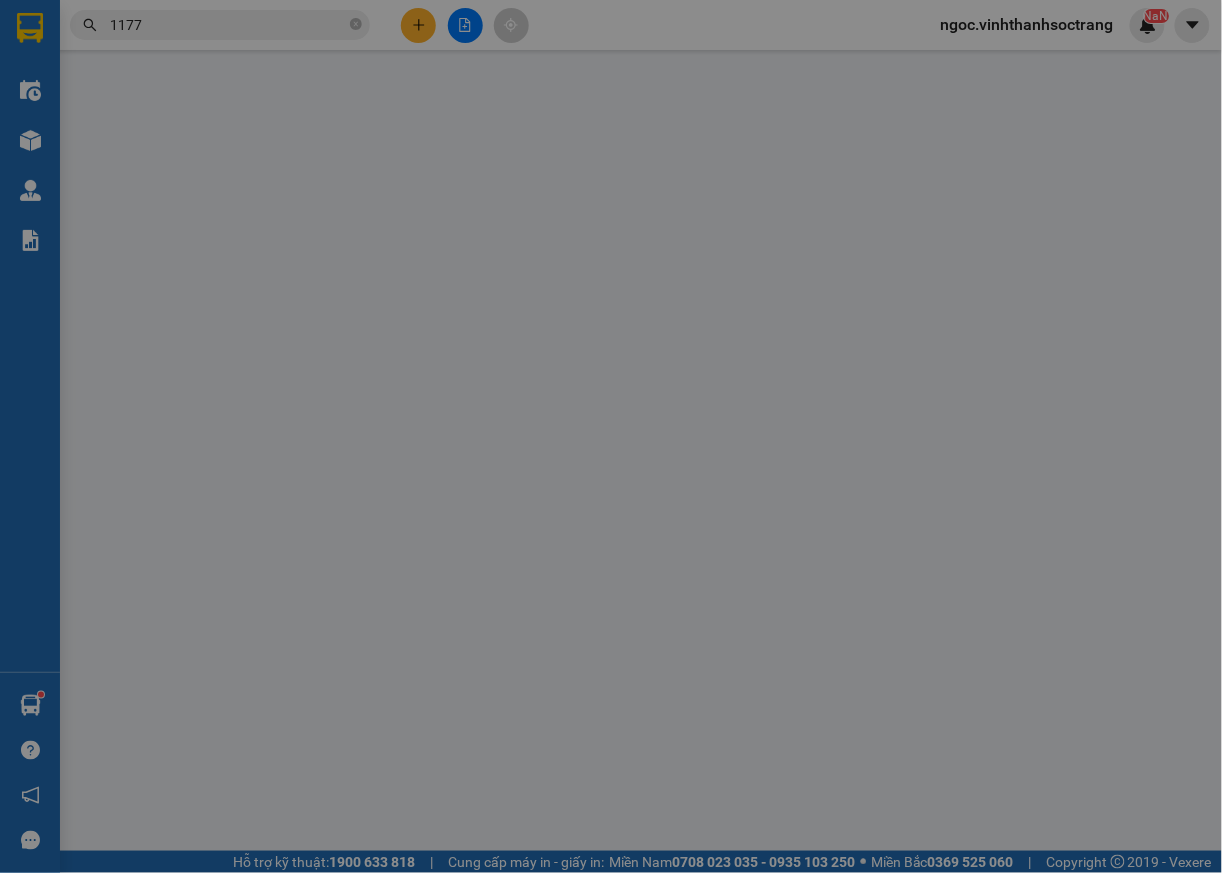 type on "QUÃNG TRÂN" 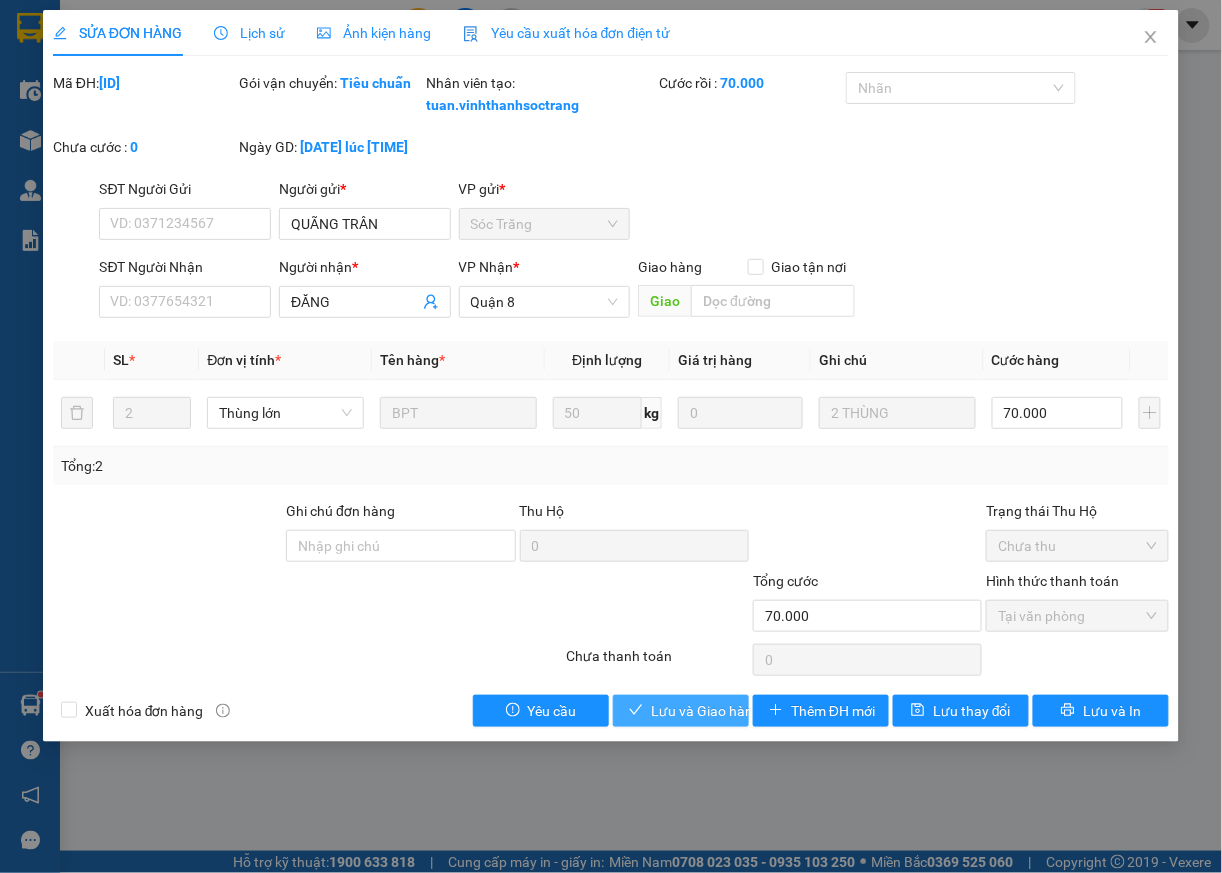 click on "Lưu và Giao hàng" at bounding box center (706, 711) 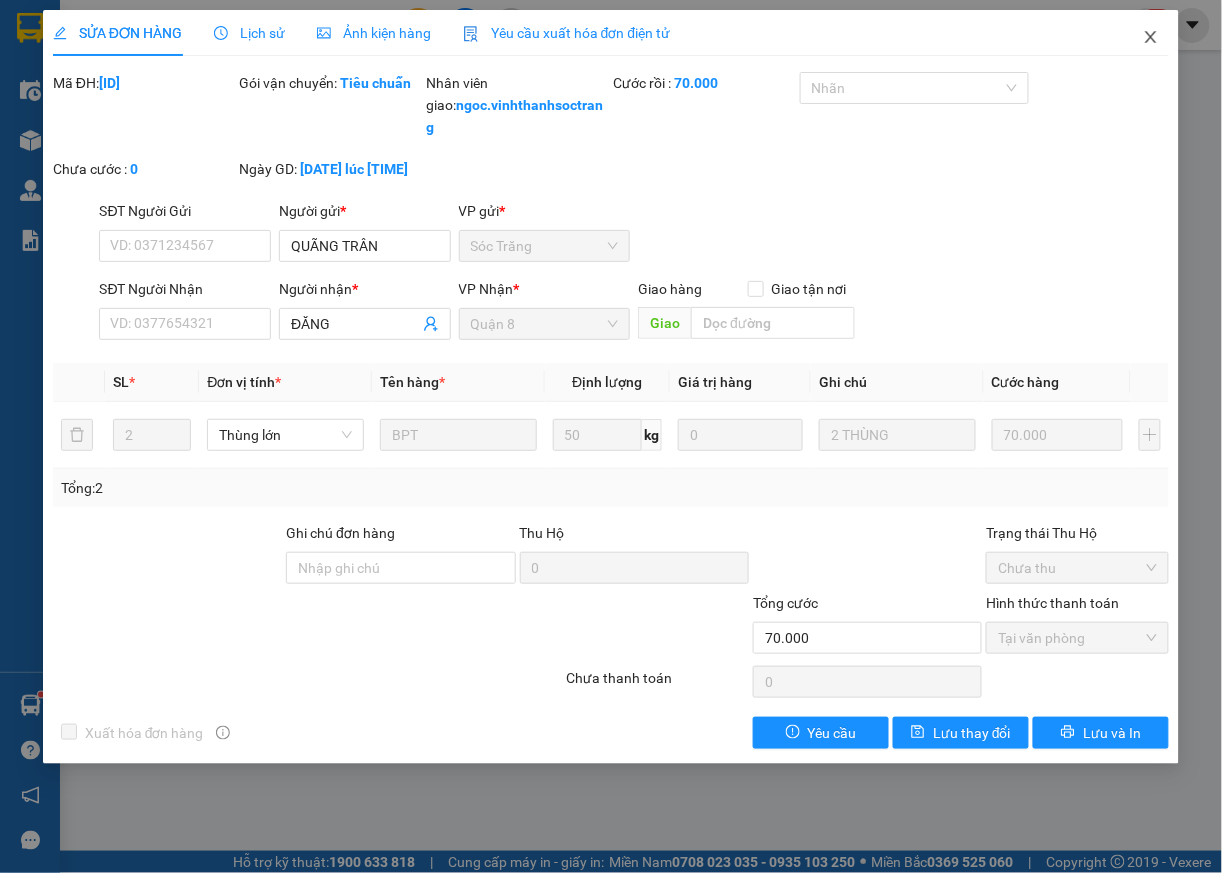 click 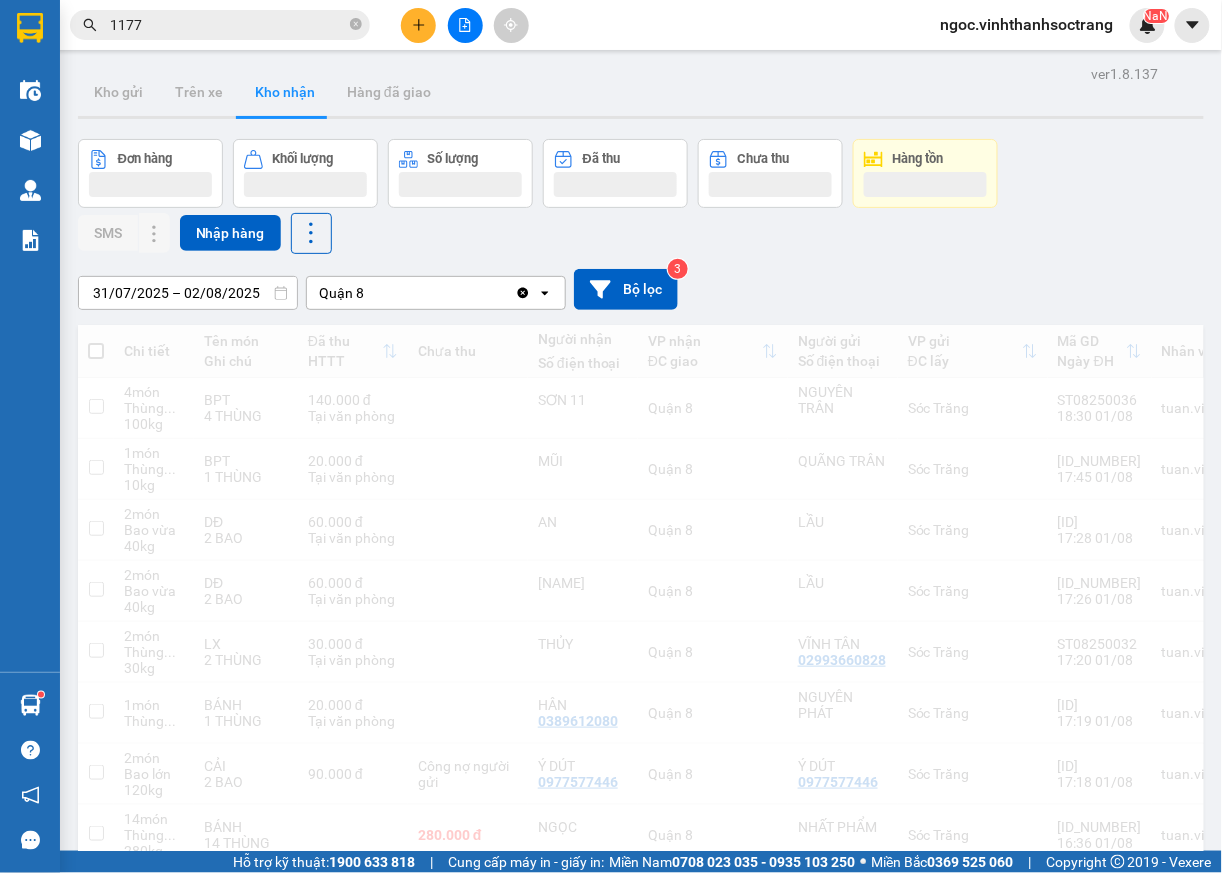 click on "1177" at bounding box center (228, 25) 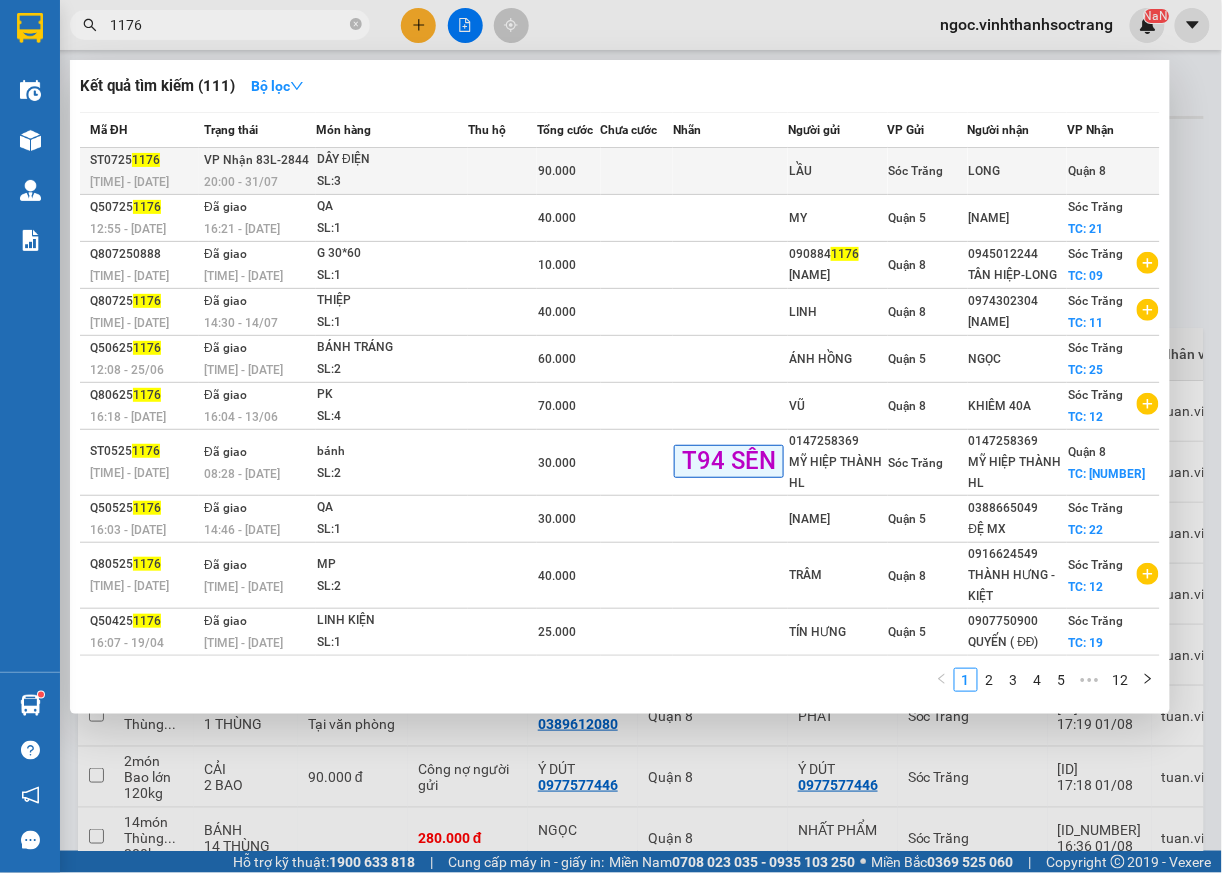 type on "1176" 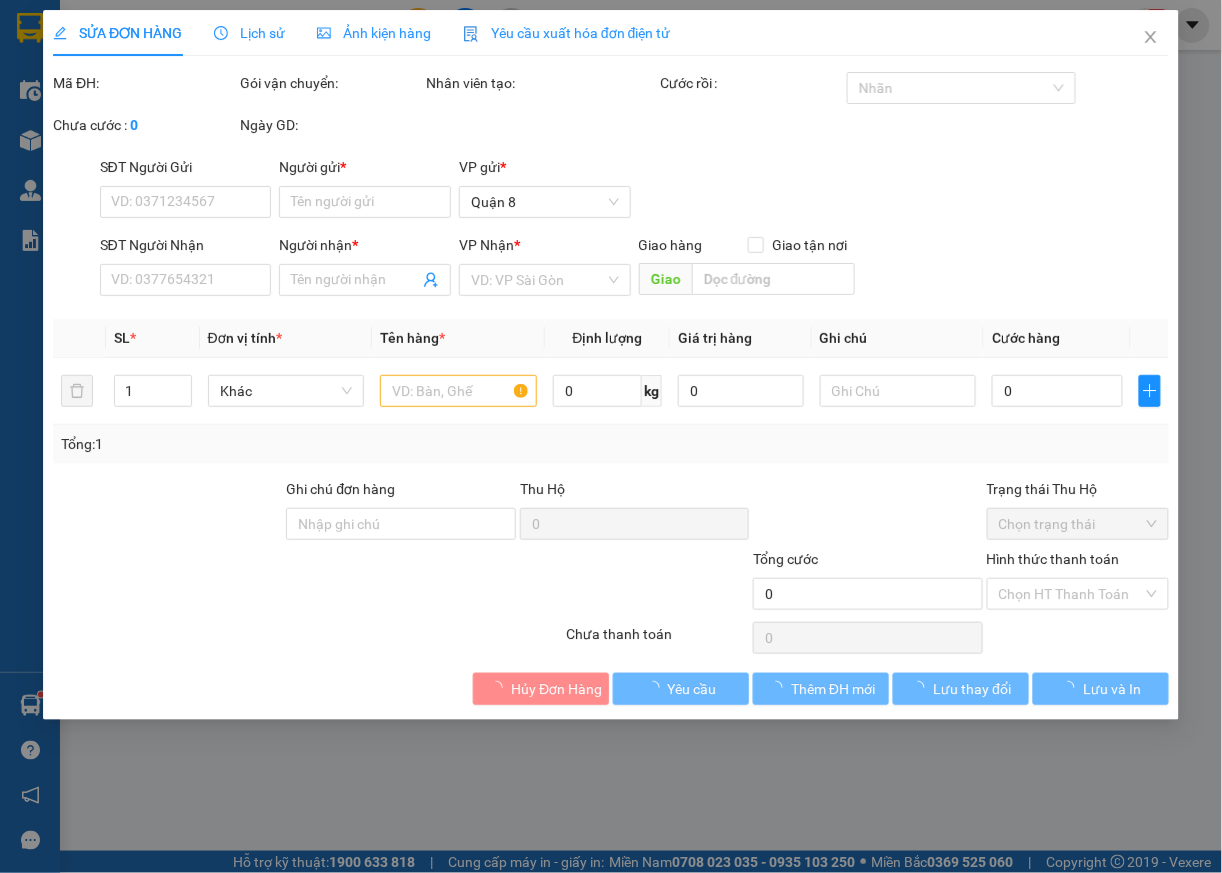 type on "LẦU" 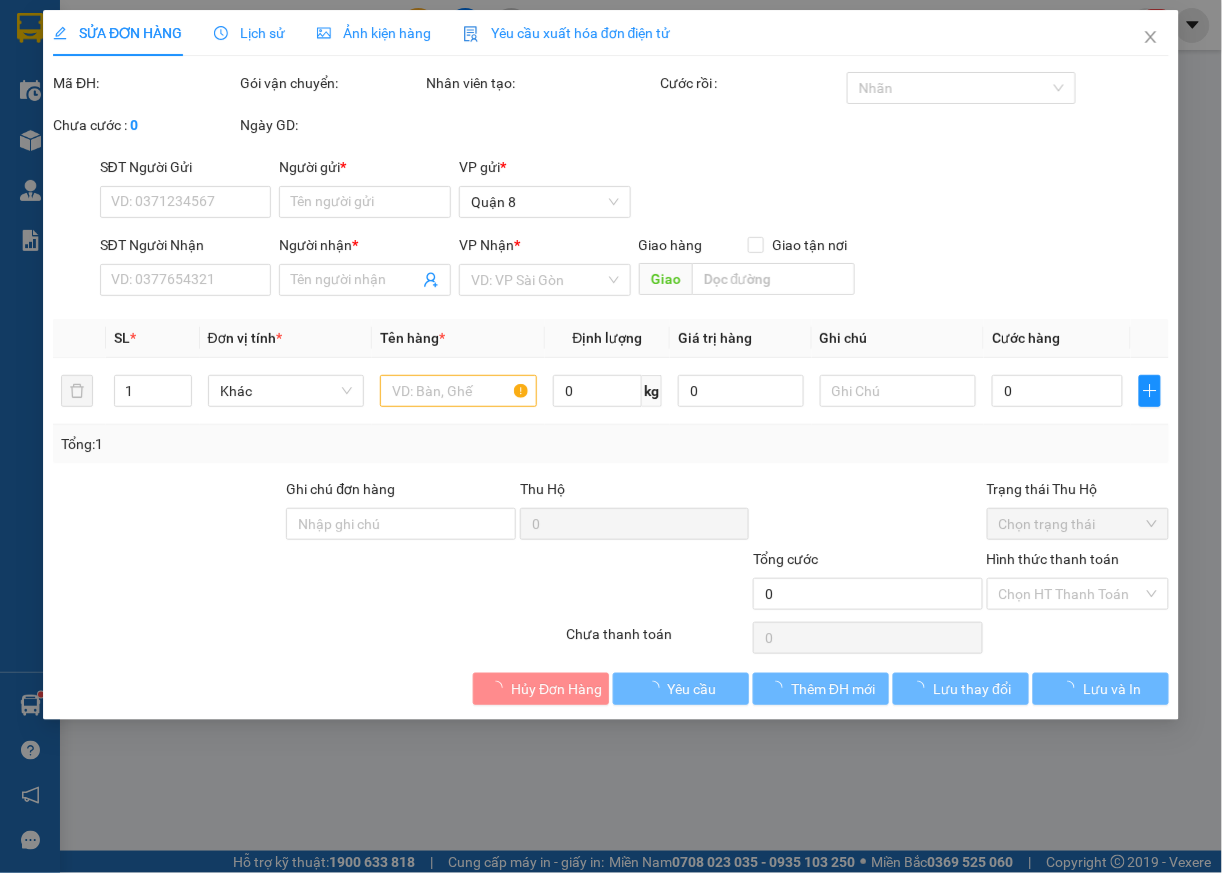 type on "LONG" 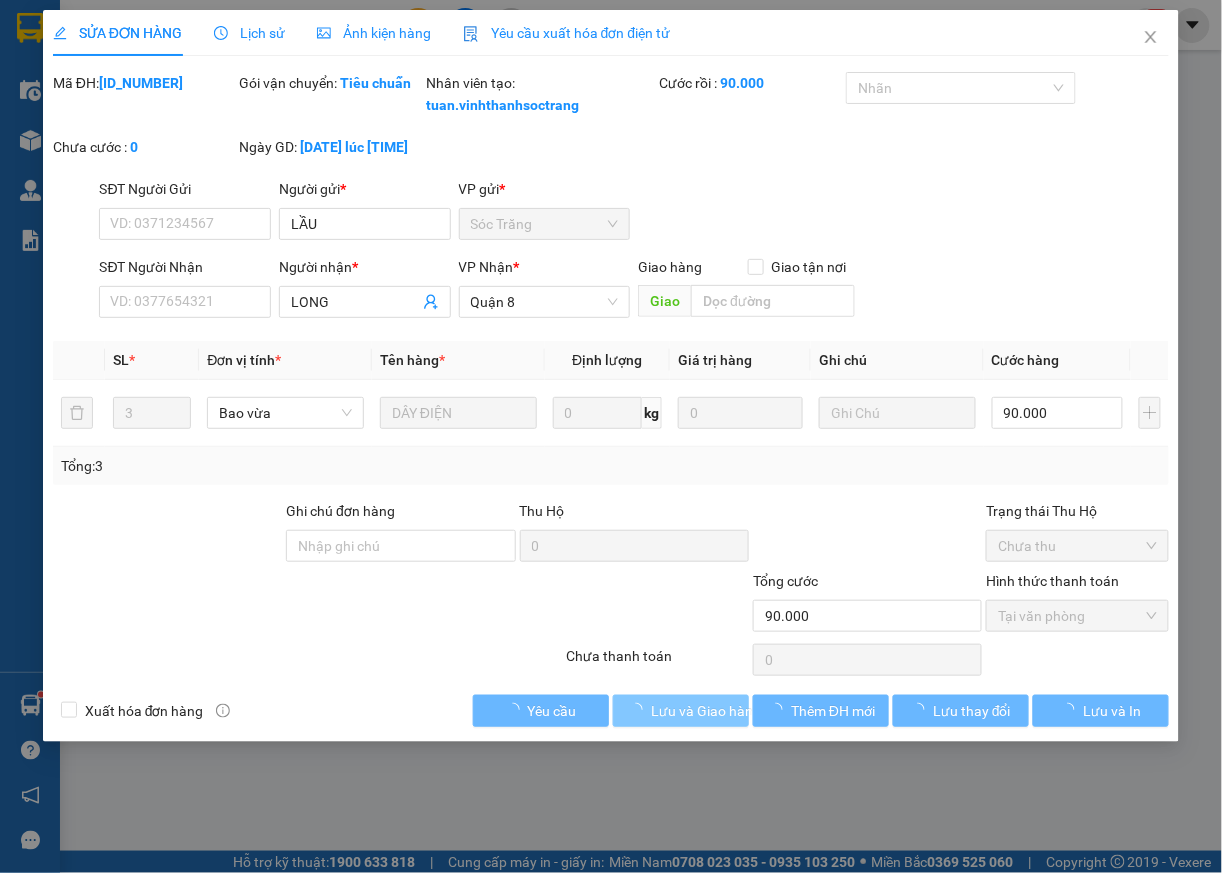 click on "Lưu và Giao hàng" at bounding box center (706, 711) 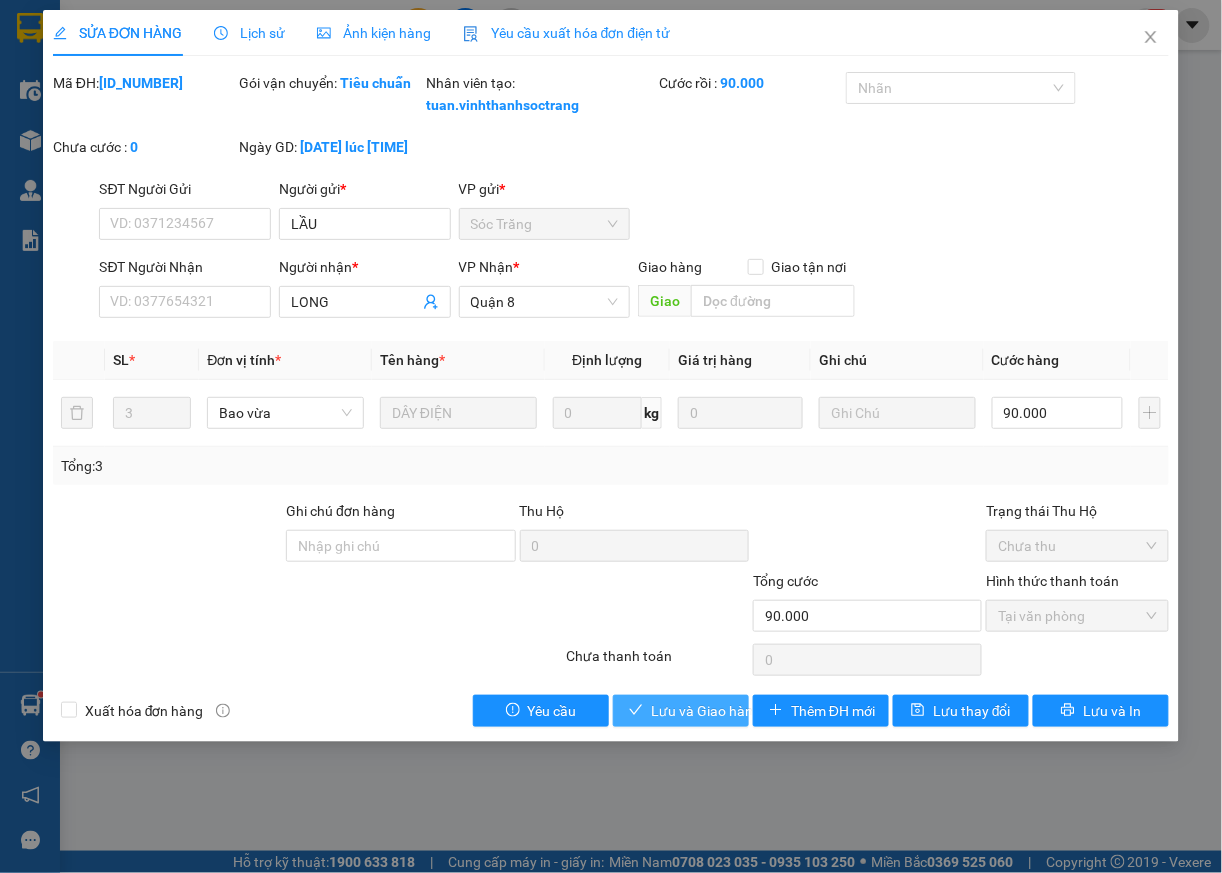 click on "Lưu và Giao hàng" at bounding box center (706, 711) 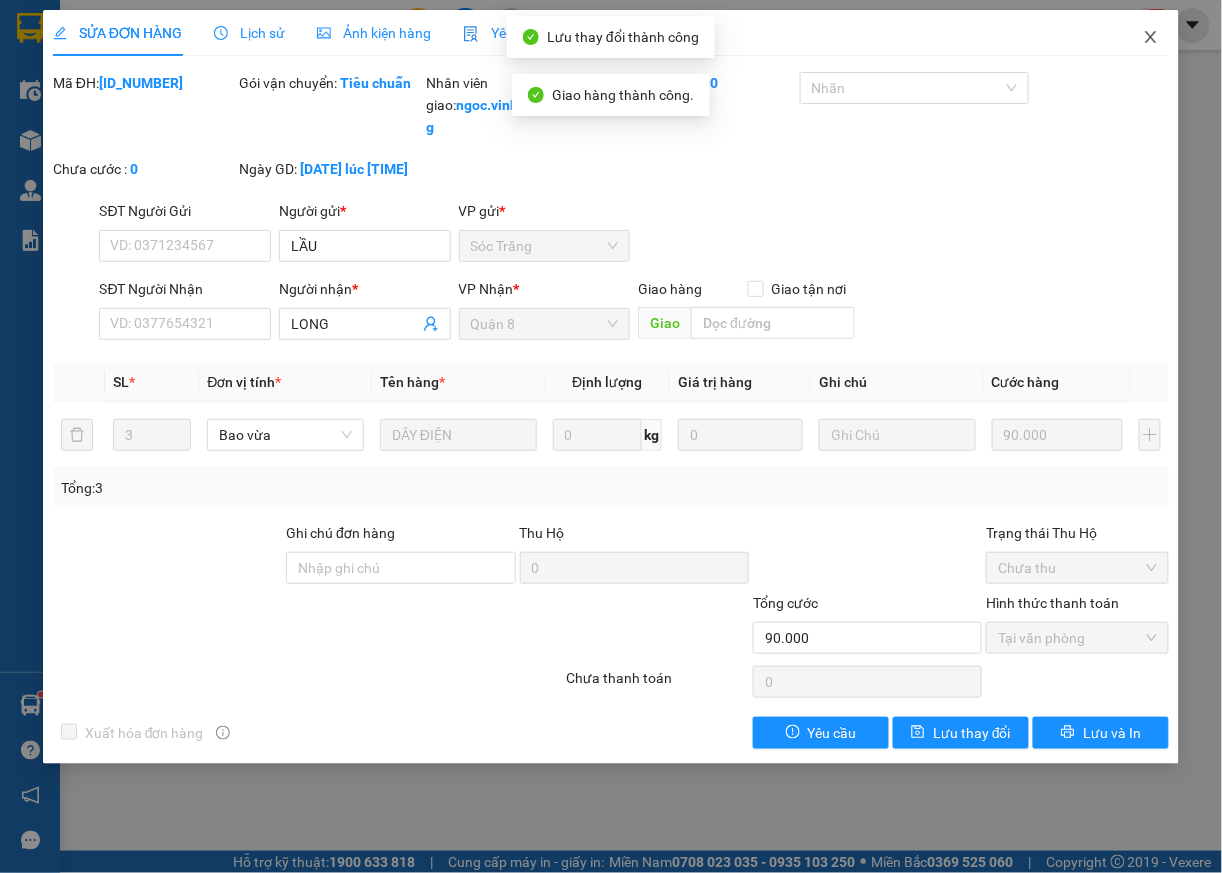 click 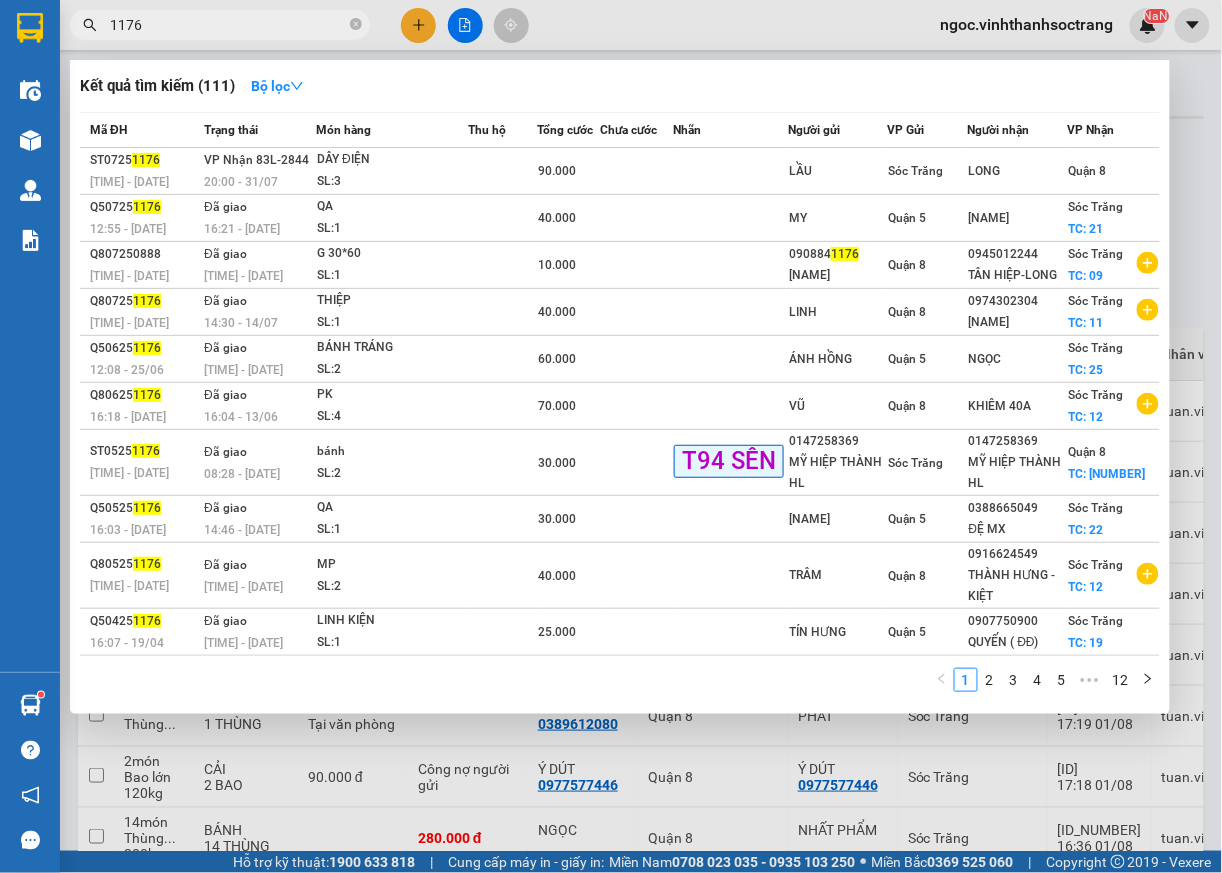 click on "1176" at bounding box center (228, 25) 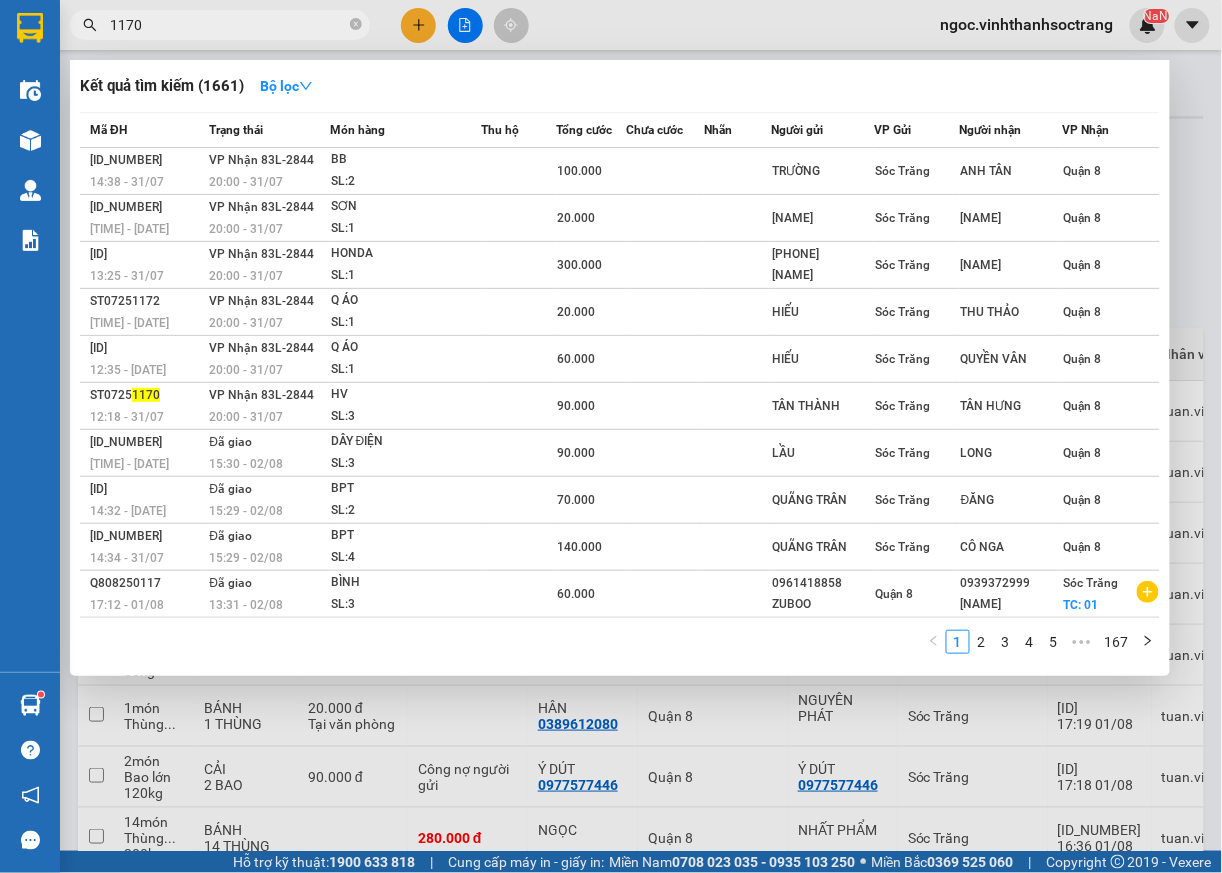 type on "1170" 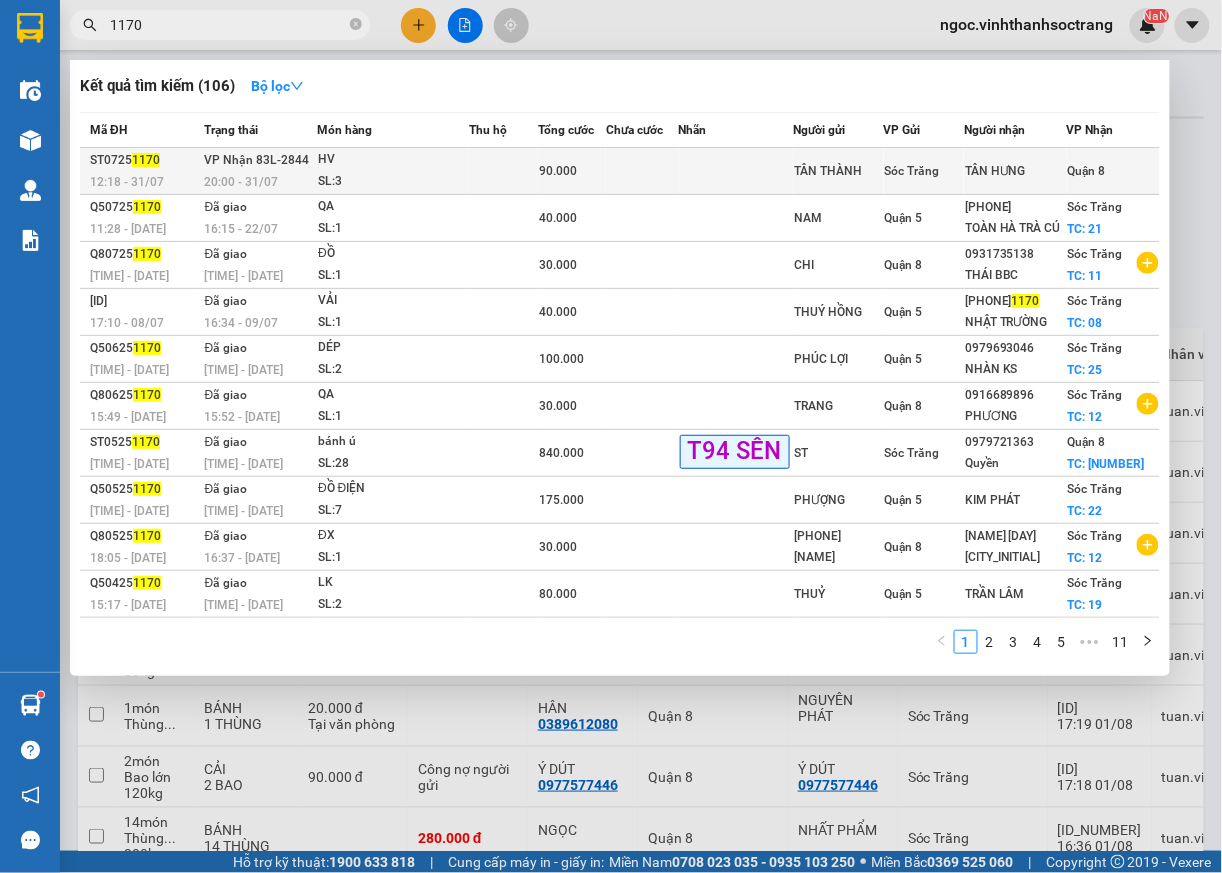 click on "Quận 8" at bounding box center [1087, 171] 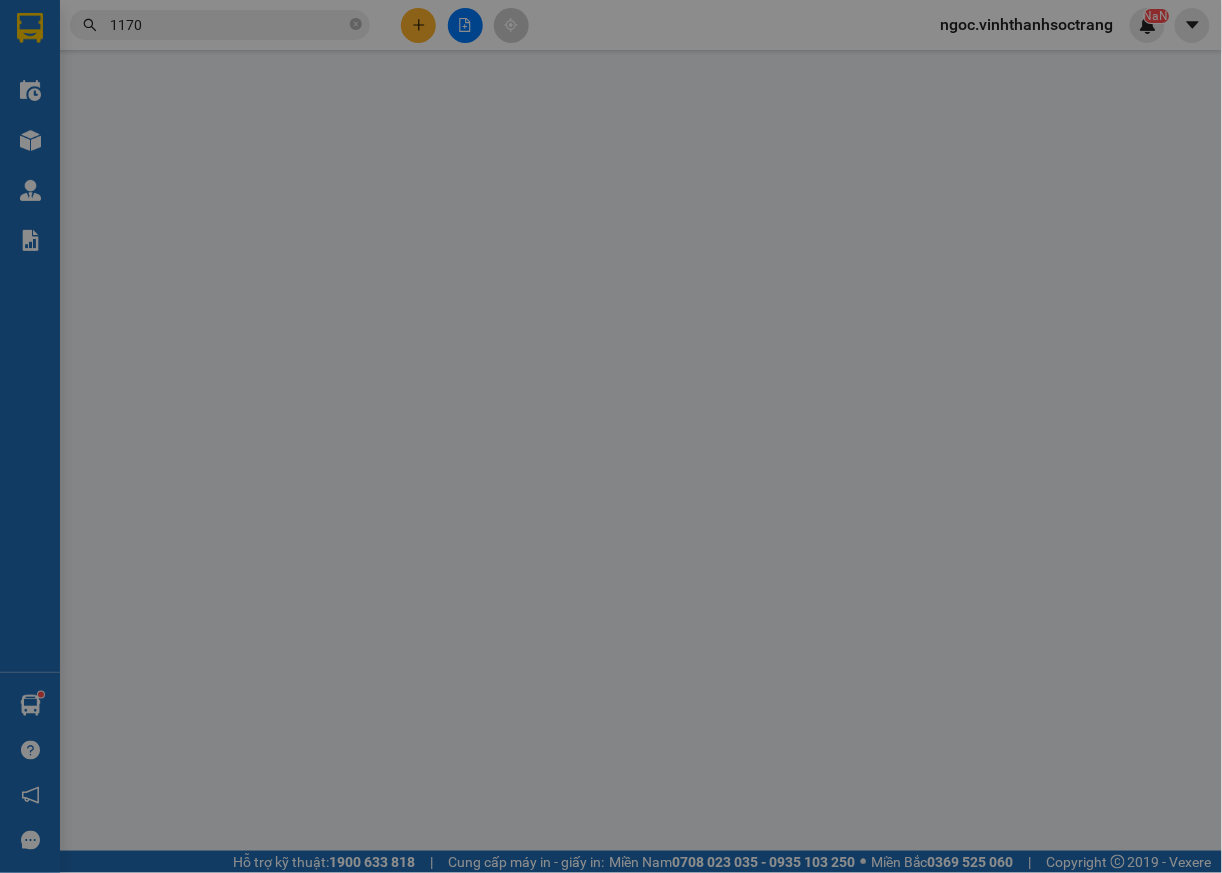 type on "TÂN THÀNH" 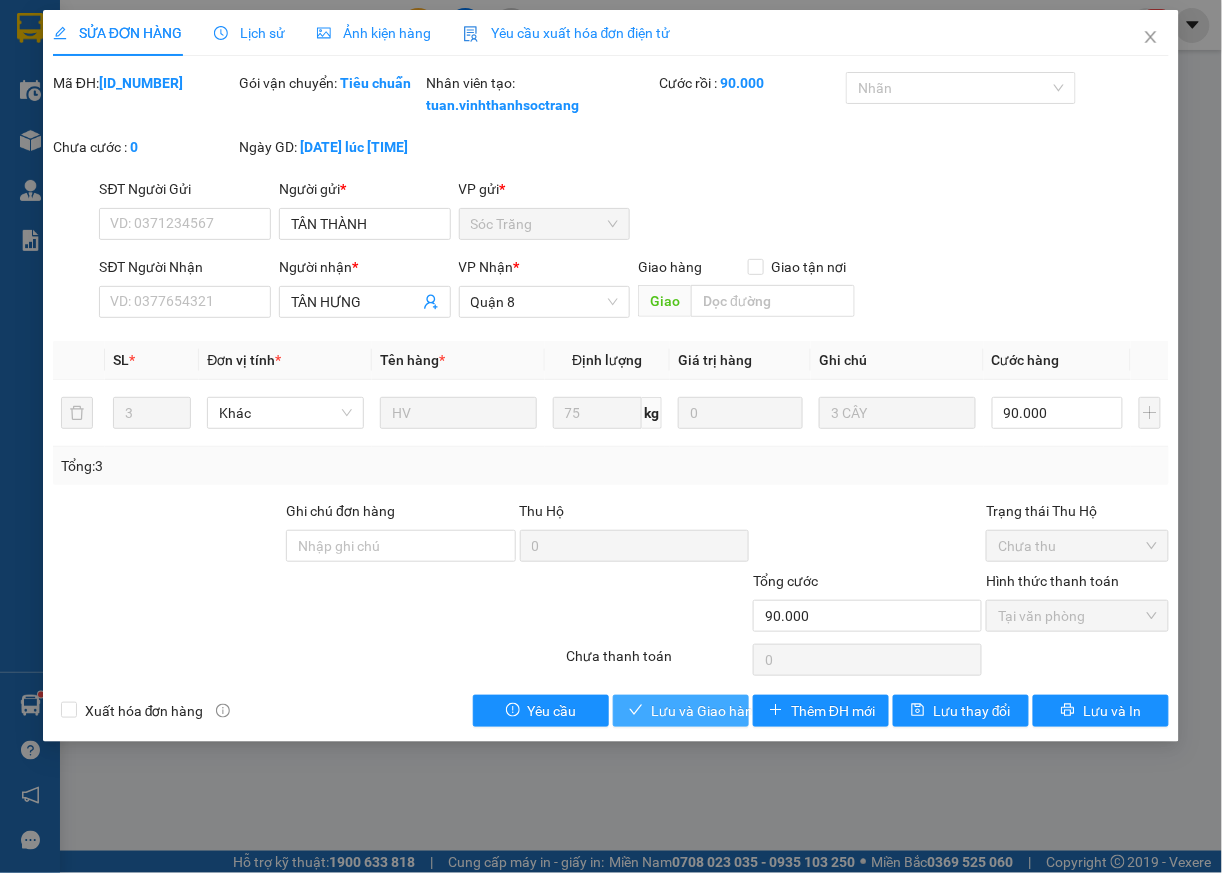 click on "Lưu và Giao hàng" at bounding box center (706, 711) 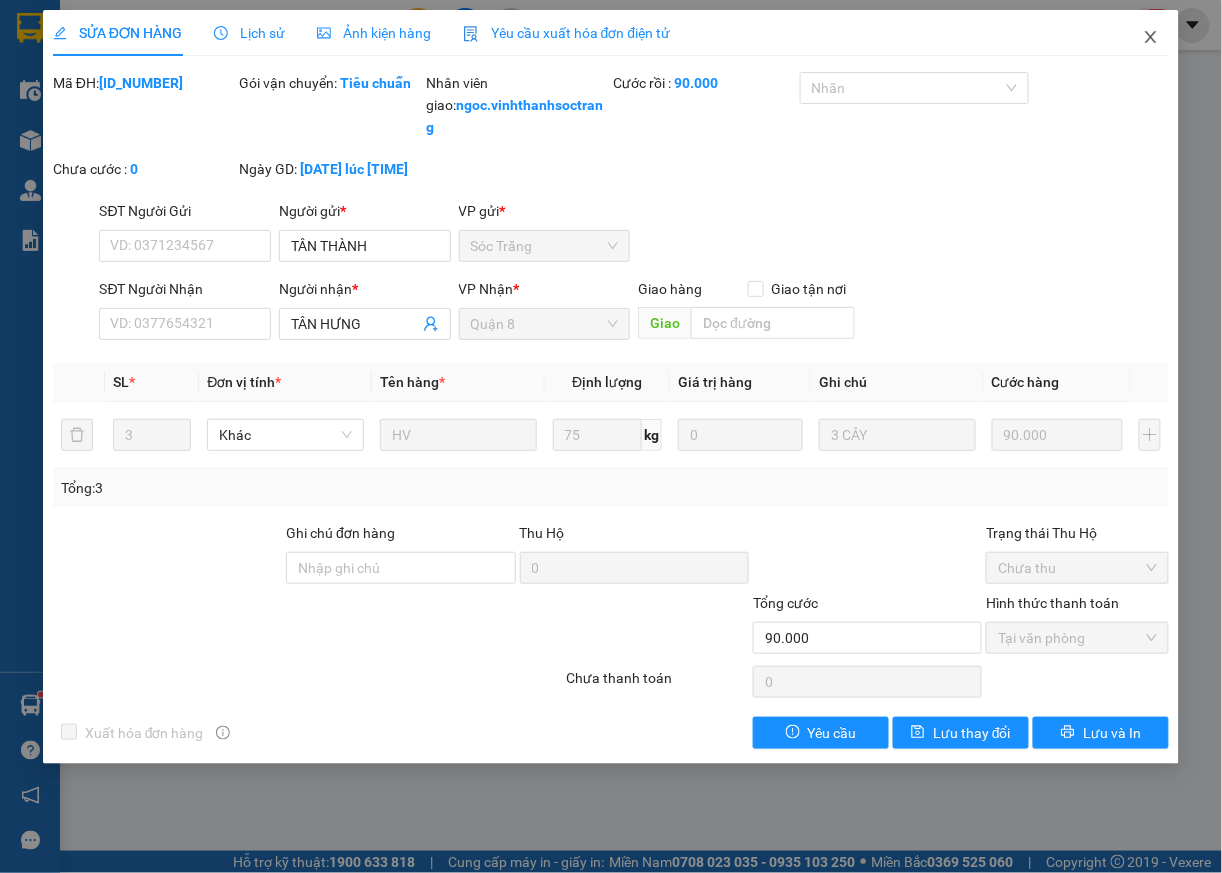 click 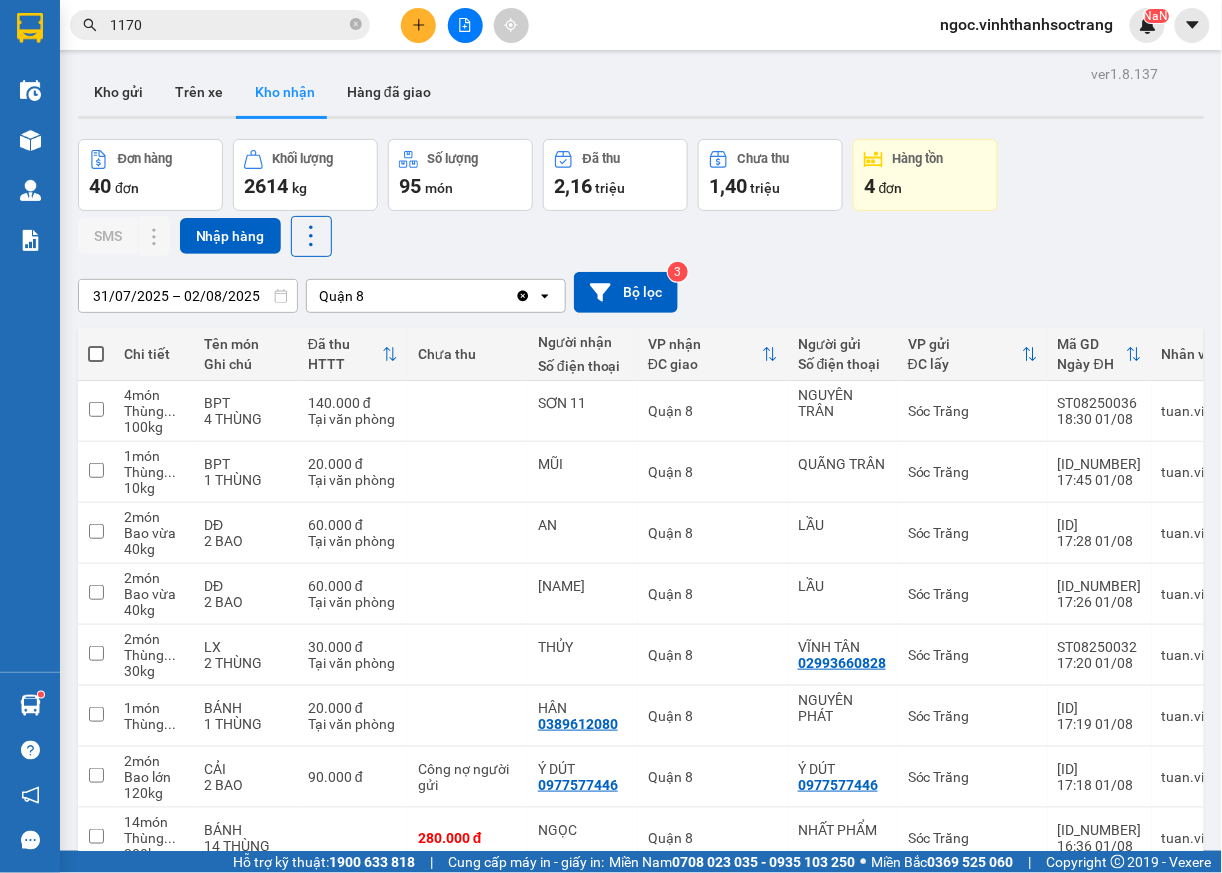 click on "Kết quả tìm kiếm ( [NUMBER] )  Bộ lọc  Mã ĐH Trạng thái Món hàng Thu hộ Tổng cước Chưa cước Nhãn Người gửi VP Gửi Người nhận VP Nhận [ID_NUMBER] [NUMBER] [TIME] - [DATE] VP Nhận   [ID_NUMBER] [TIME] - [DATE] HV SL:  3 [PRICE] [NAME] [CITY] [NAME] [DISTRICT] [ID_NUMBER] [TIME] - [DATE] Đã giao   [TIME] - [DATE] QA SL:  1 [PRICE] [NAME] [CITY] [PHONE] [NAME] [CITY] TC: [NUMBER] [ID_NUMBER] [TIME] - [DATE] Đã giao   [TIME] - [DATE] ĐỒ SL:  1 [PRICE] [NAME] [CITY] [PHONE] [NAME] [CITY] TC: [NUMBER] [ID_NUMBER] [TIME] - [DATE] Đã giao   [TIME] - [DATE] VẢI SL:  1 [PRICE] [NAME] [CITY] [PHONE] [NAME] [CITY] TC: [NUMBER] [ID_NUMBER] [TIME] - [DATE] Đã giao   [TIME] - [DATE] DÉP SL:  2 [PRICE] [NAME] [CITY] [PHONE] [NAME] [CITY] TC: [NUMBER] [ID_NUMBER] [TIME] - [DATE] Đã giao   [TIME] - [DATE] QA SL:  1 [PRICE] [NAME] [CITY] [PHONE] [NAME] [CITY] TC: [NUMBER] [ID_NUMBER] [TIME] - [DATE] Đã giao   [TIME] - [DATE] bánh ú [NUMBER]" at bounding box center [195, 25] 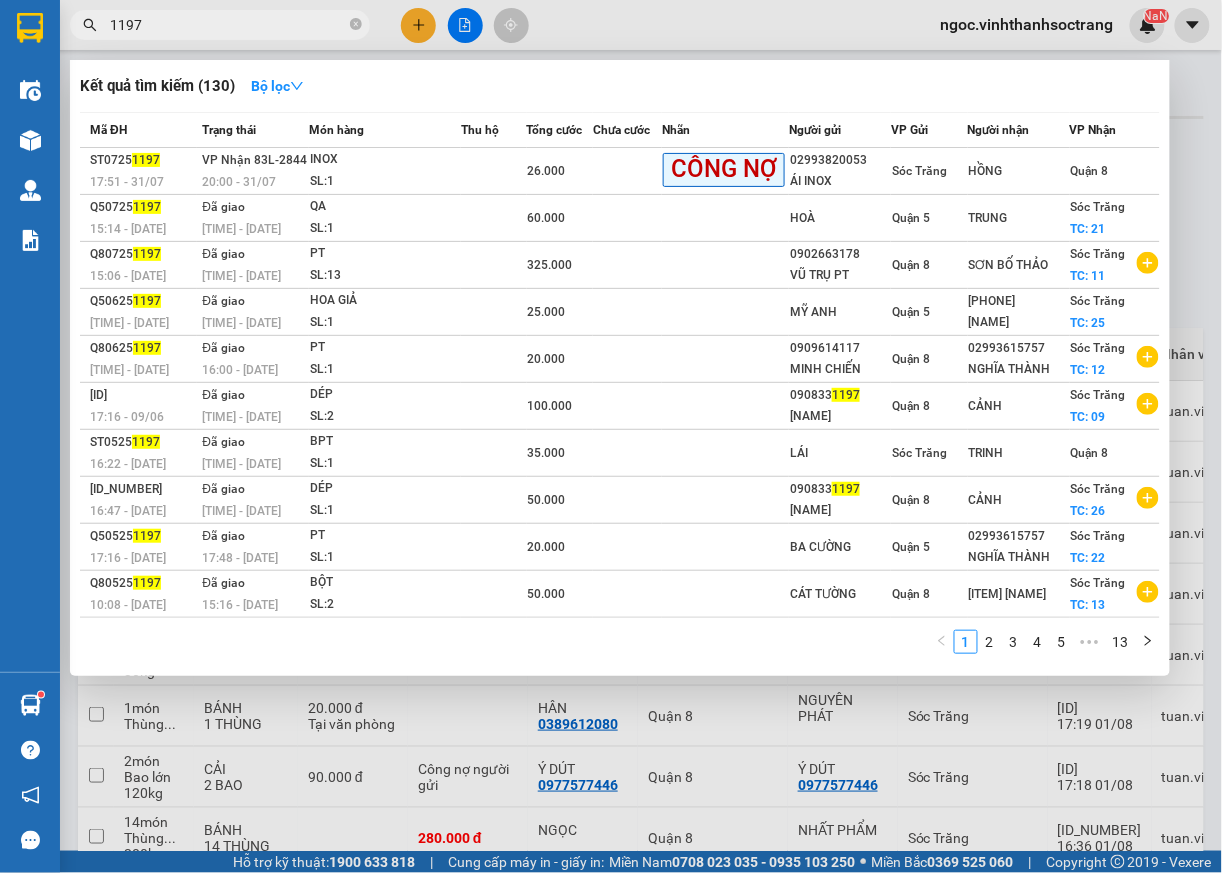 type on "1197" 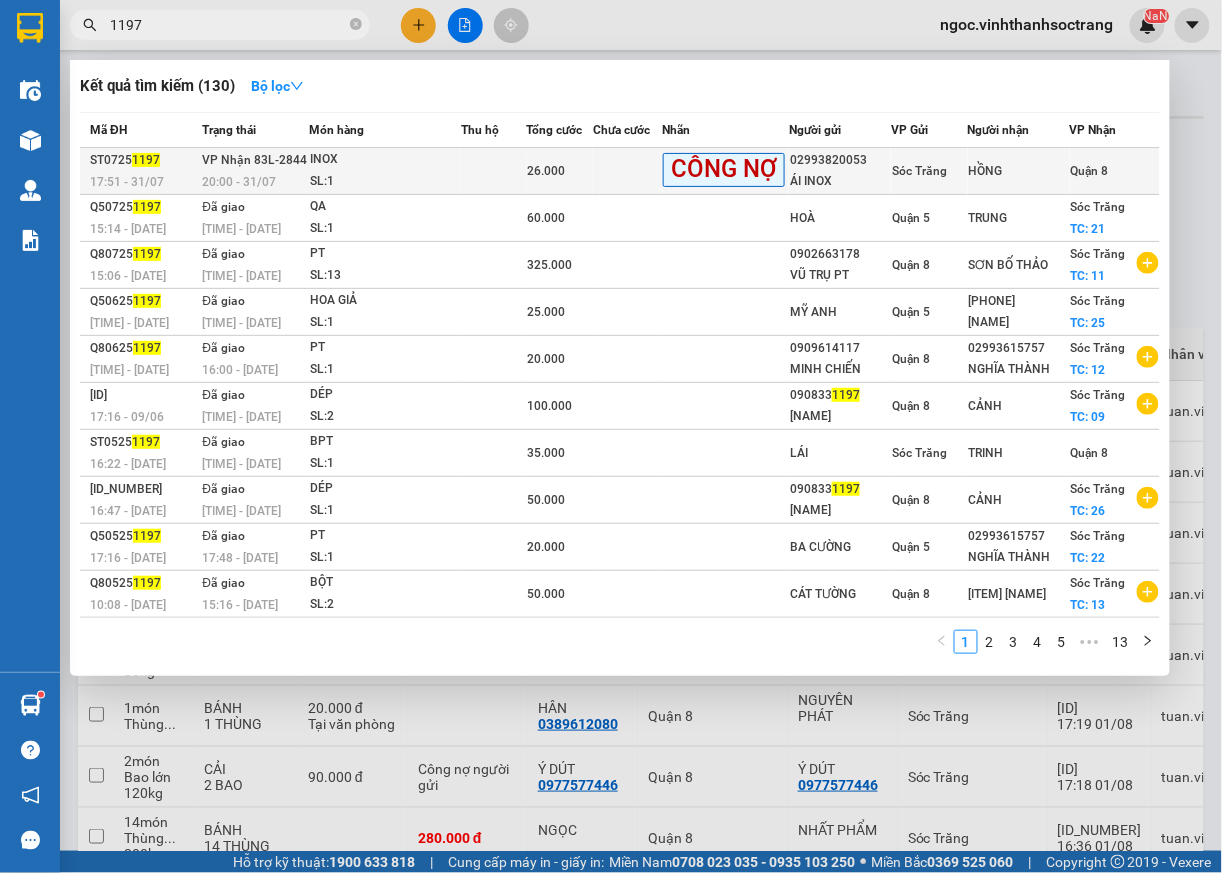 click on "Quận 8" at bounding box center [1090, 171] 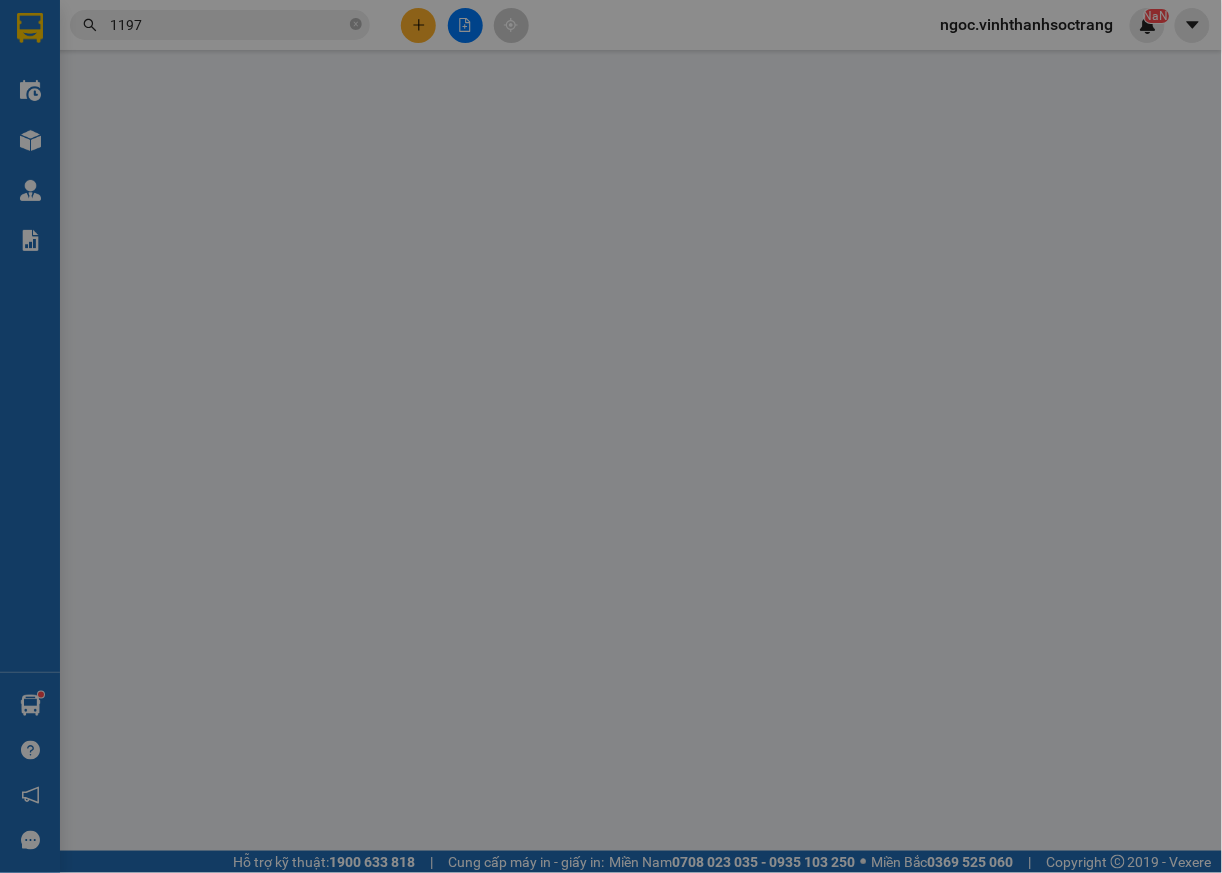 type on "02993820053" 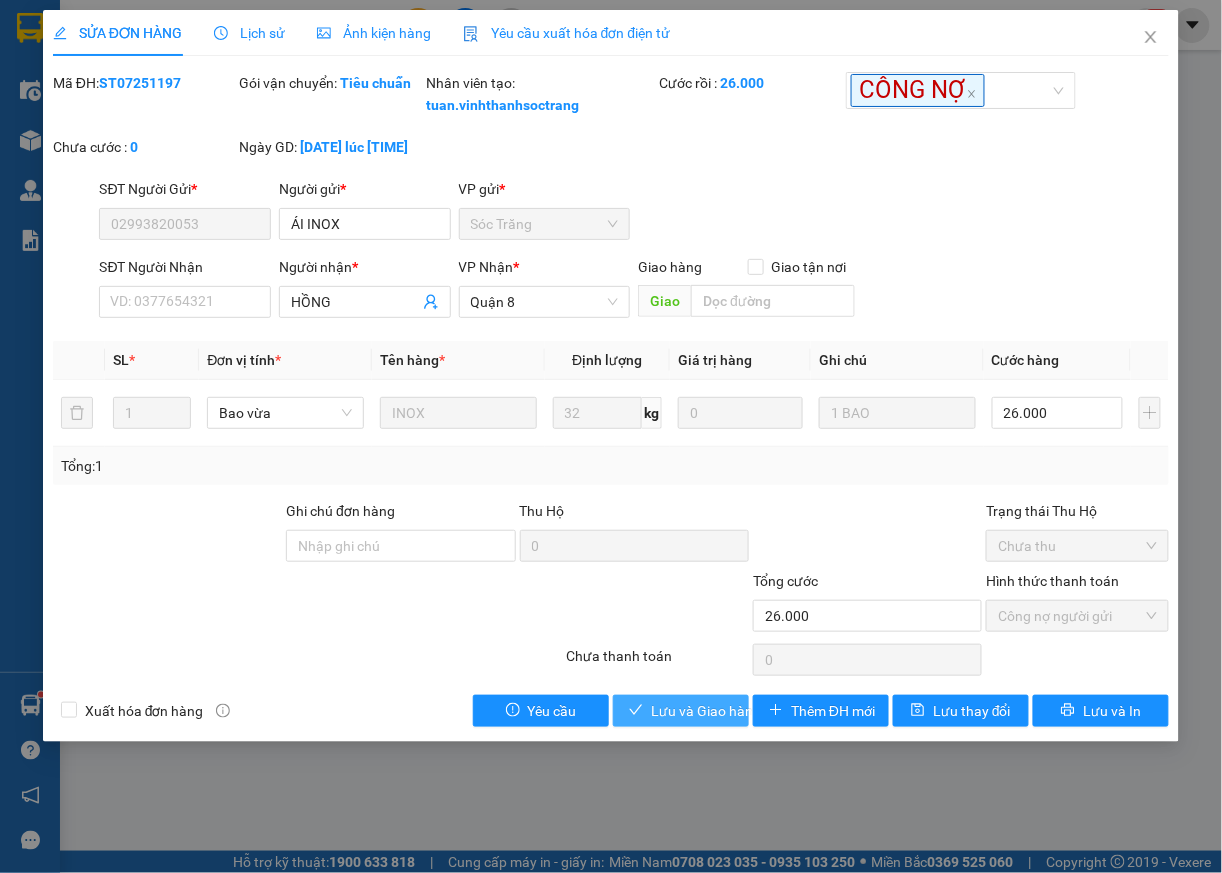 click on "Lưu và Giao hàng" at bounding box center [706, 711] 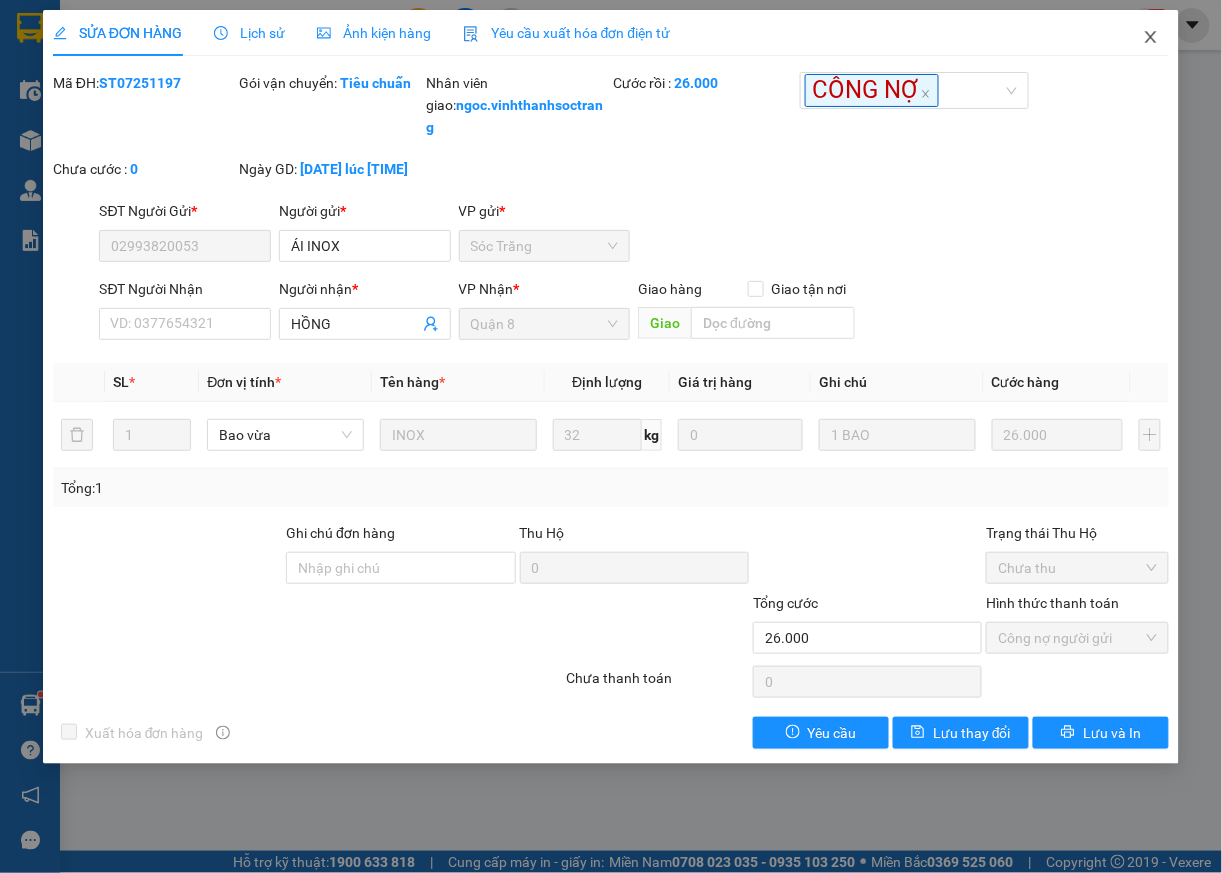 click at bounding box center [1151, 38] 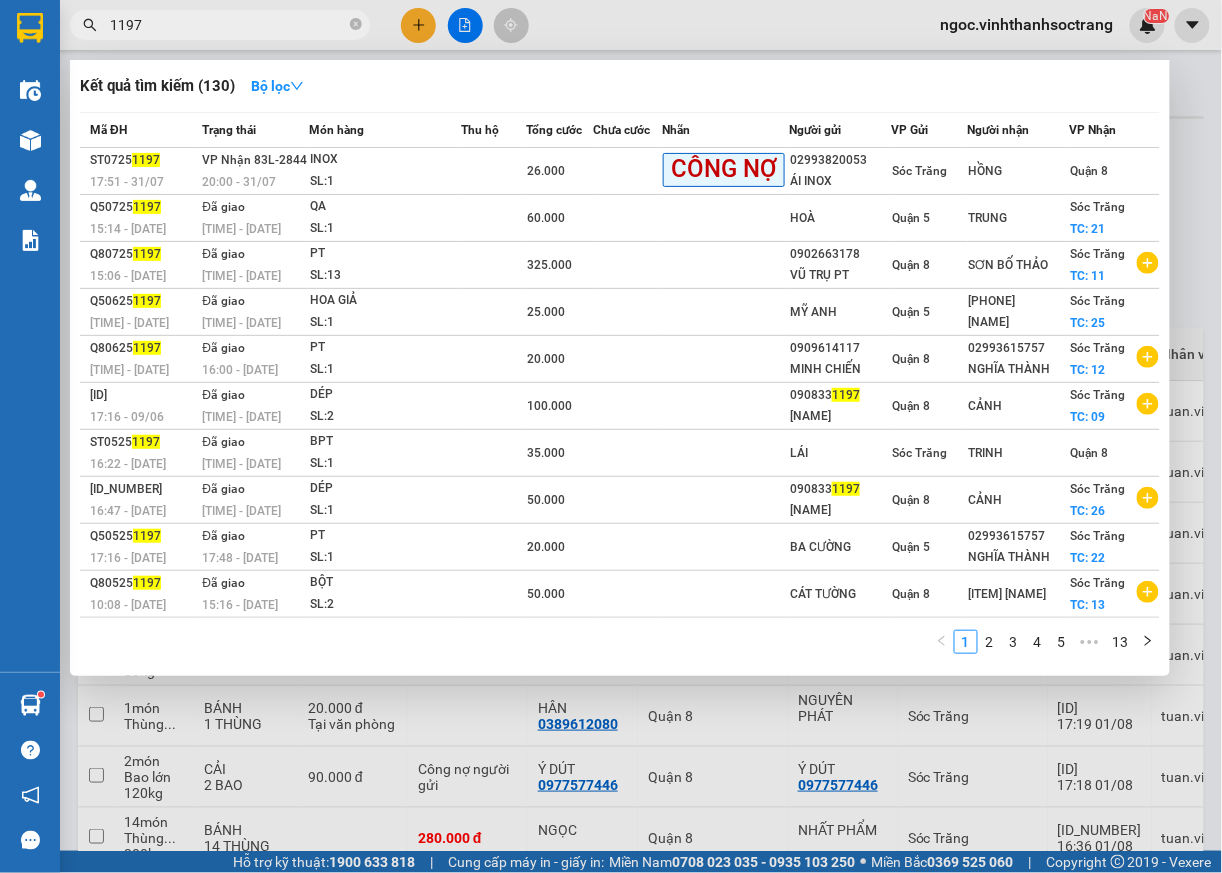 click on "1197" at bounding box center (228, 25) 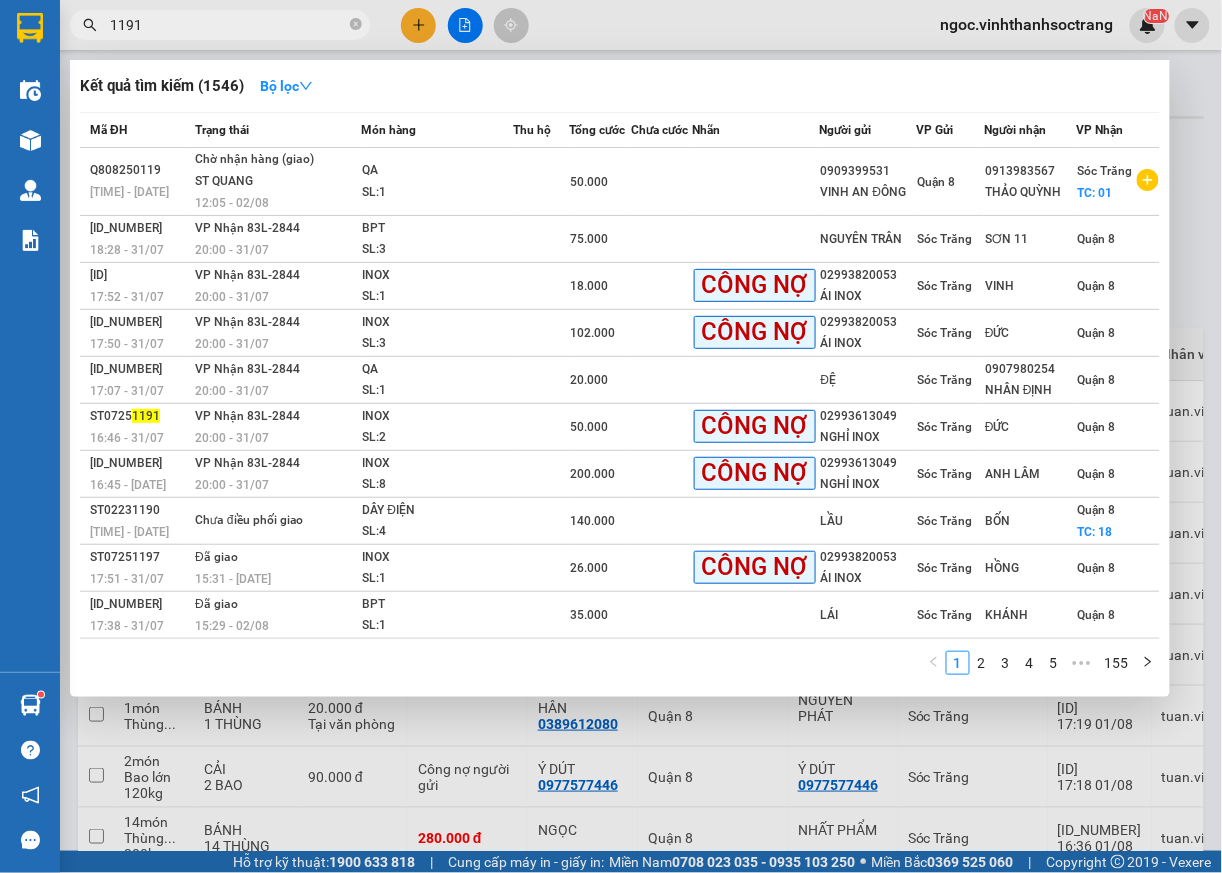 type on "1191" 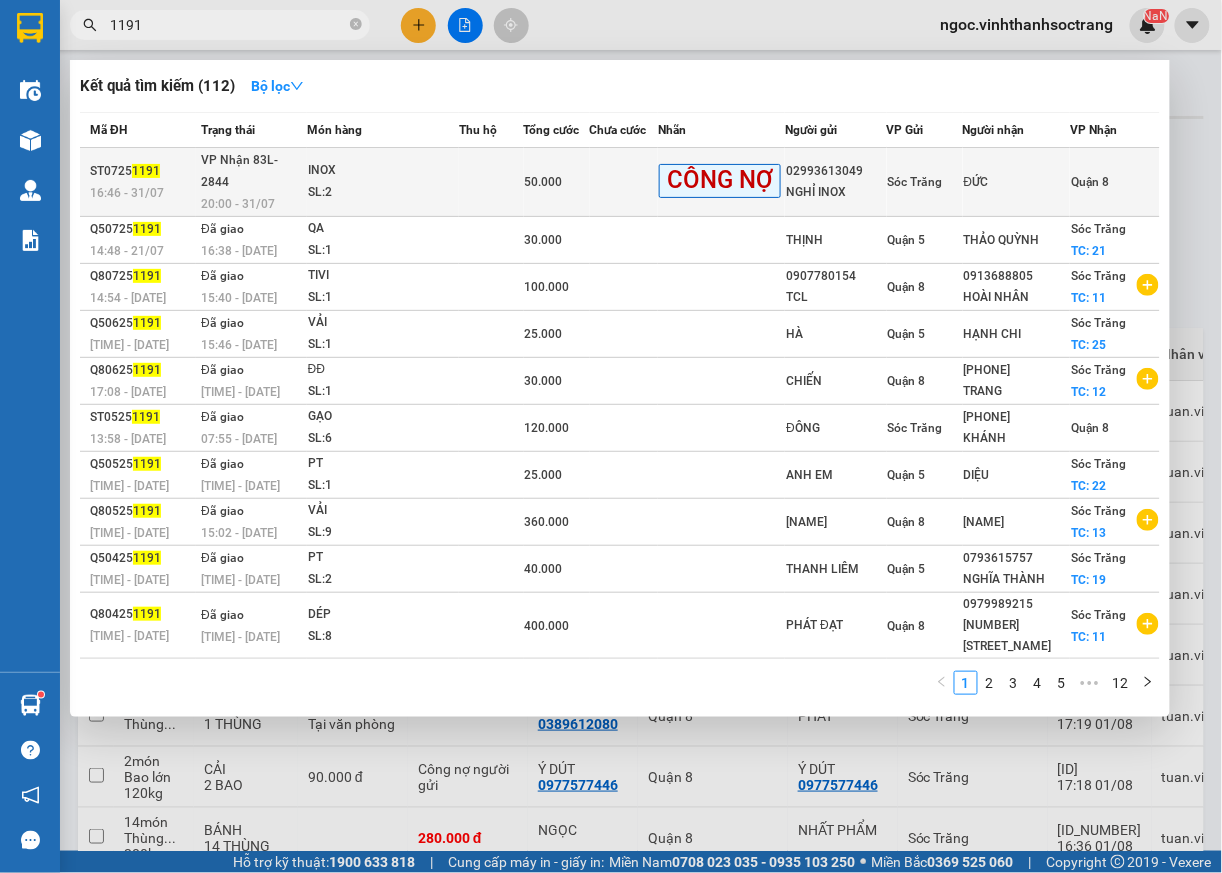 click on "Quận 8" at bounding box center (1090, 182) 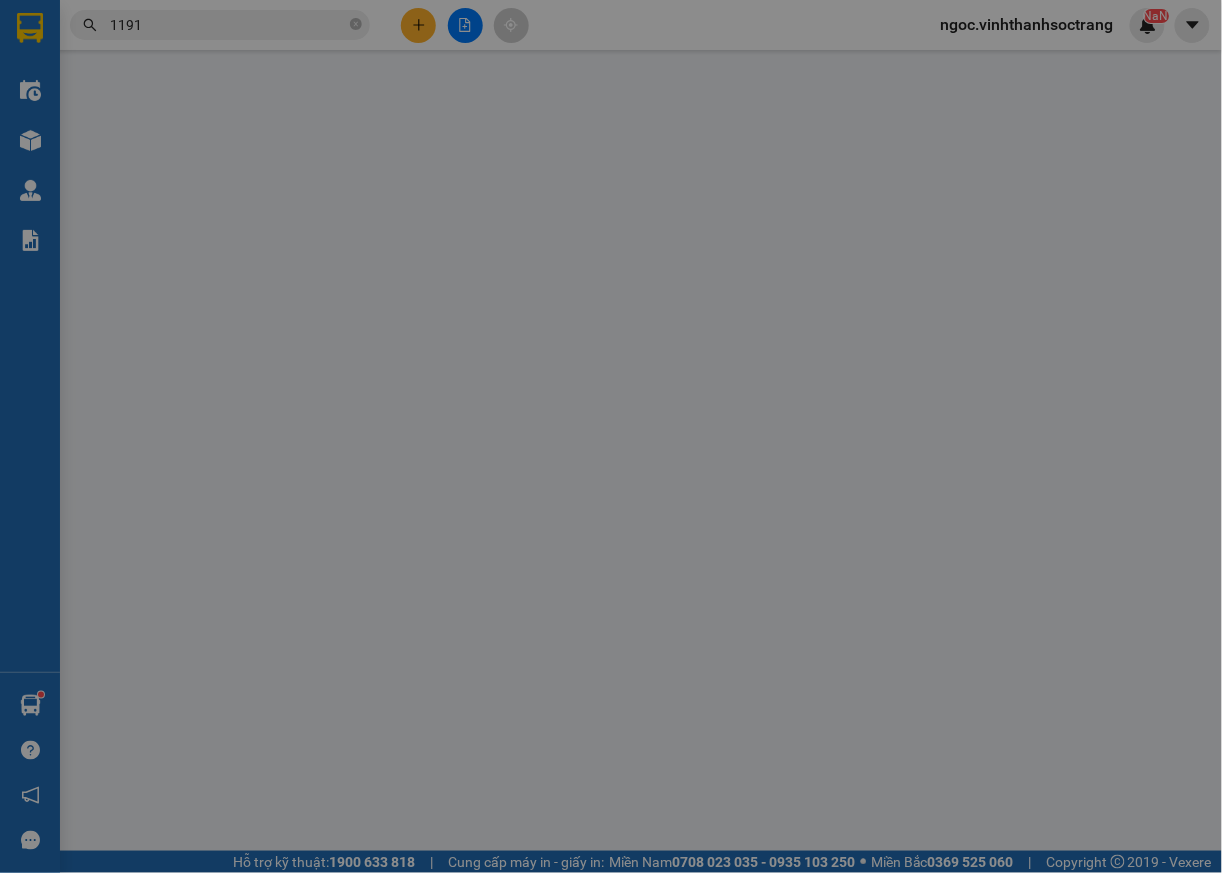 type on "02993613049" 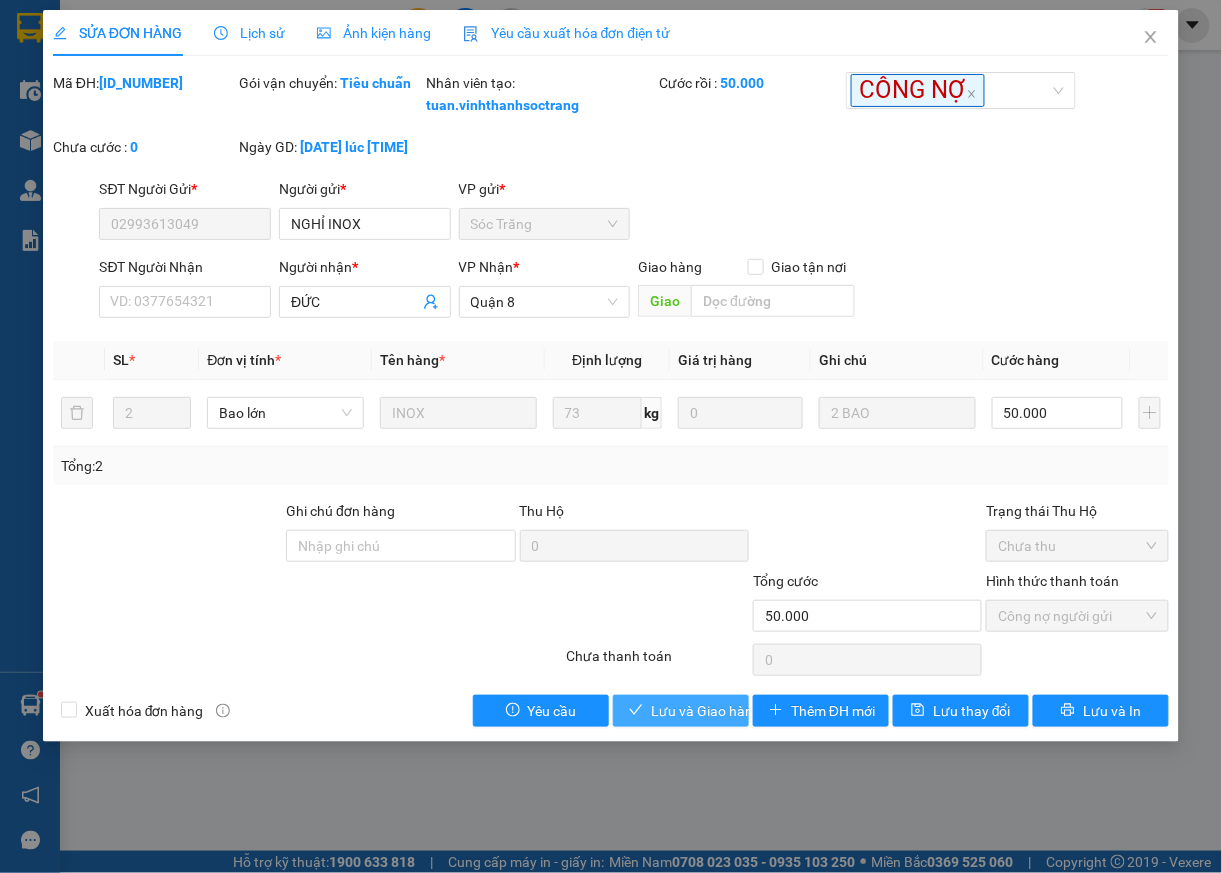 click on "Lưu và Giao hàng" at bounding box center (681, 711) 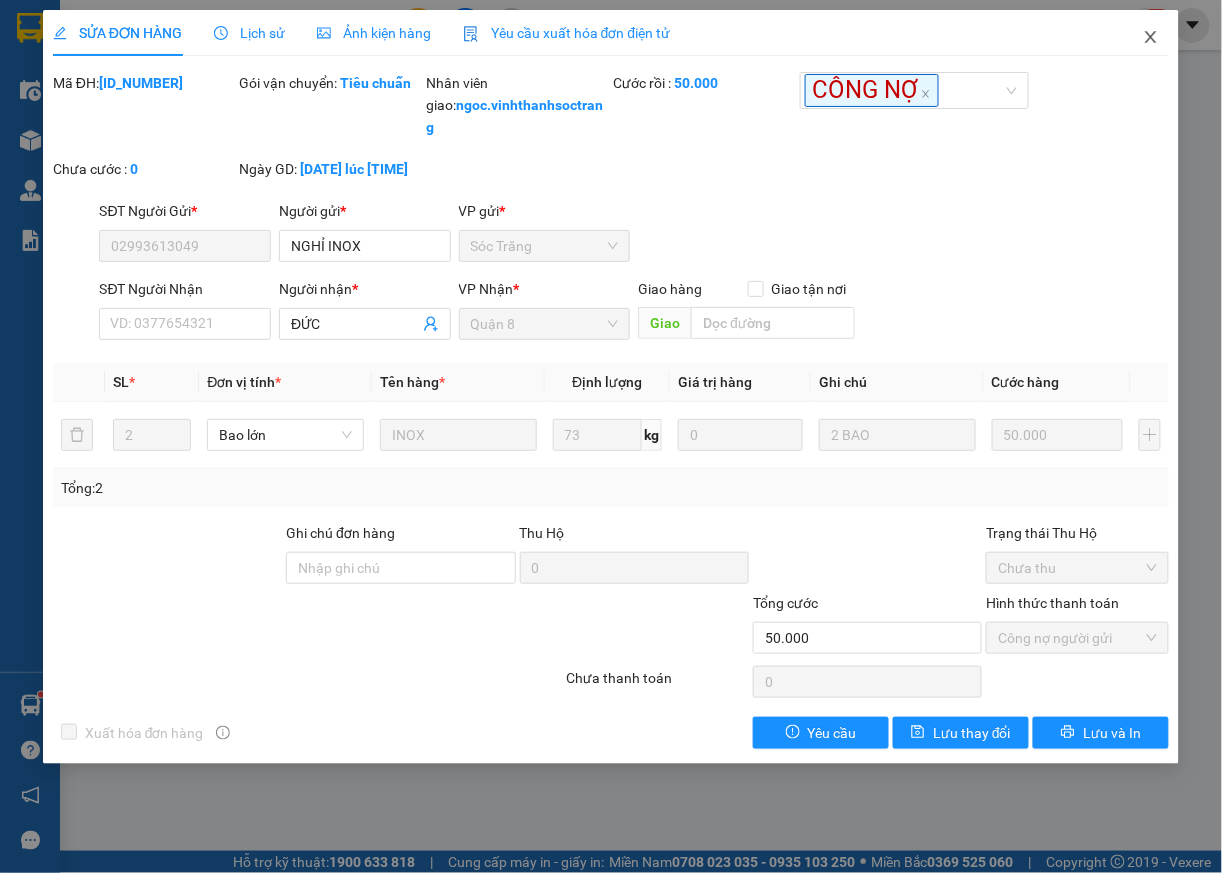 click at bounding box center (1151, 38) 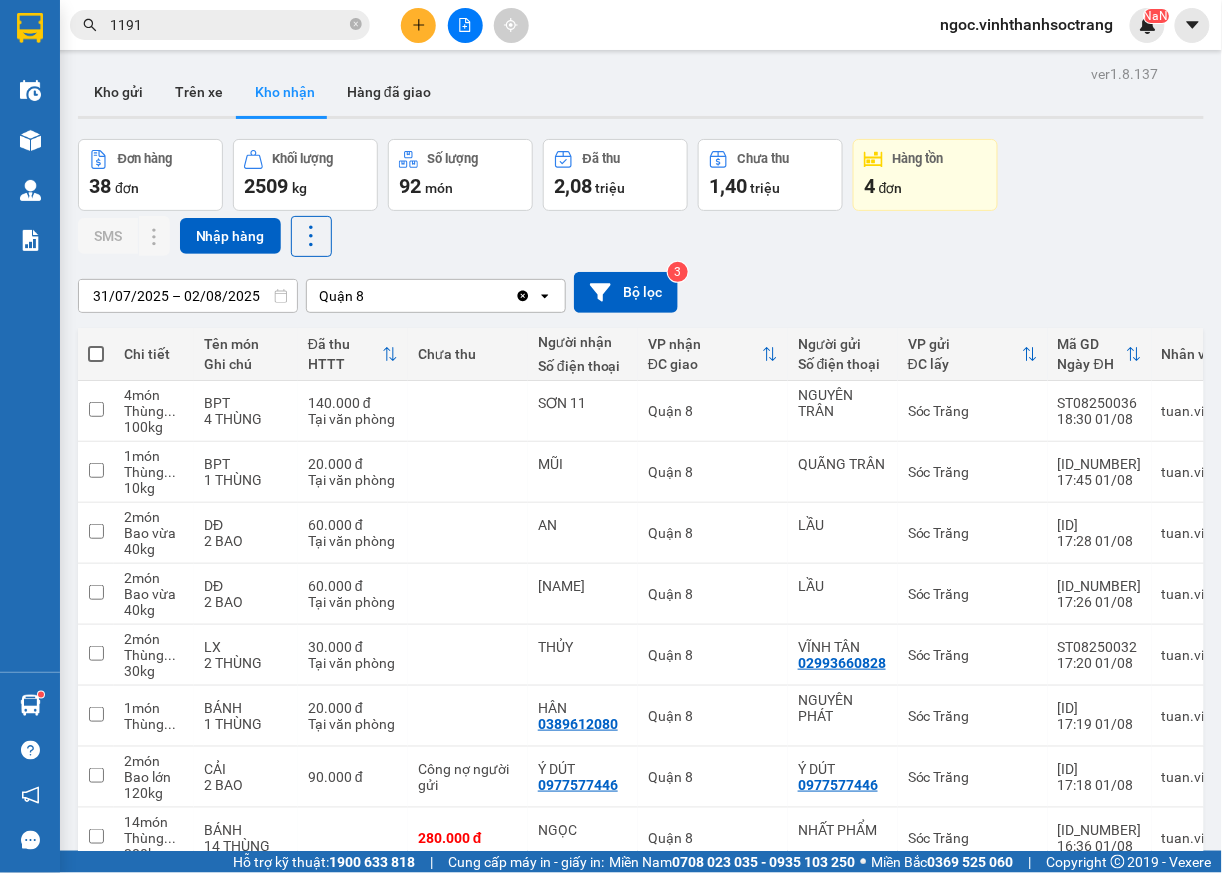 click on "1191" at bounding box center (228, 25) 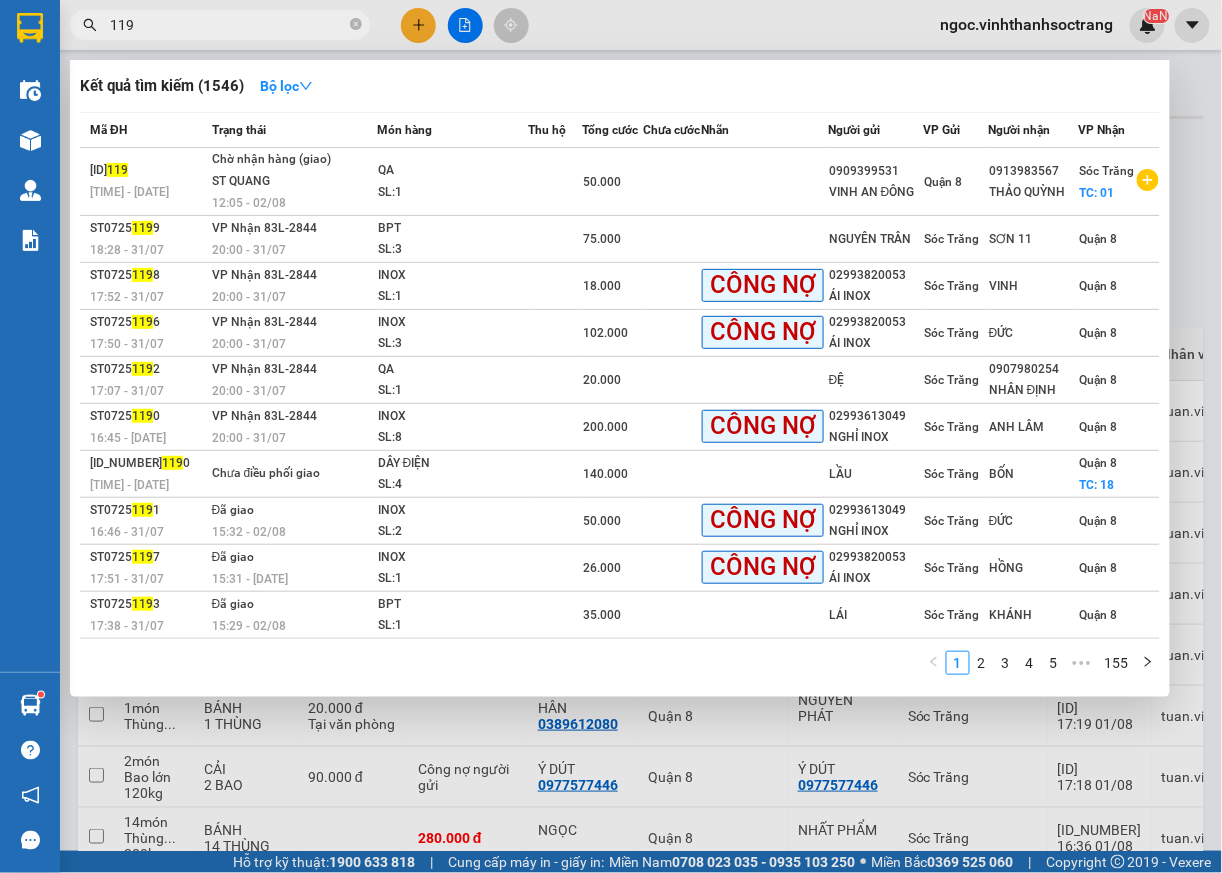 type on "[NUMBER]" 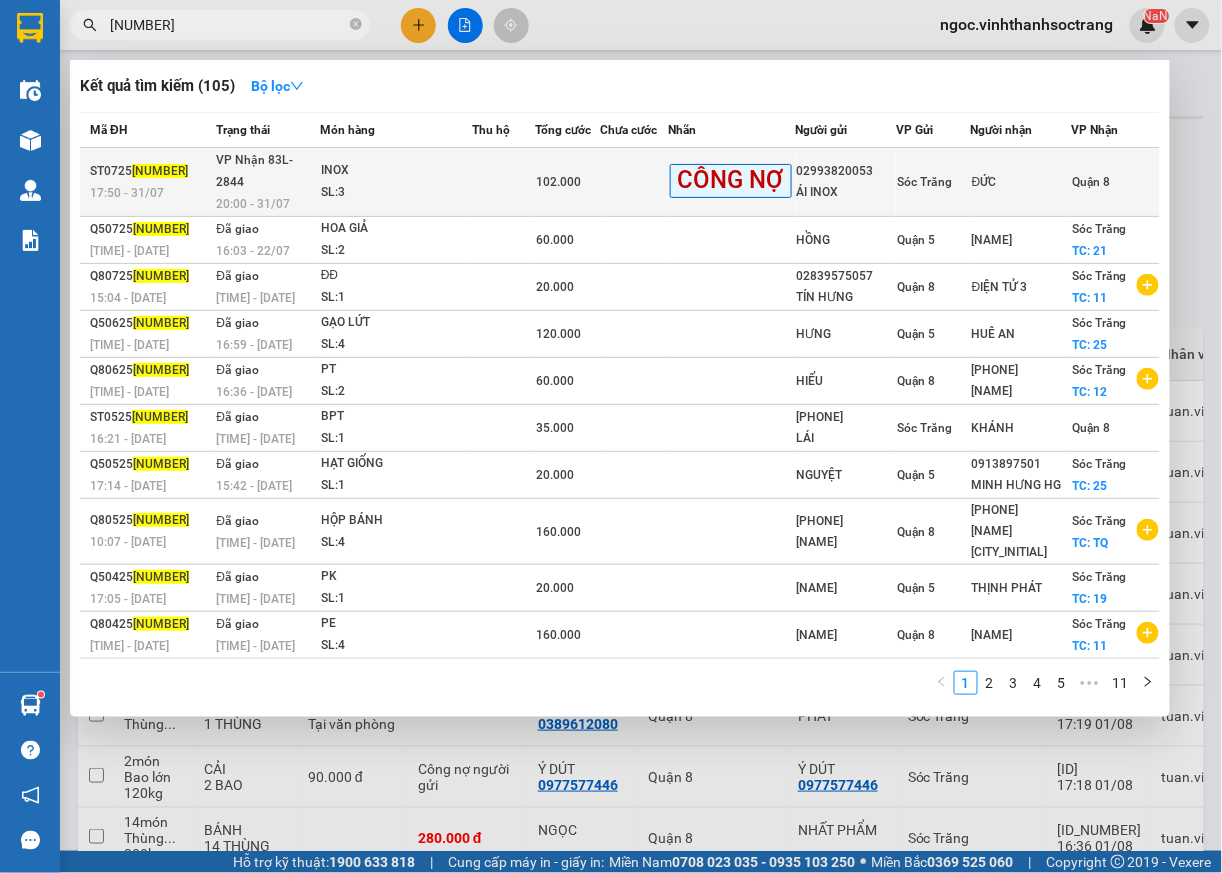 click on "Quận 8" at bounding box center (1115, 182) 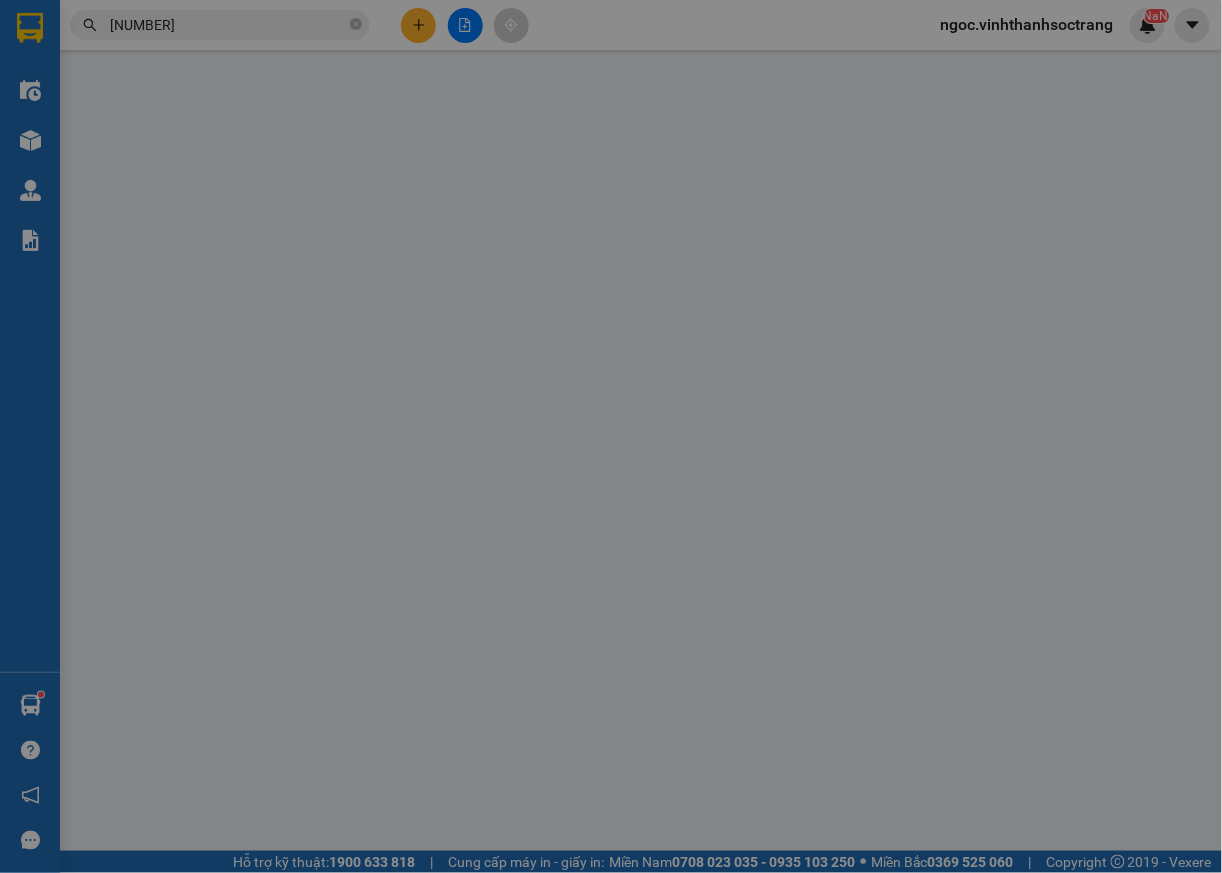 type on "02993820053" 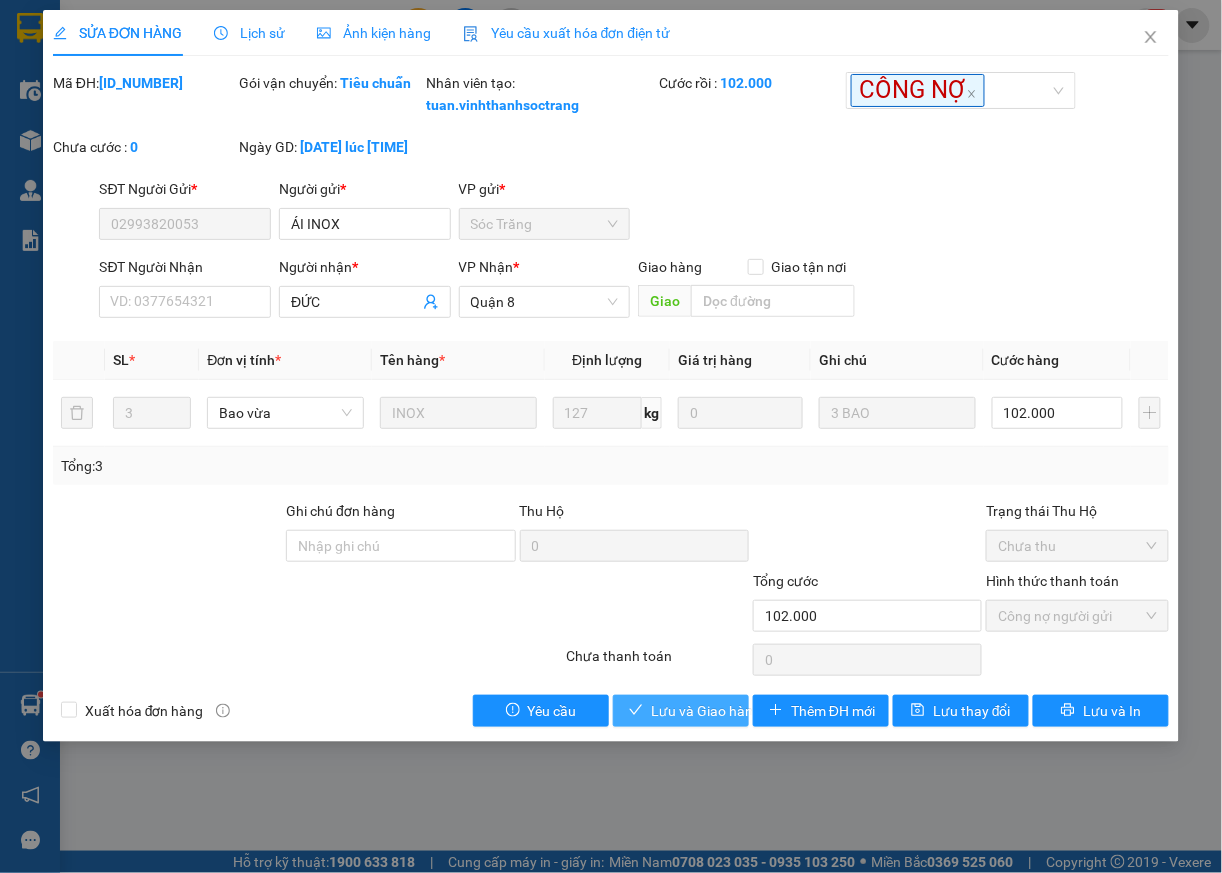 click on "Lưu và Giao hàng" at bounding box center (706, 711) 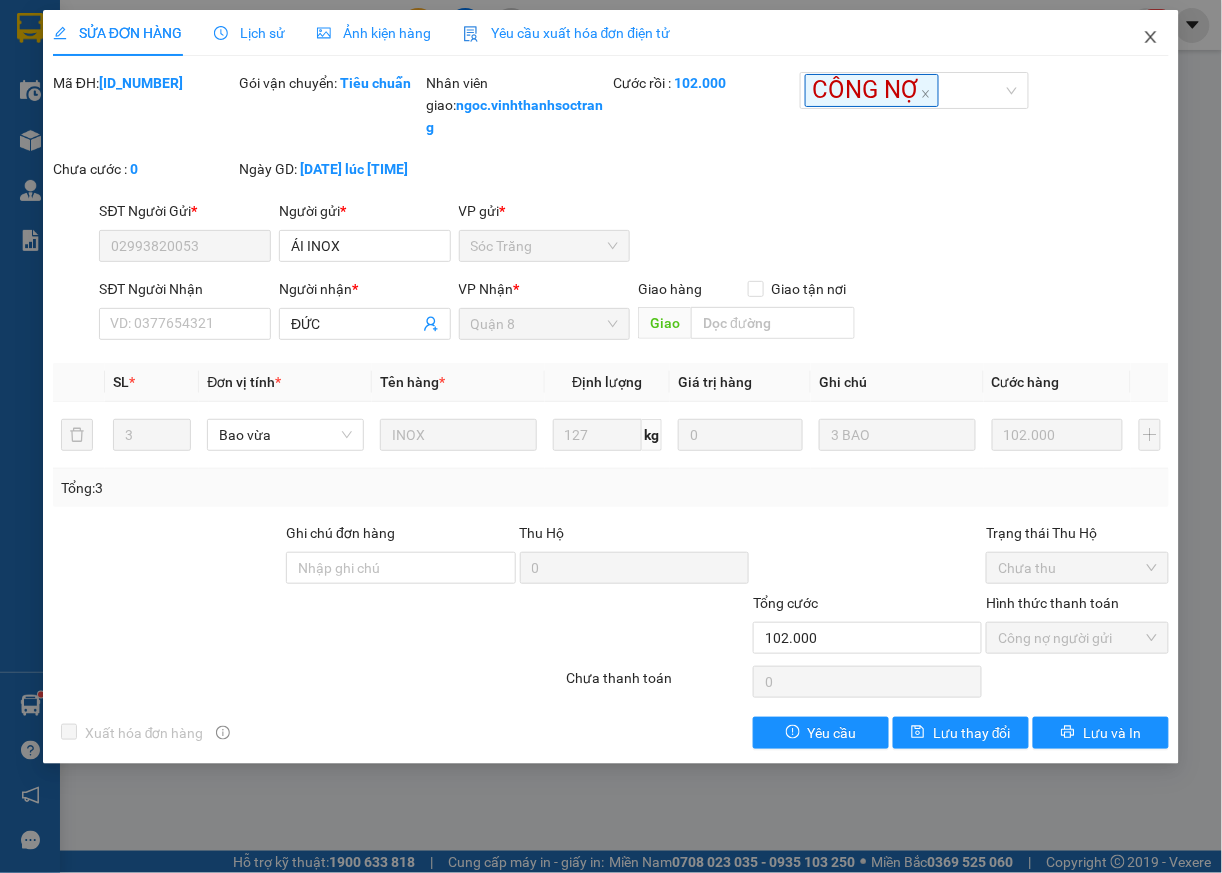 click 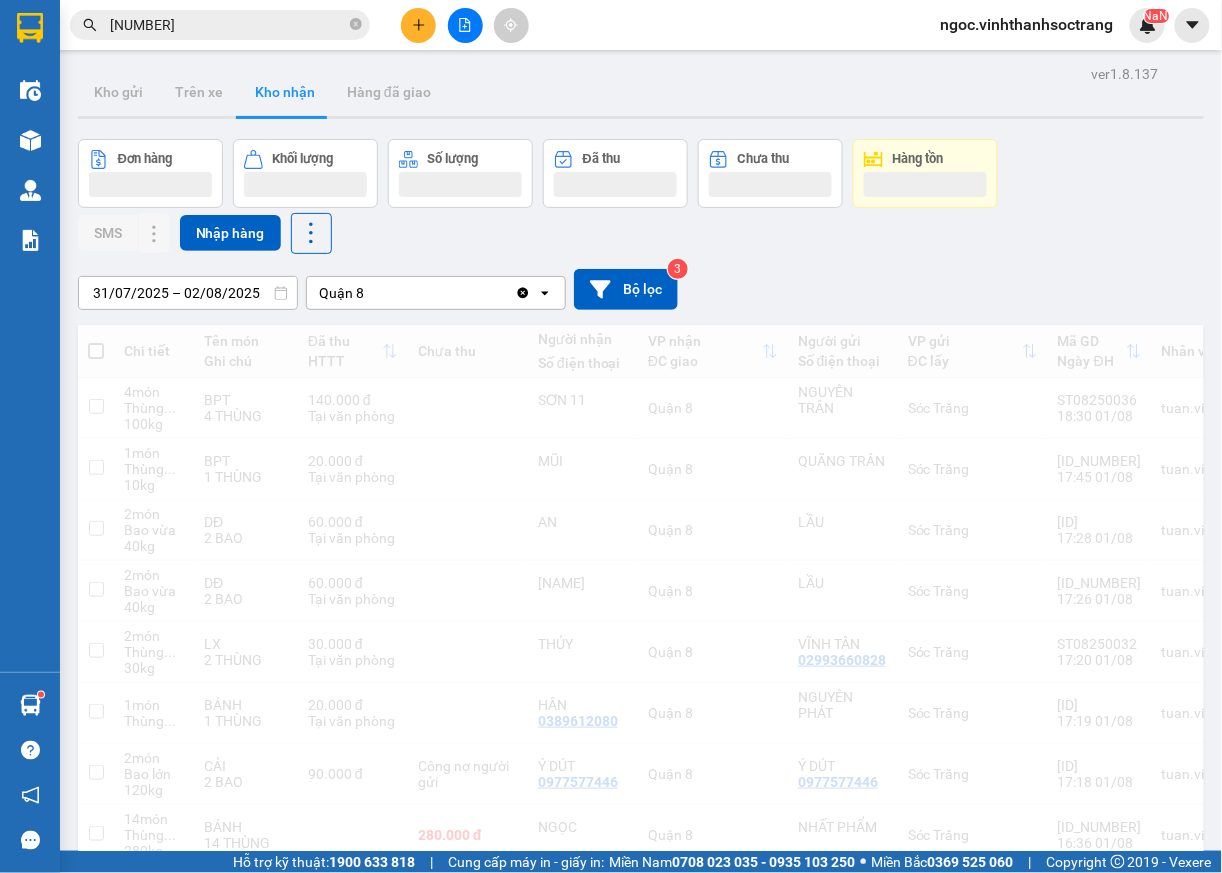 click 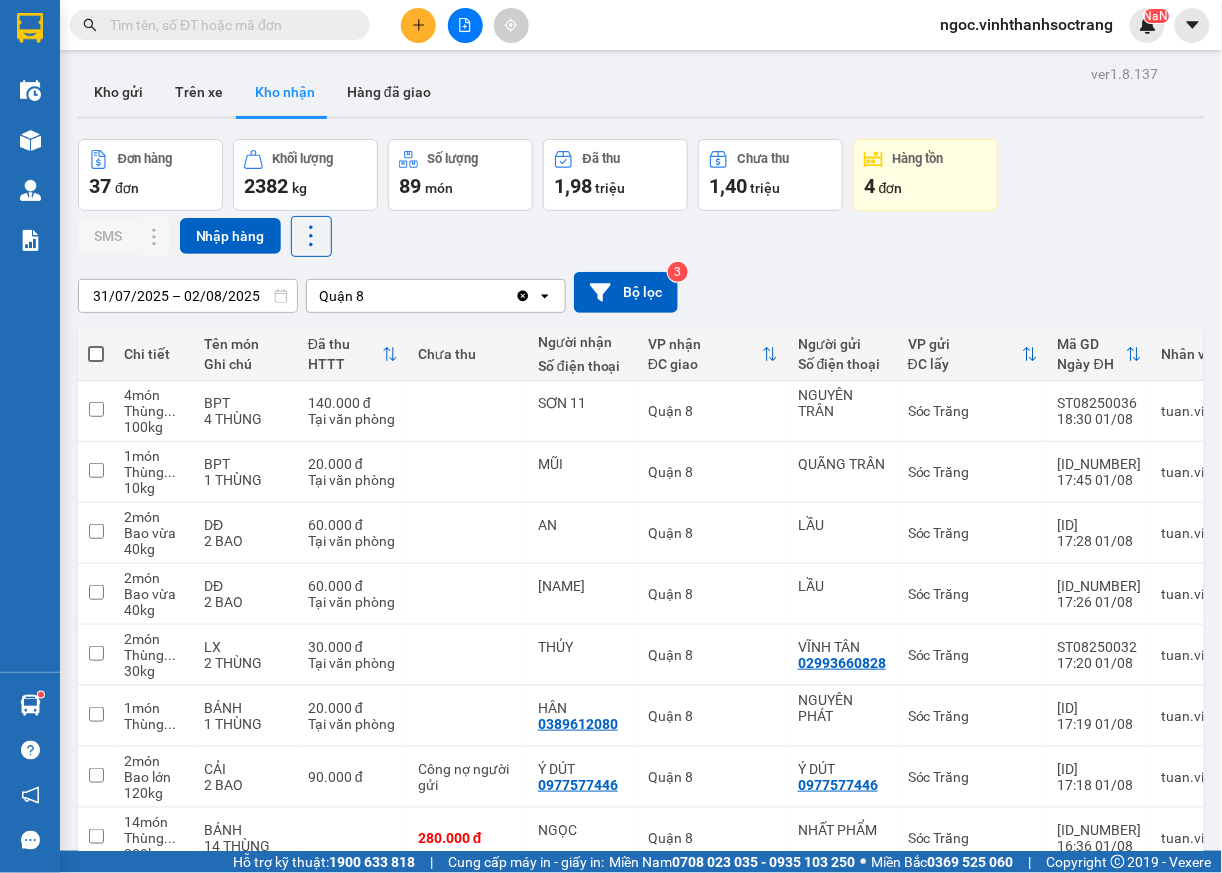click at bounding box center (228, 25) 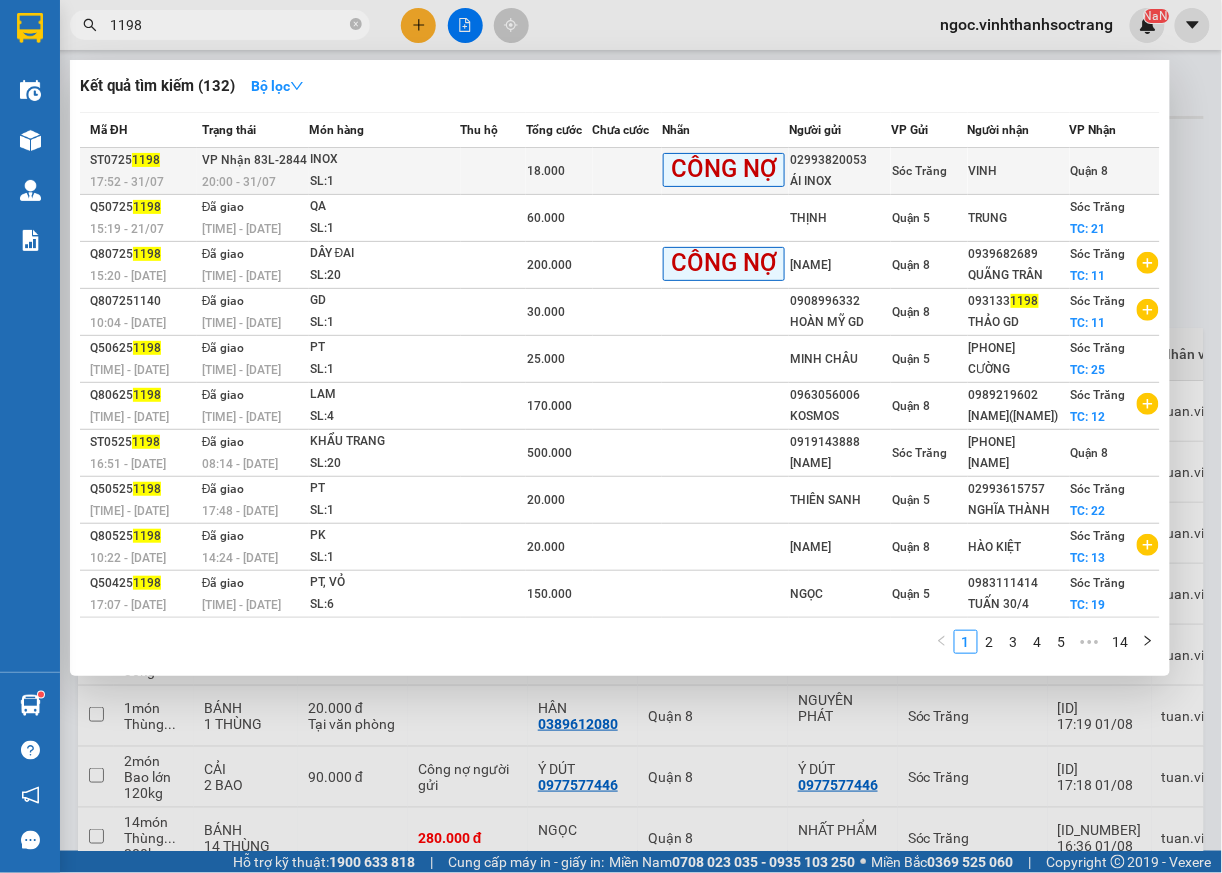 type on "1198" 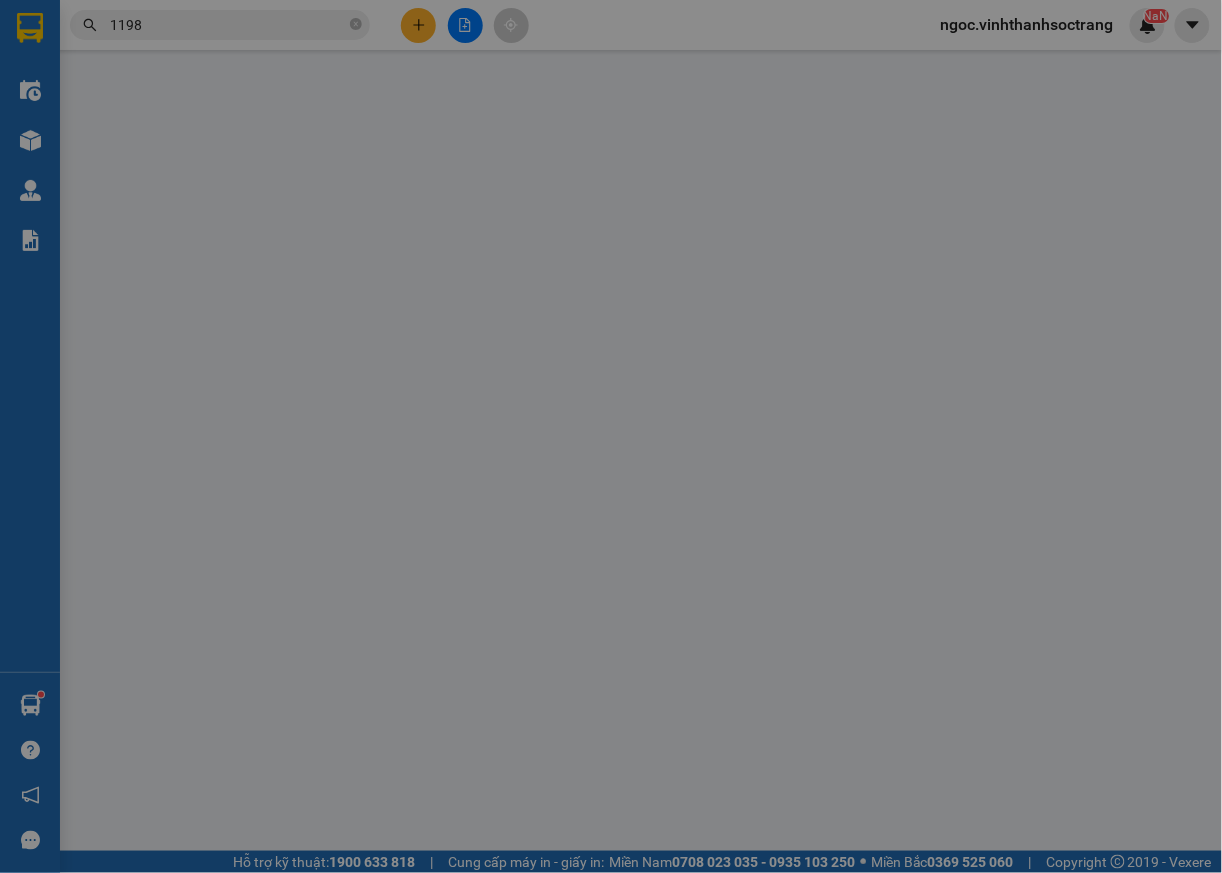 type on "02993820053" 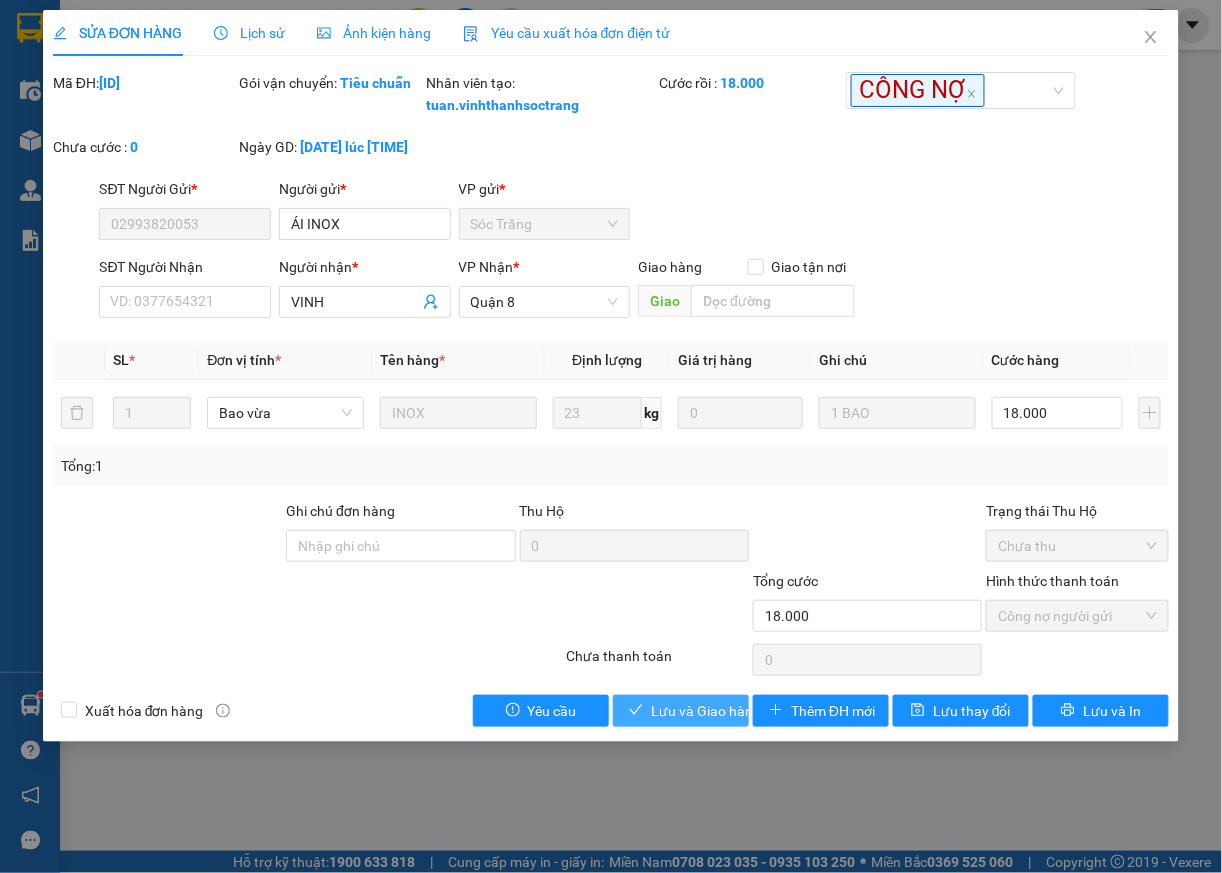 click on "Lưu và Giao hàng" at bounding box center [706, 711] 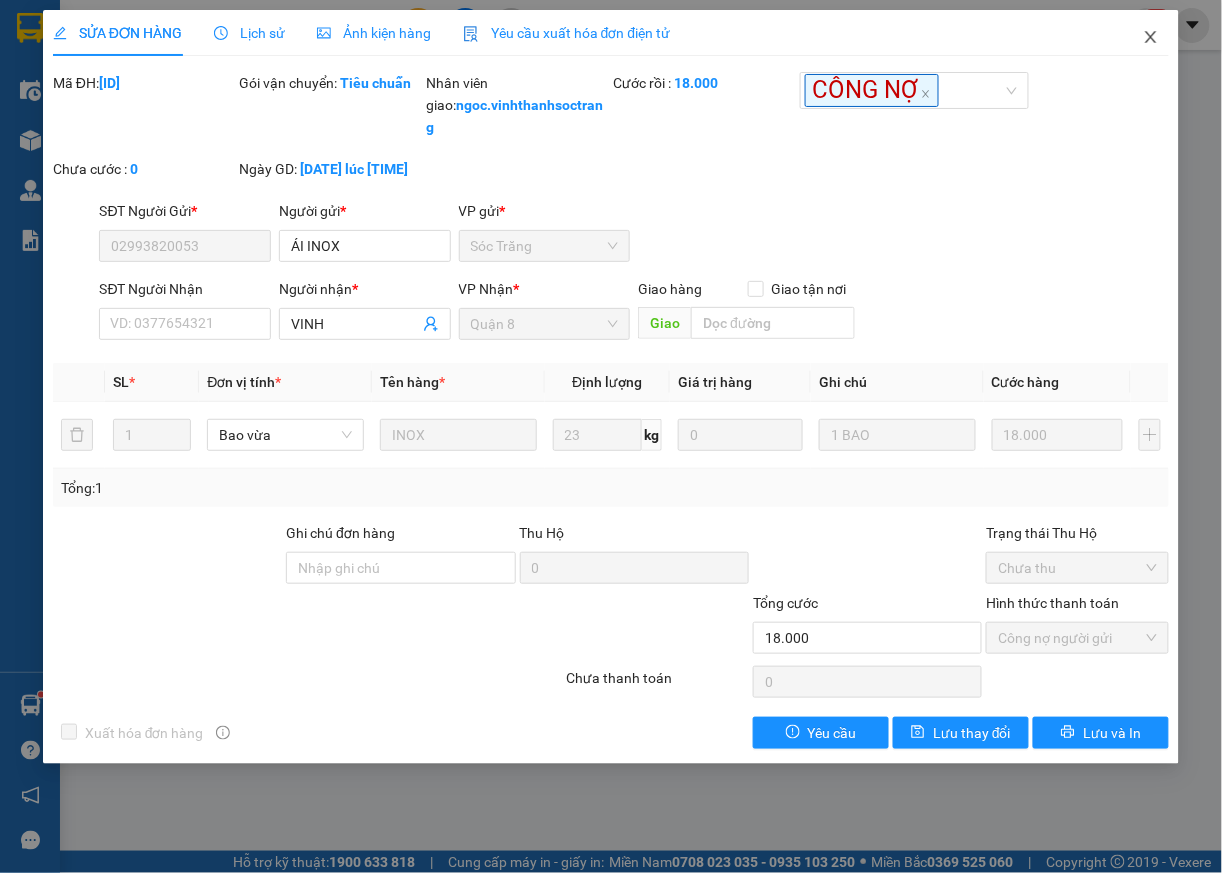 click 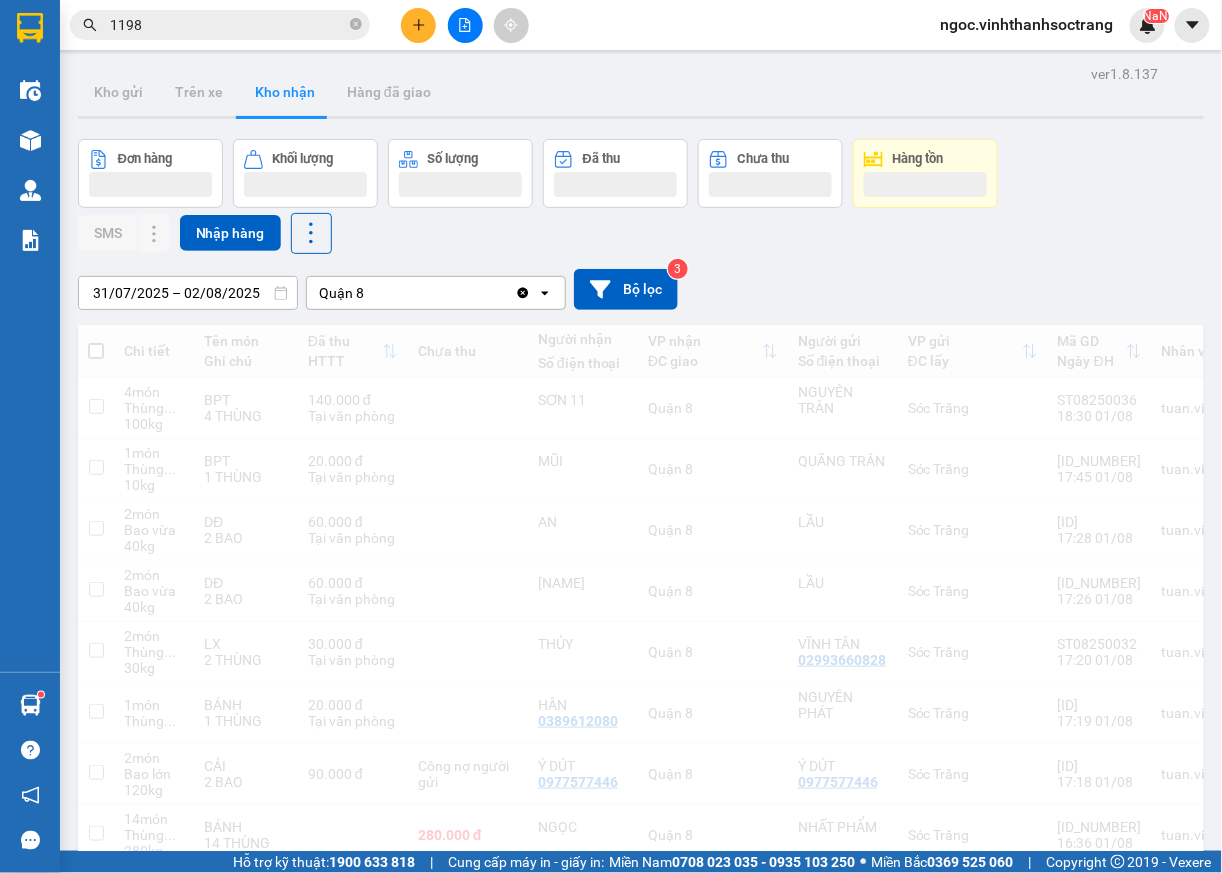 click on "1198" at bounding box center (228, 25) 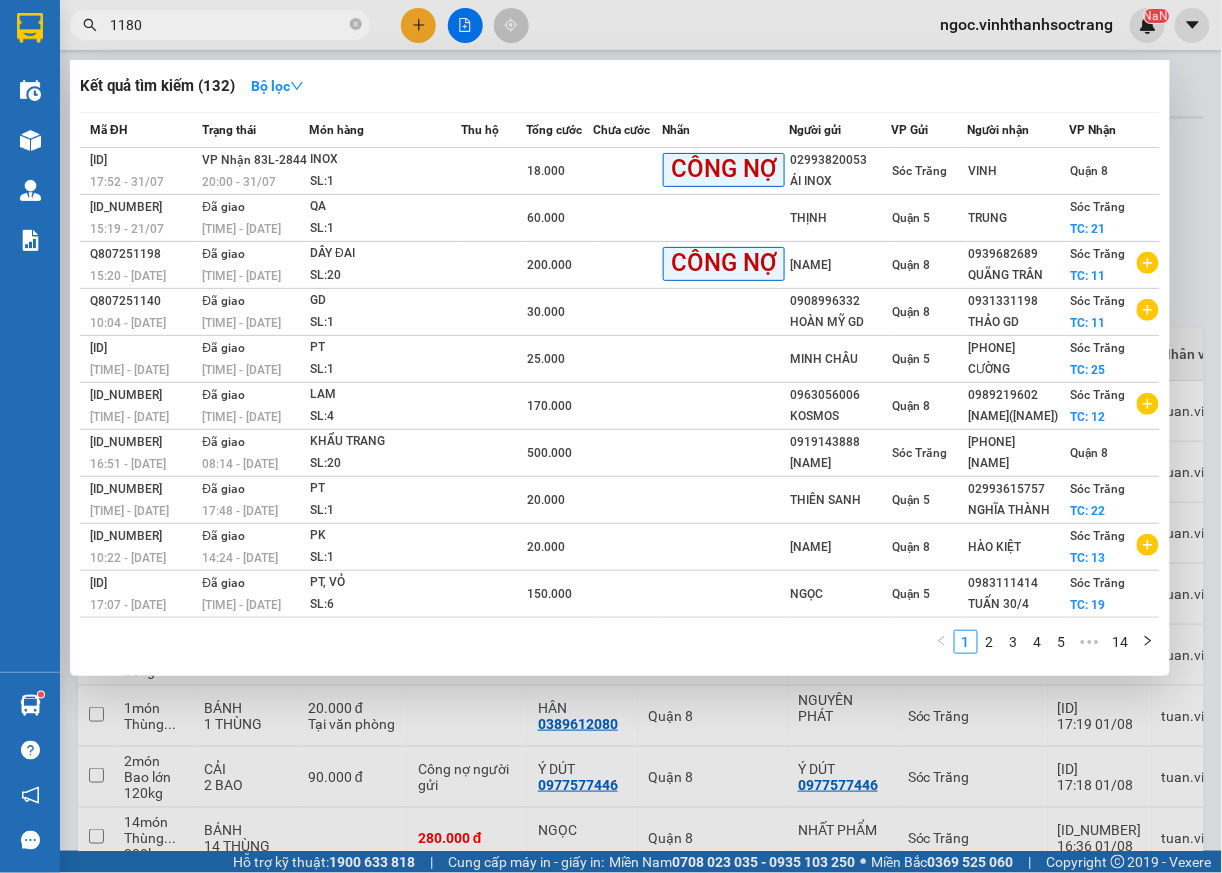 type on "1180" 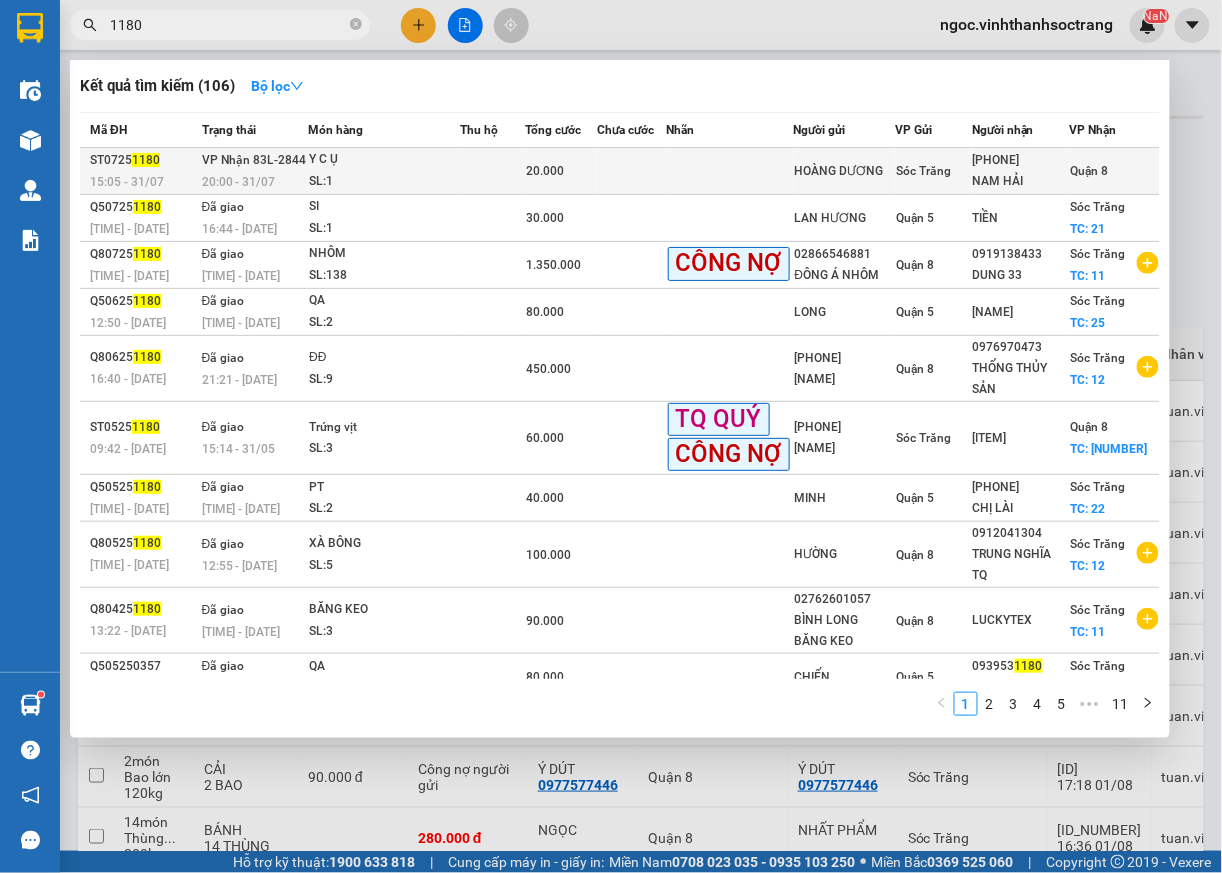 click on "Quận 8" at bounding box center [1090, 171] 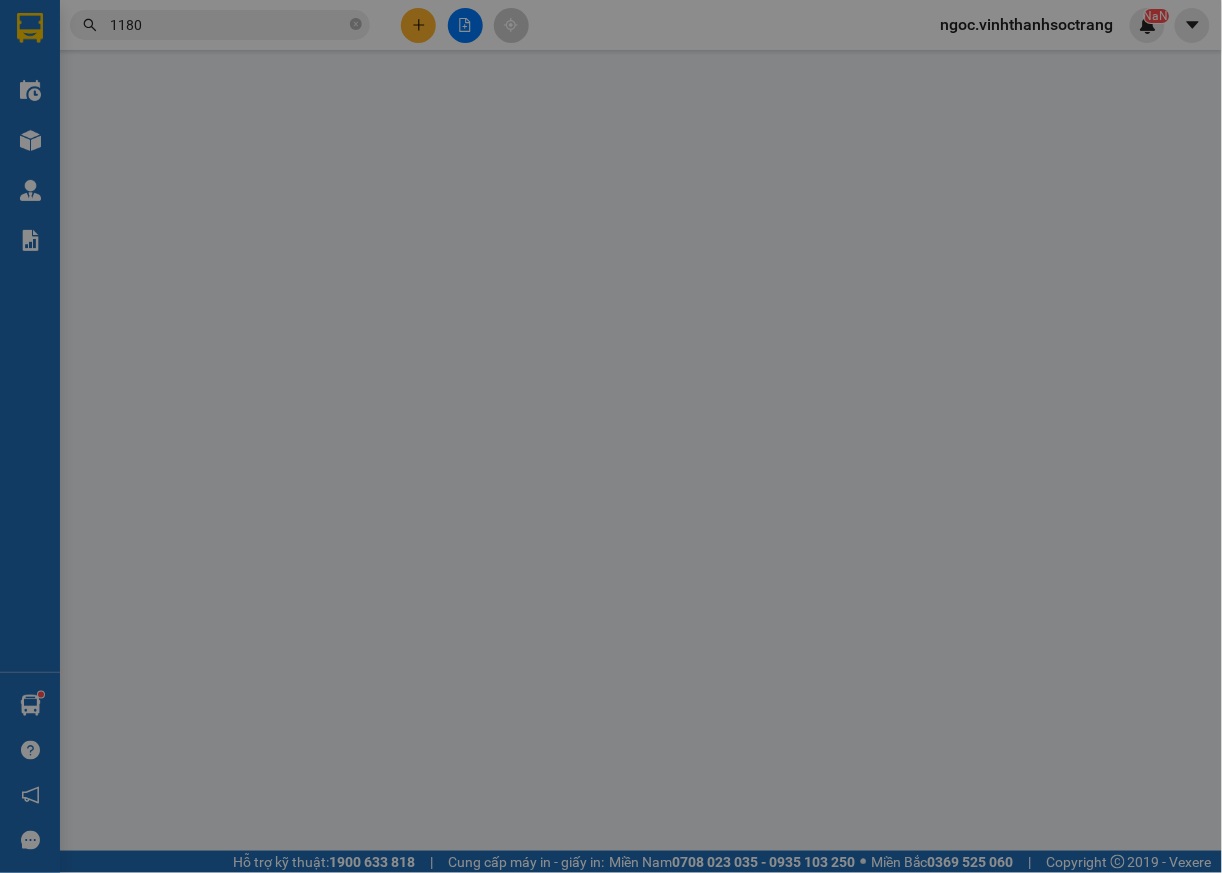 type on "HOÀNG DƯƠNG" 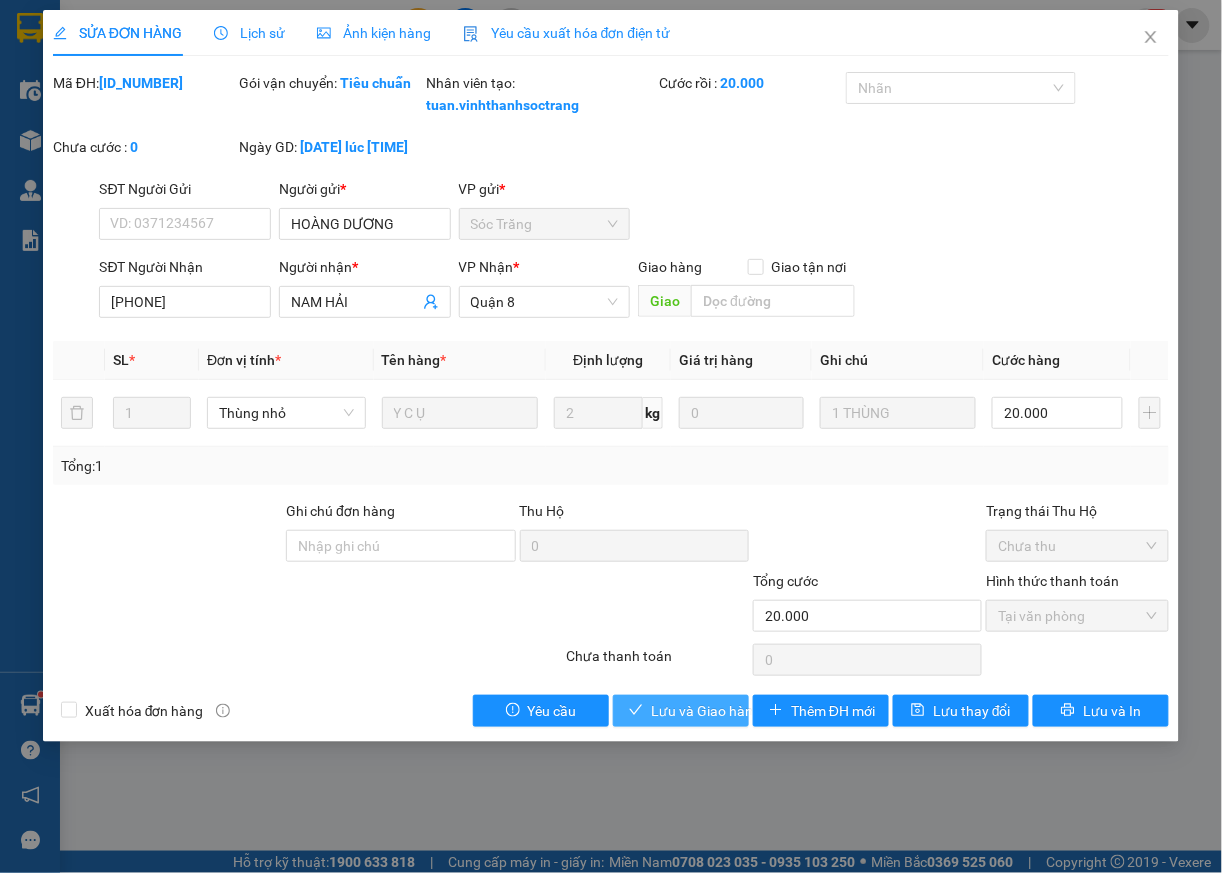 click on "Lưu và Giao hàng" at bounding box center (706, 711) 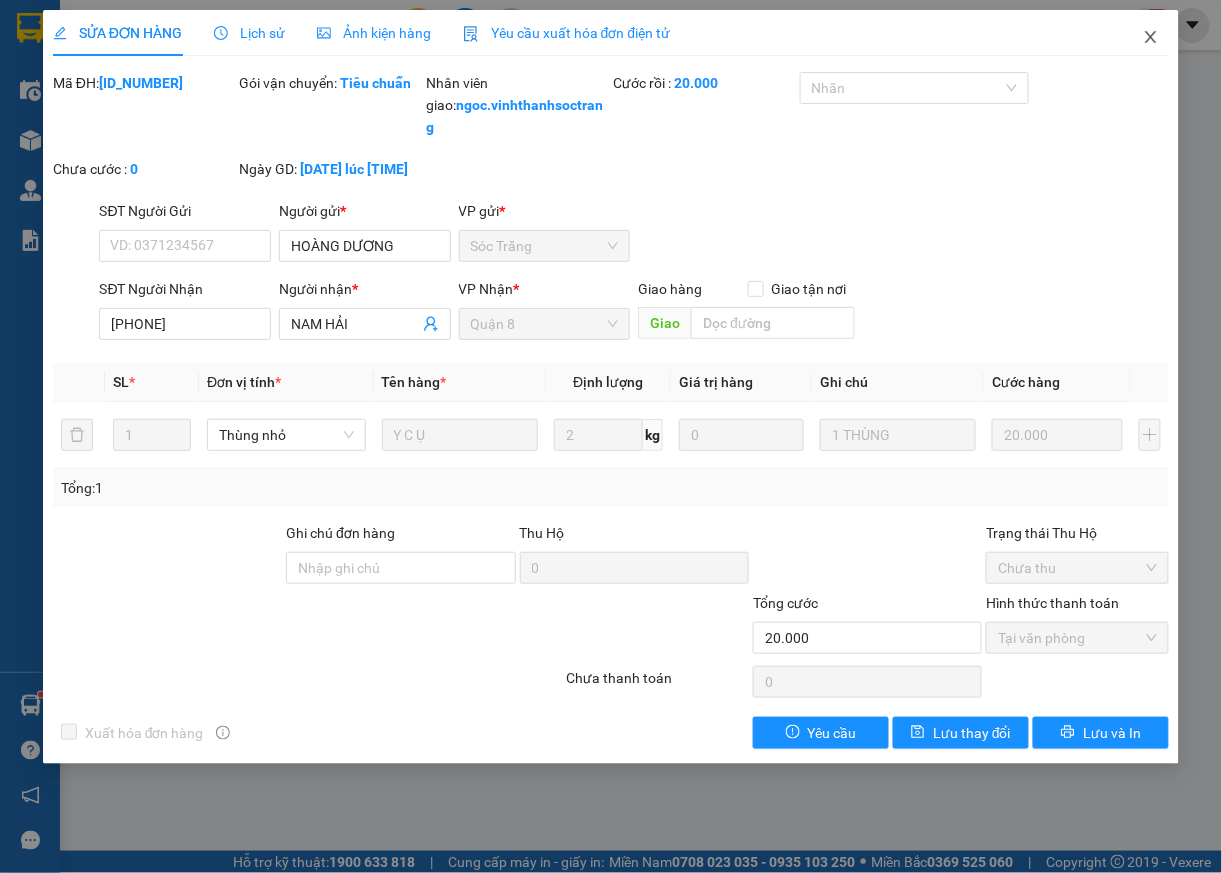 drag, startPoint x: 1150, startPoint y: 42, endPoint x: 754, endPoint y: 0, distance: 398.22104 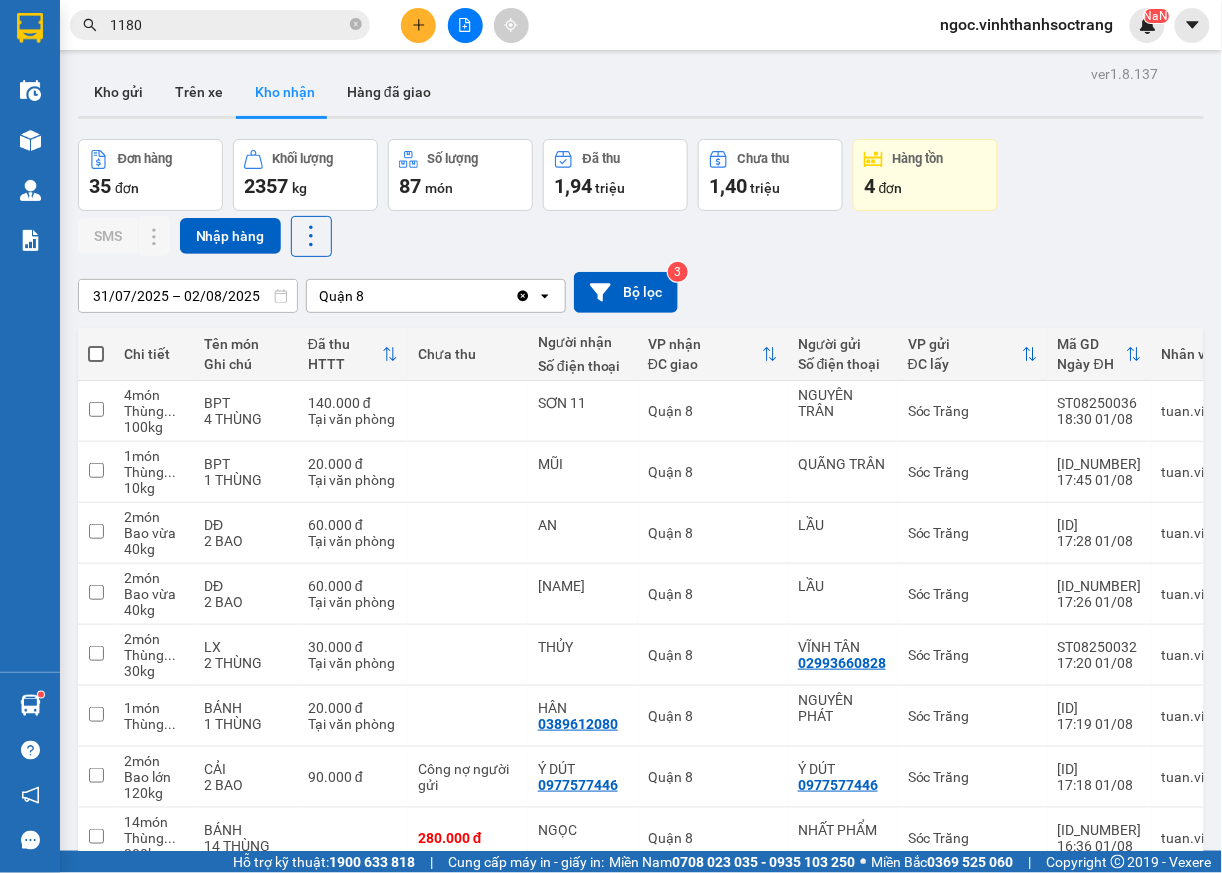 click on "1180" at bounding box center [228, 25] 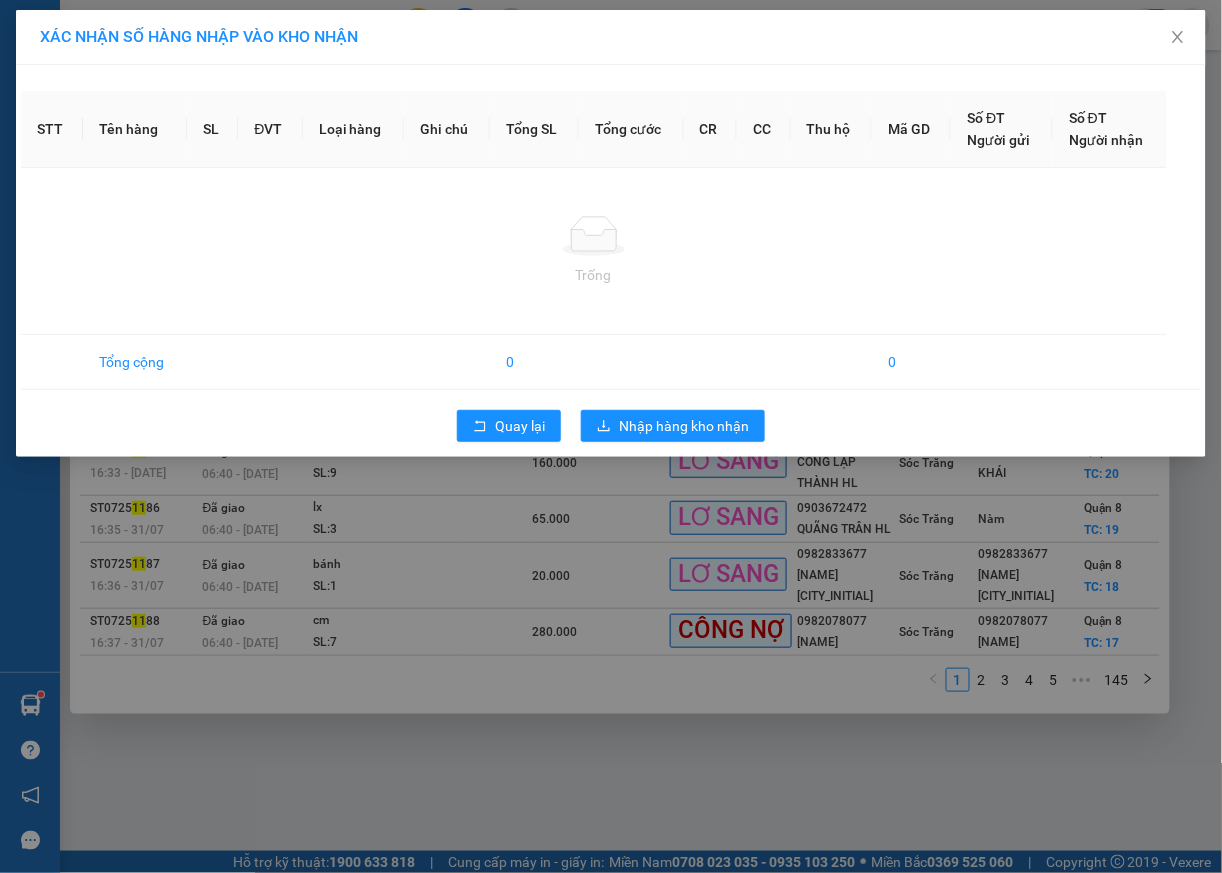 drag, startPoint x: 404, startPoint y: 800, endPoint x: 233, endPoint y: 38, distance: 780.95135 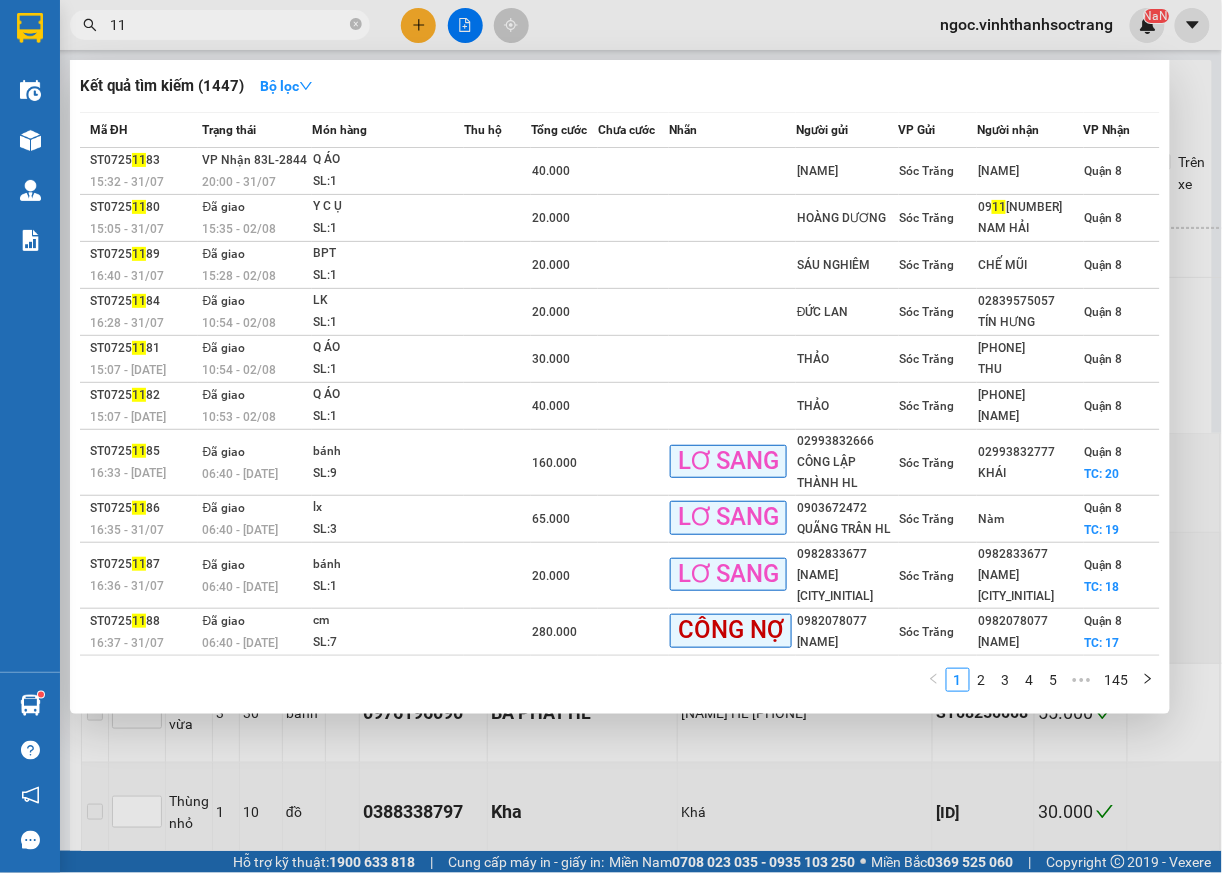 click on "11" at bounding box center (228, 25) 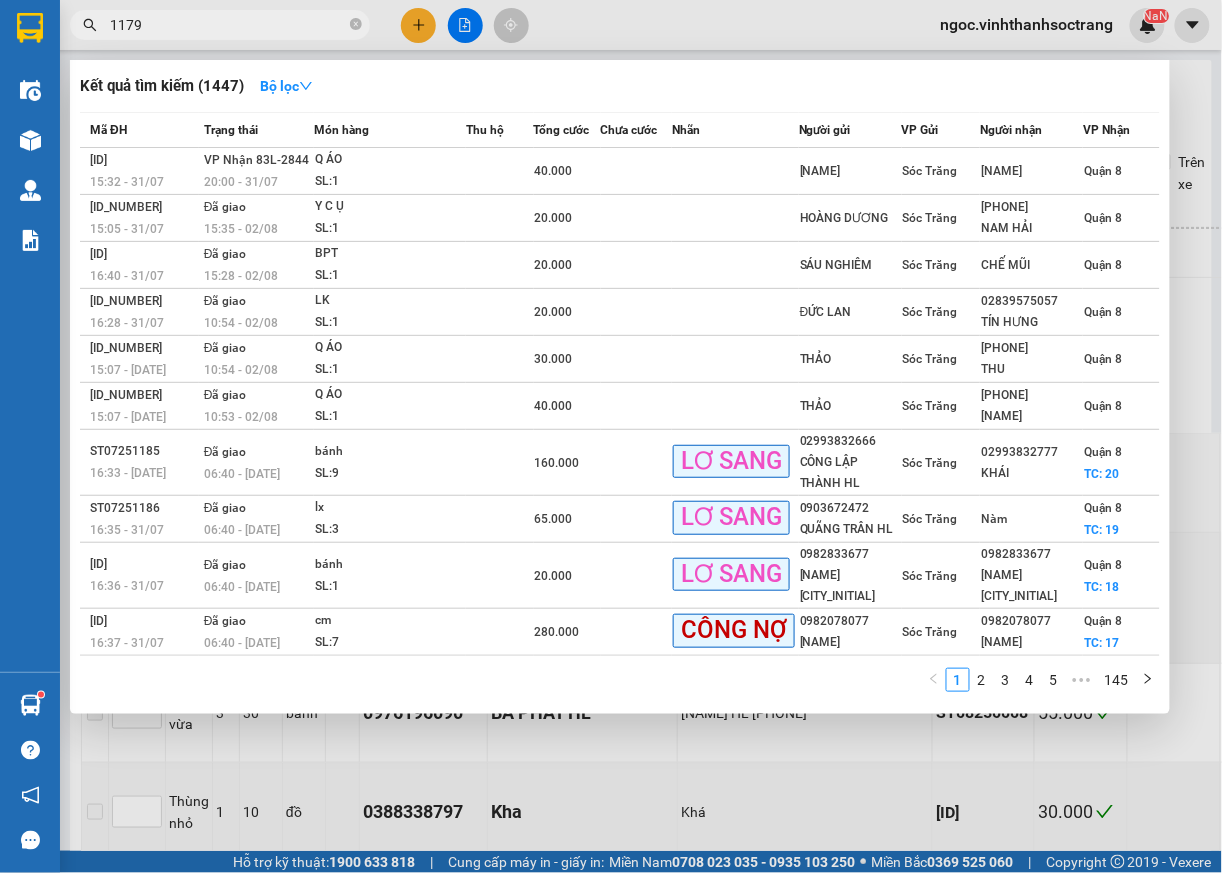 type on "1179" 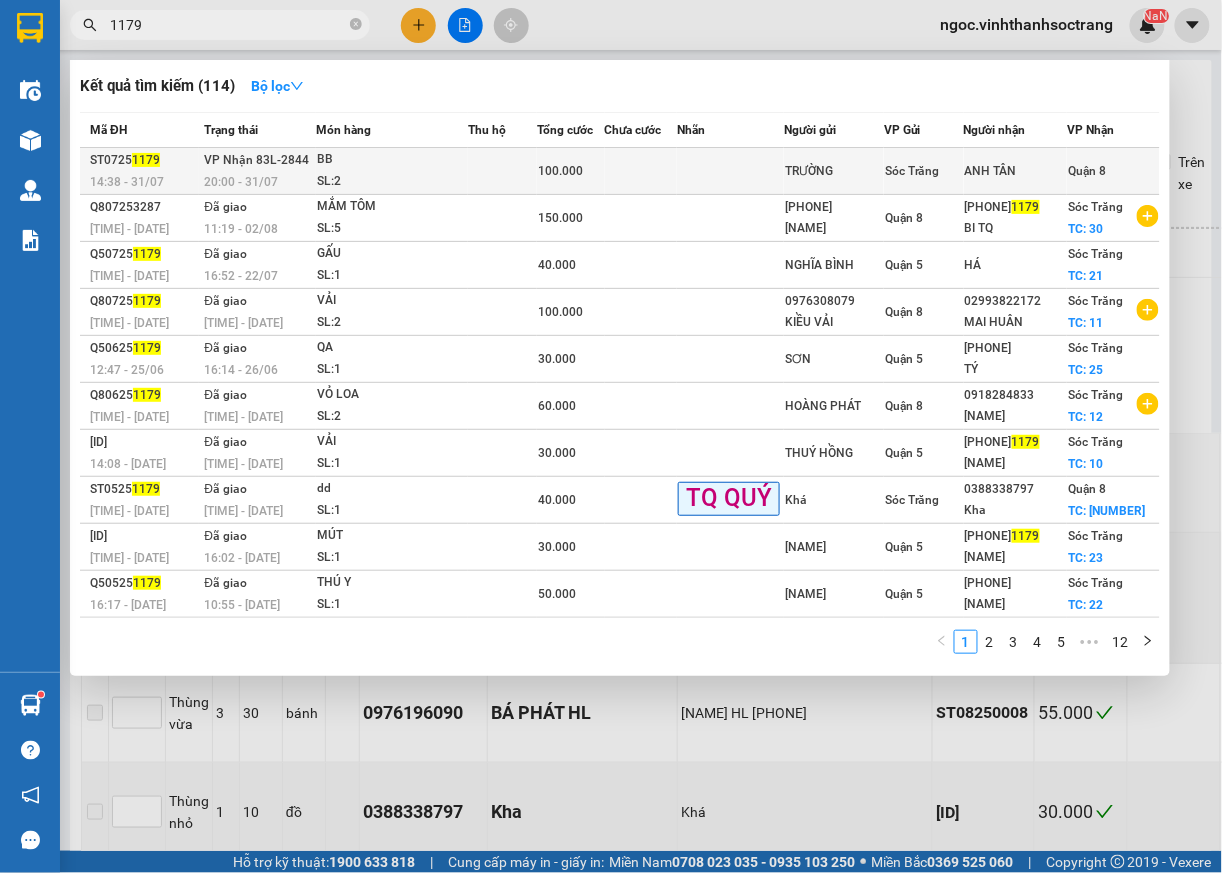 click on "Quận 8" at bounding box center (1113, 171) 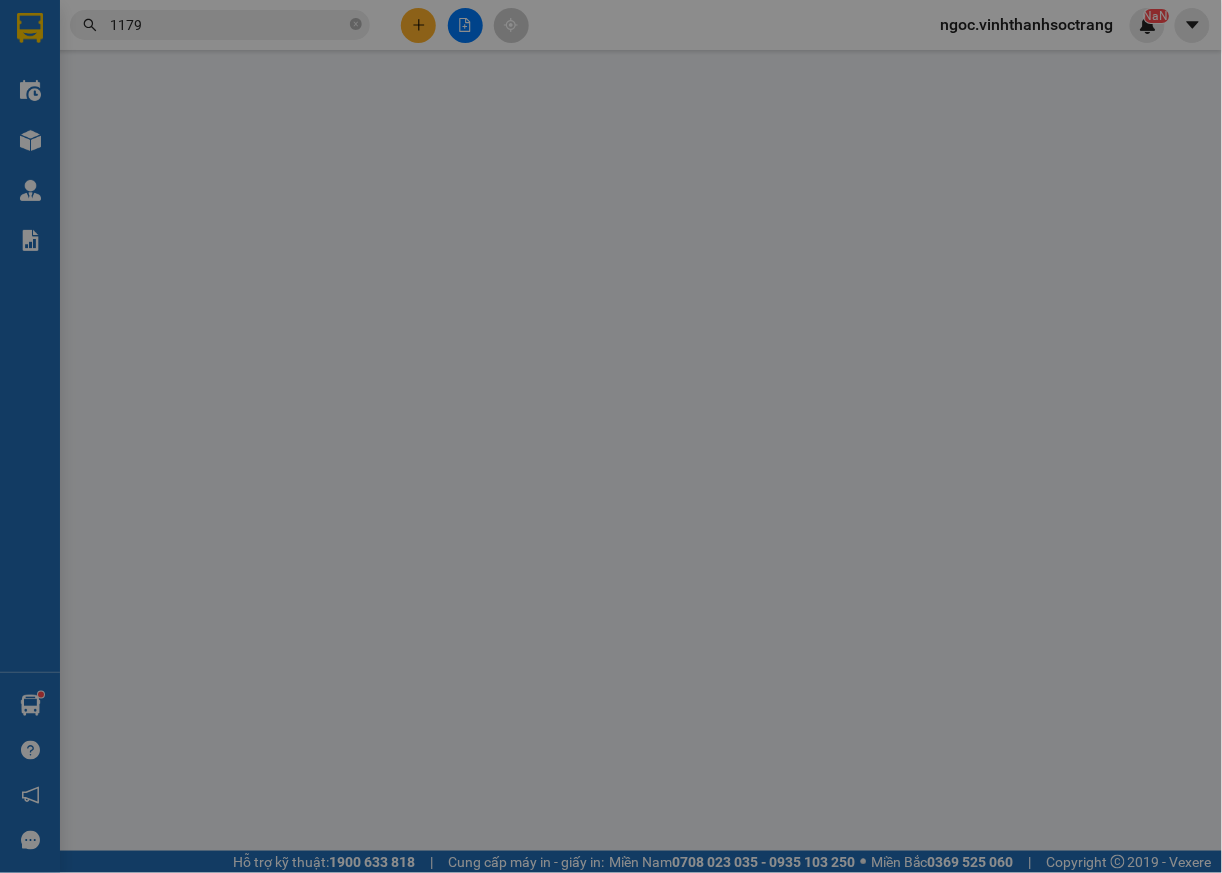 type on "TRƯỜNG" 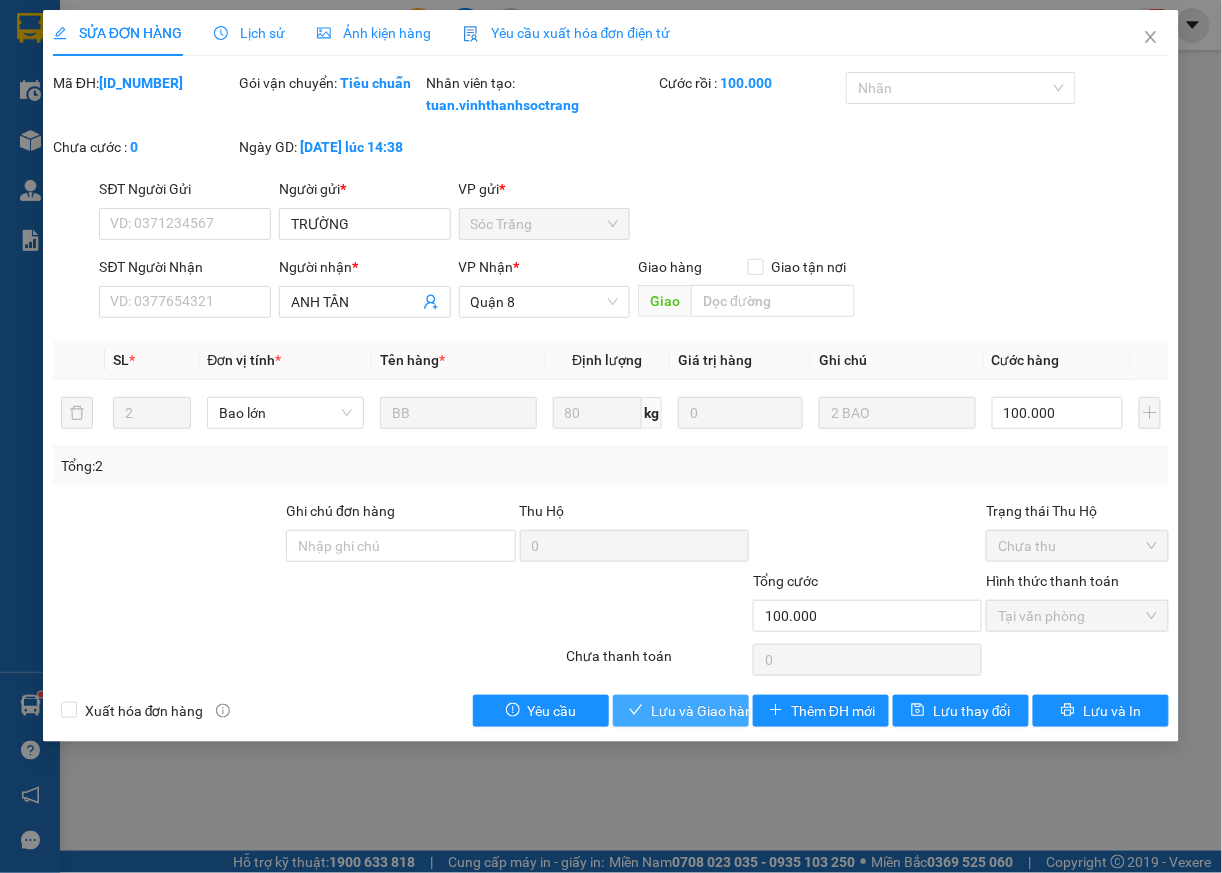 click on "Lưu và Giao hàng" at bounding box center (706, 711) 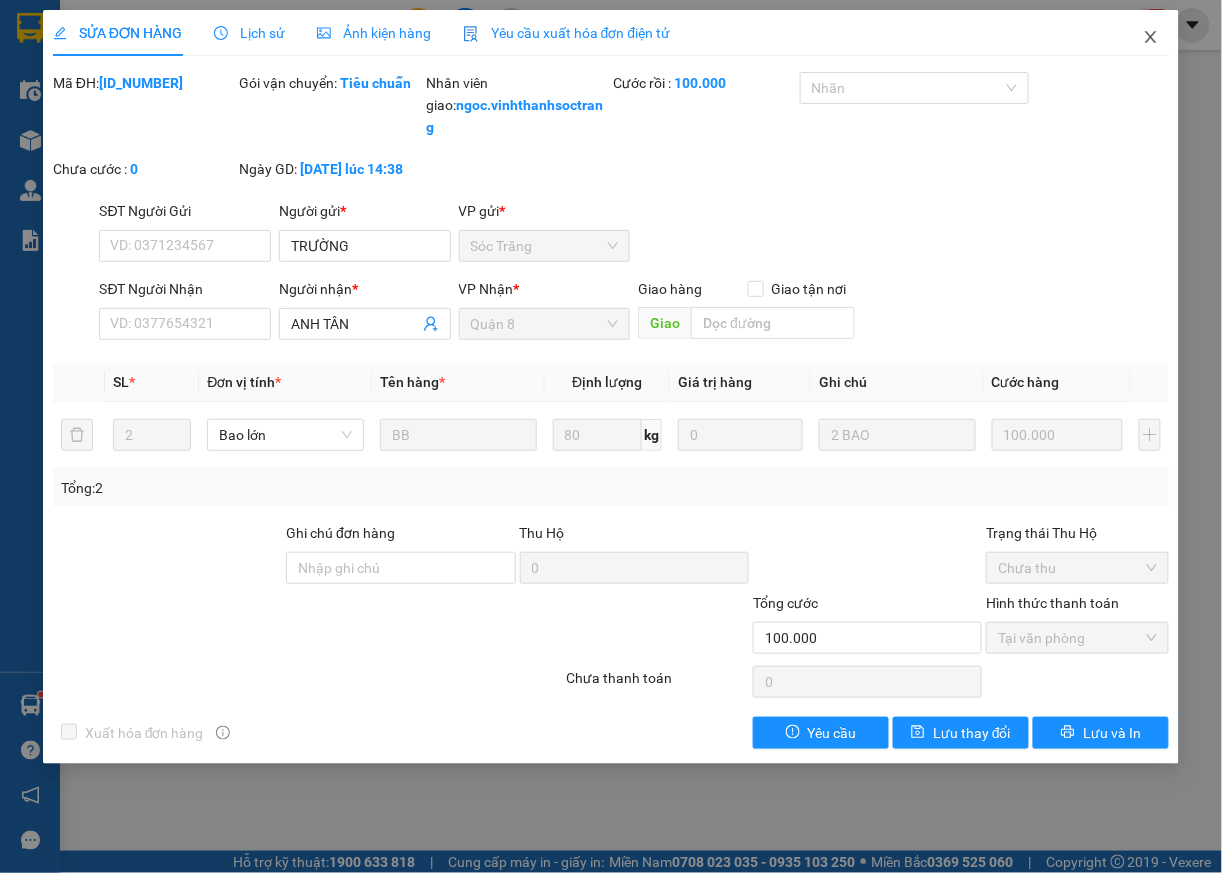 click at bounding box center (1151, 38) 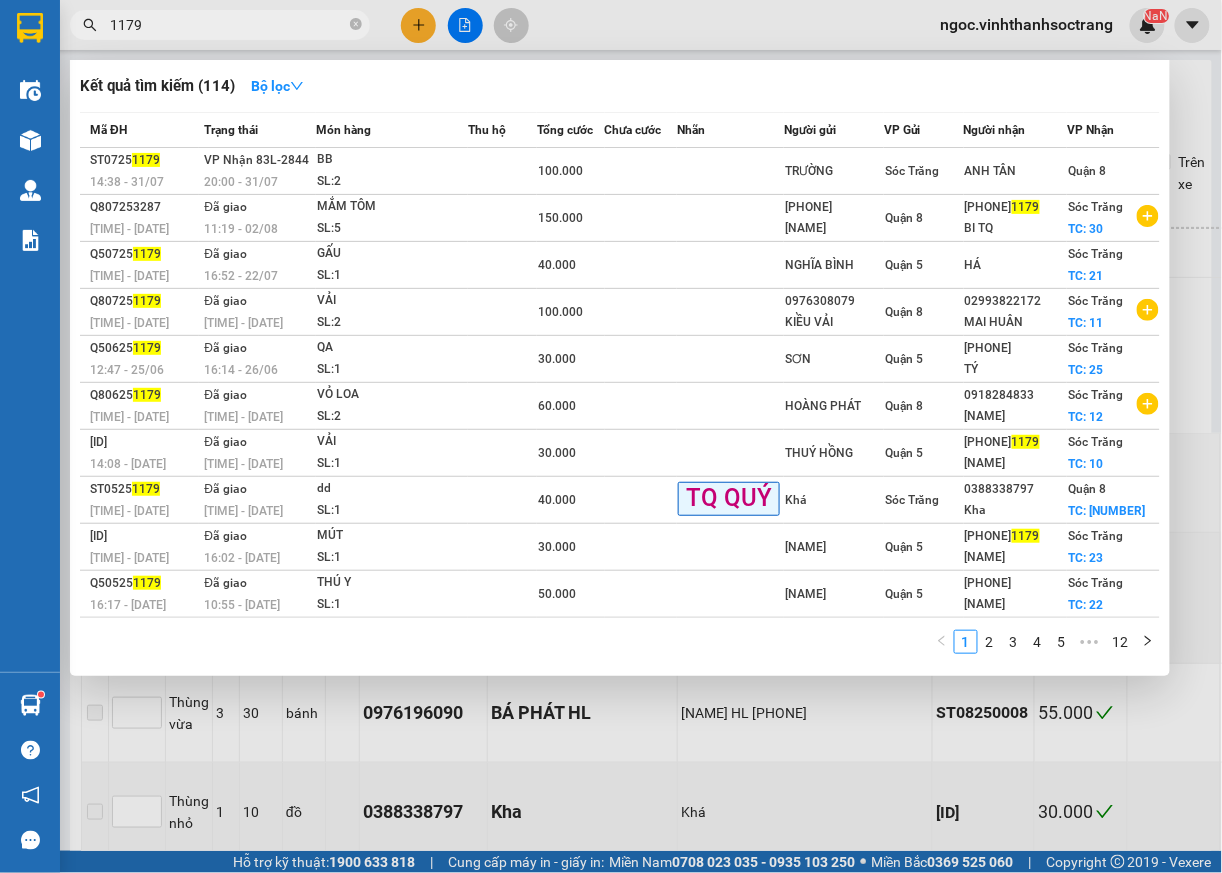 click on "1179" at bounding box center (220, 25) 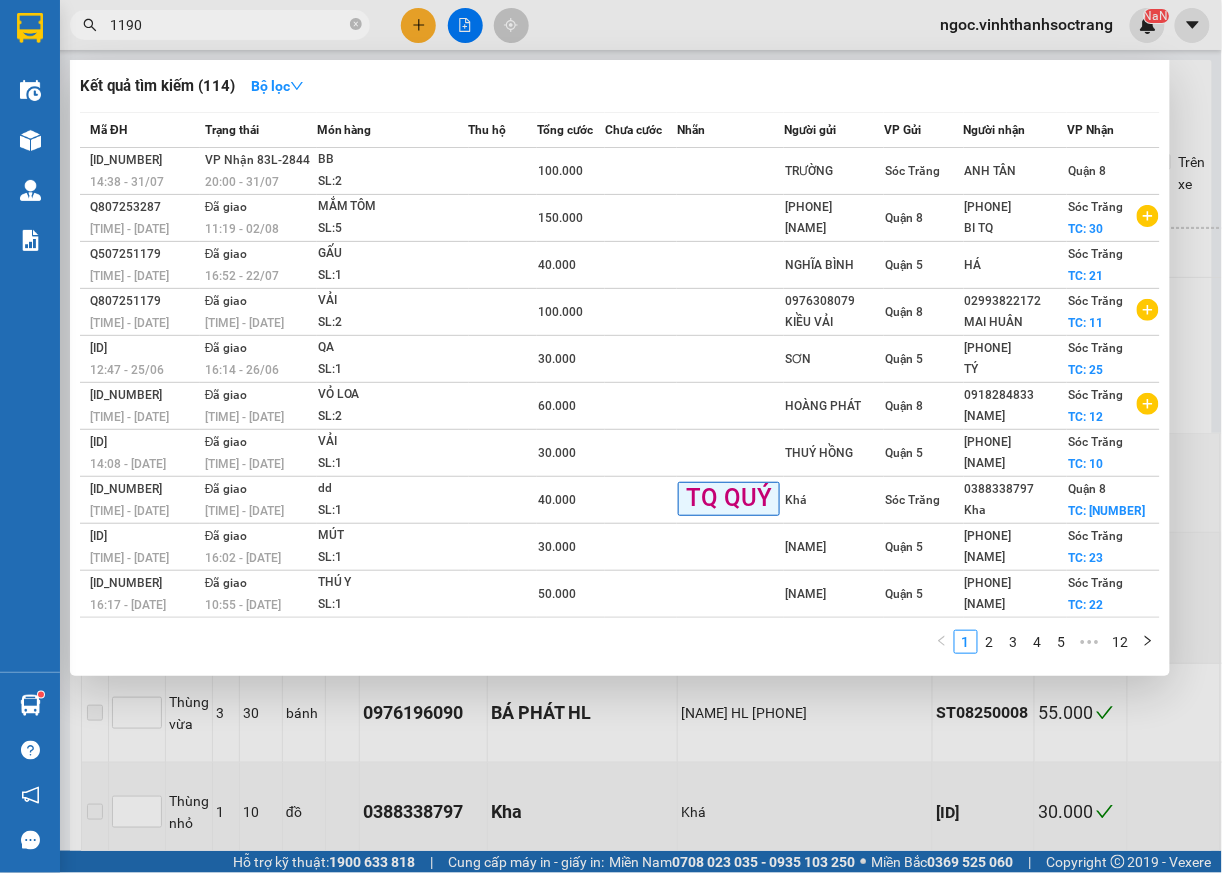 type on "1190" 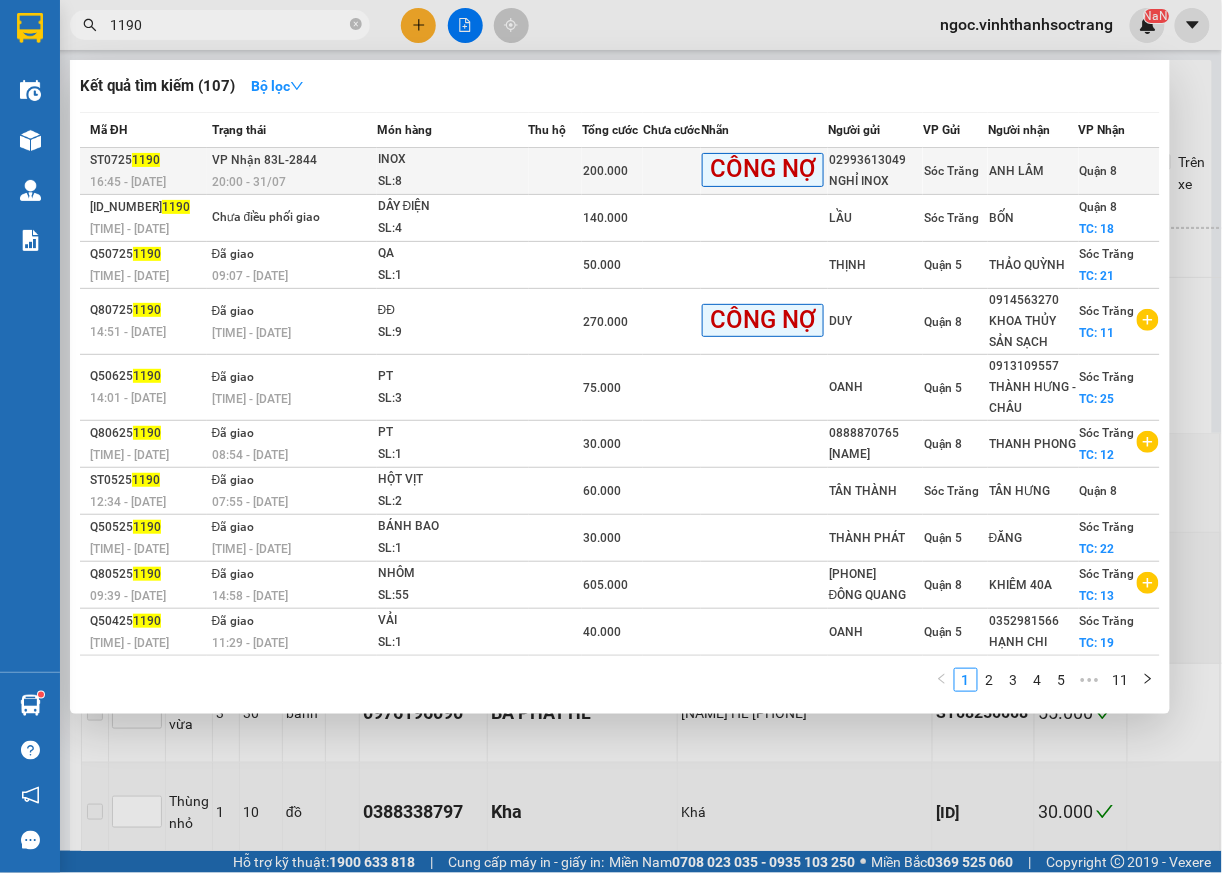 click on "Quận 8" at bounding box center [1099, 171] 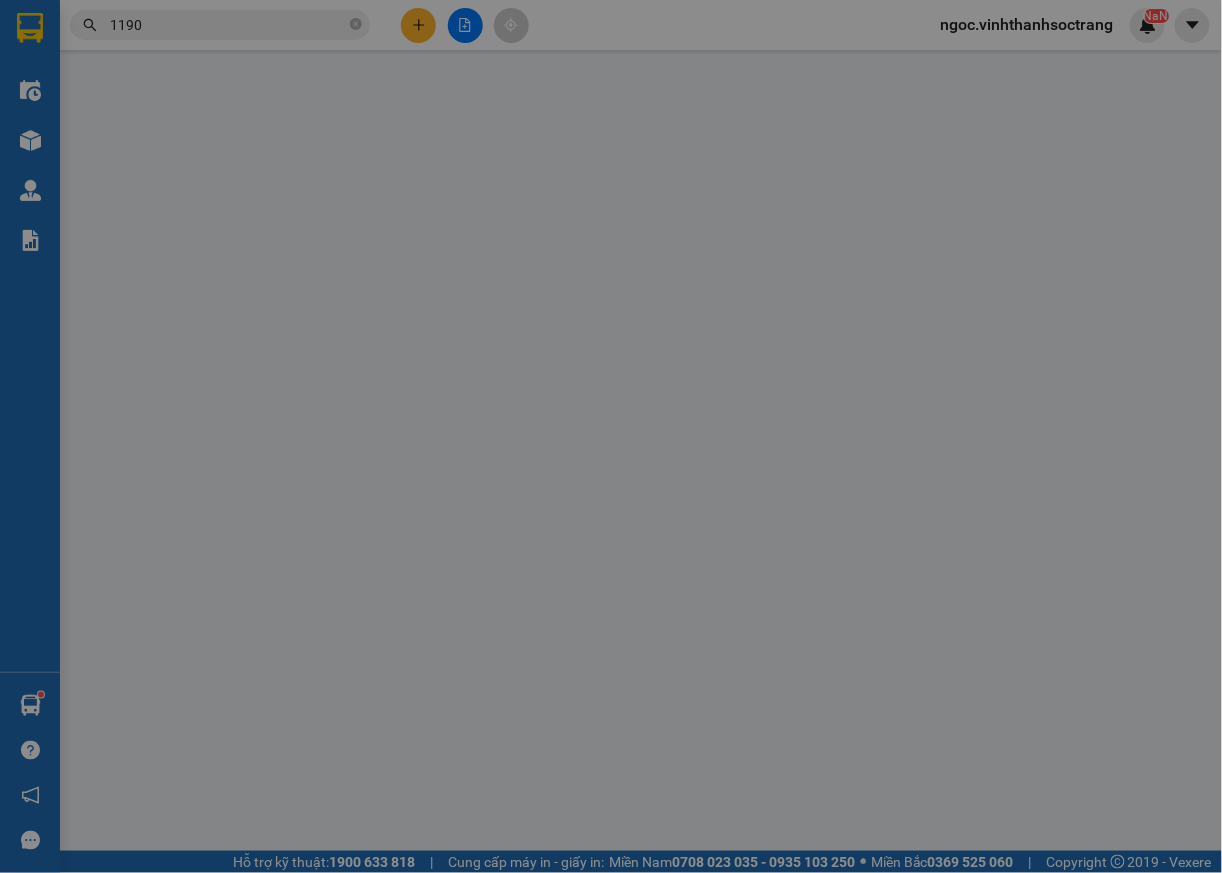 type on "02993613049" 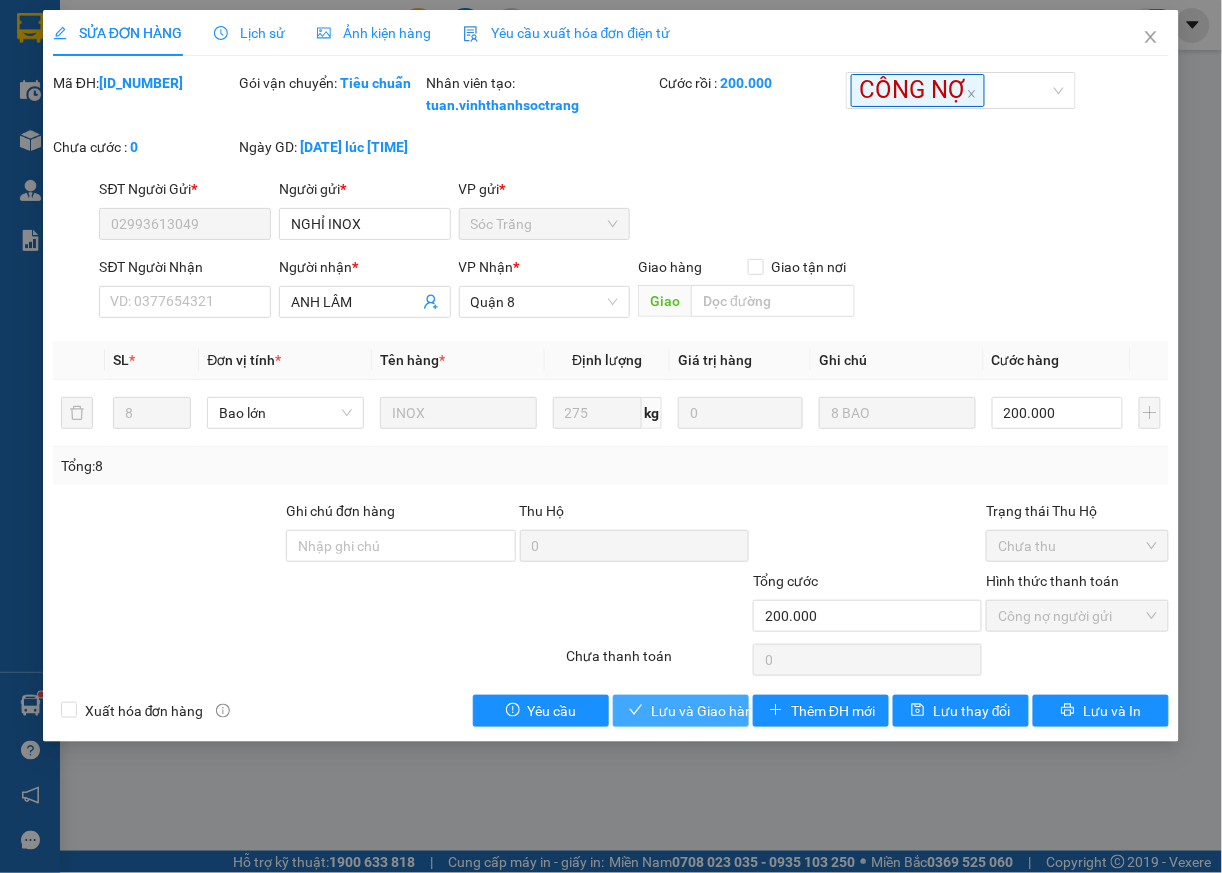 click on "Lưu và Giao hàng" at bounding box center (706, 711) 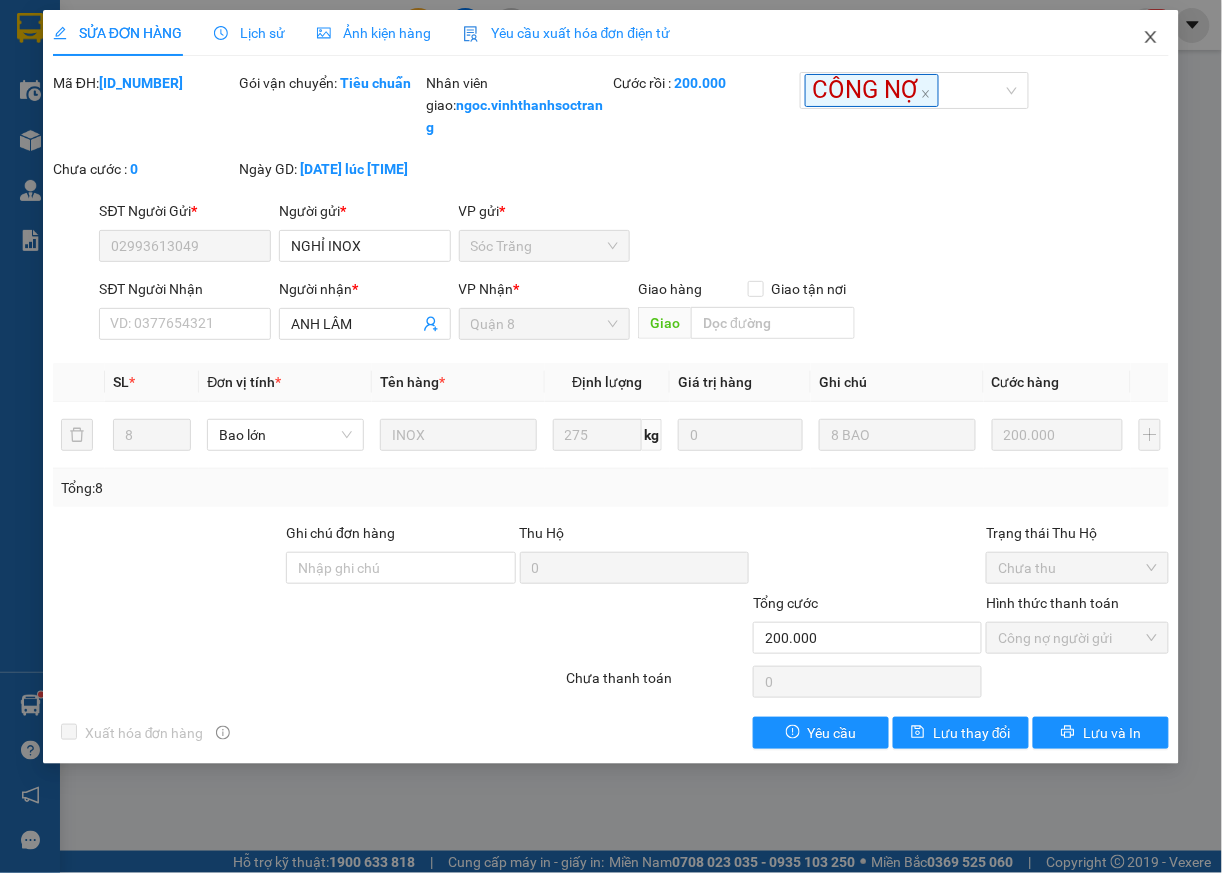 click at bounding box center (1151, 38) 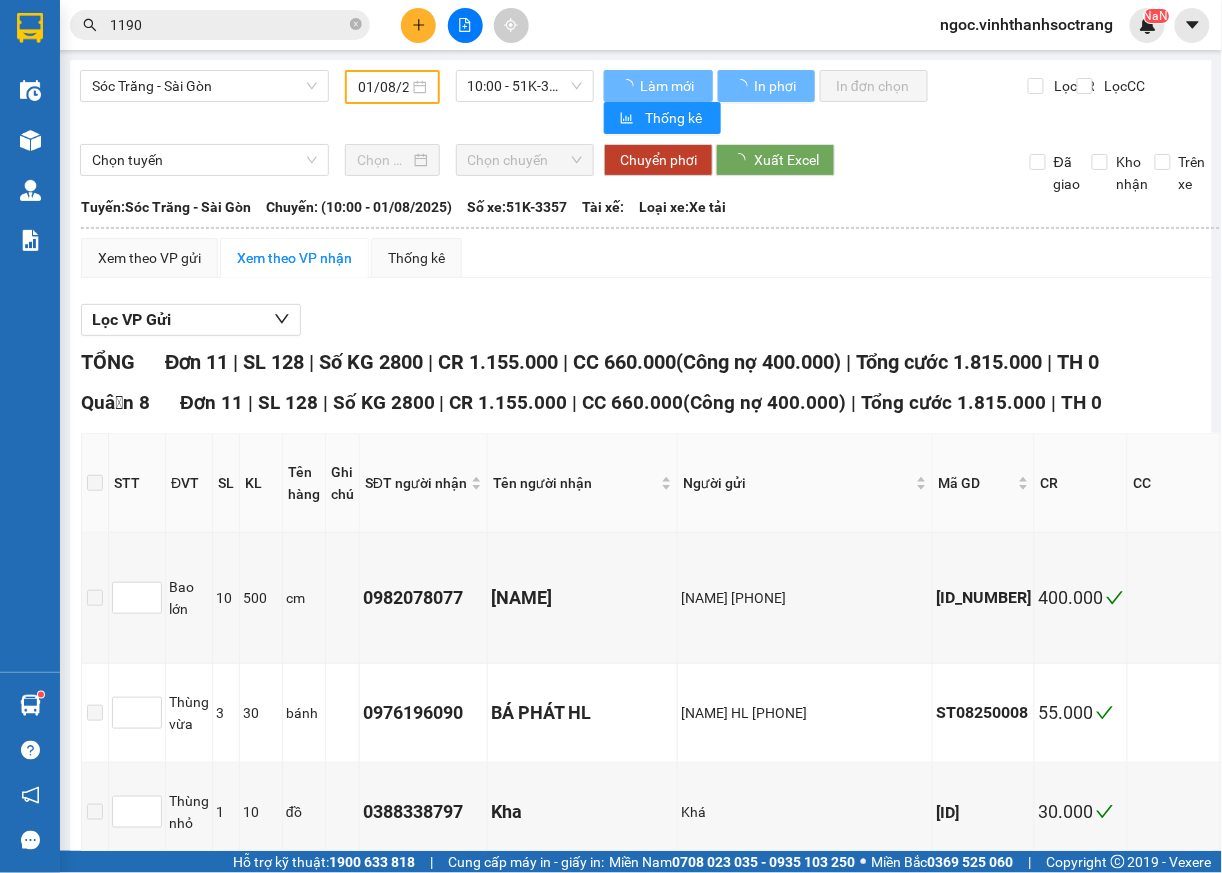 click on "1190" at bounding box center [228, 25] 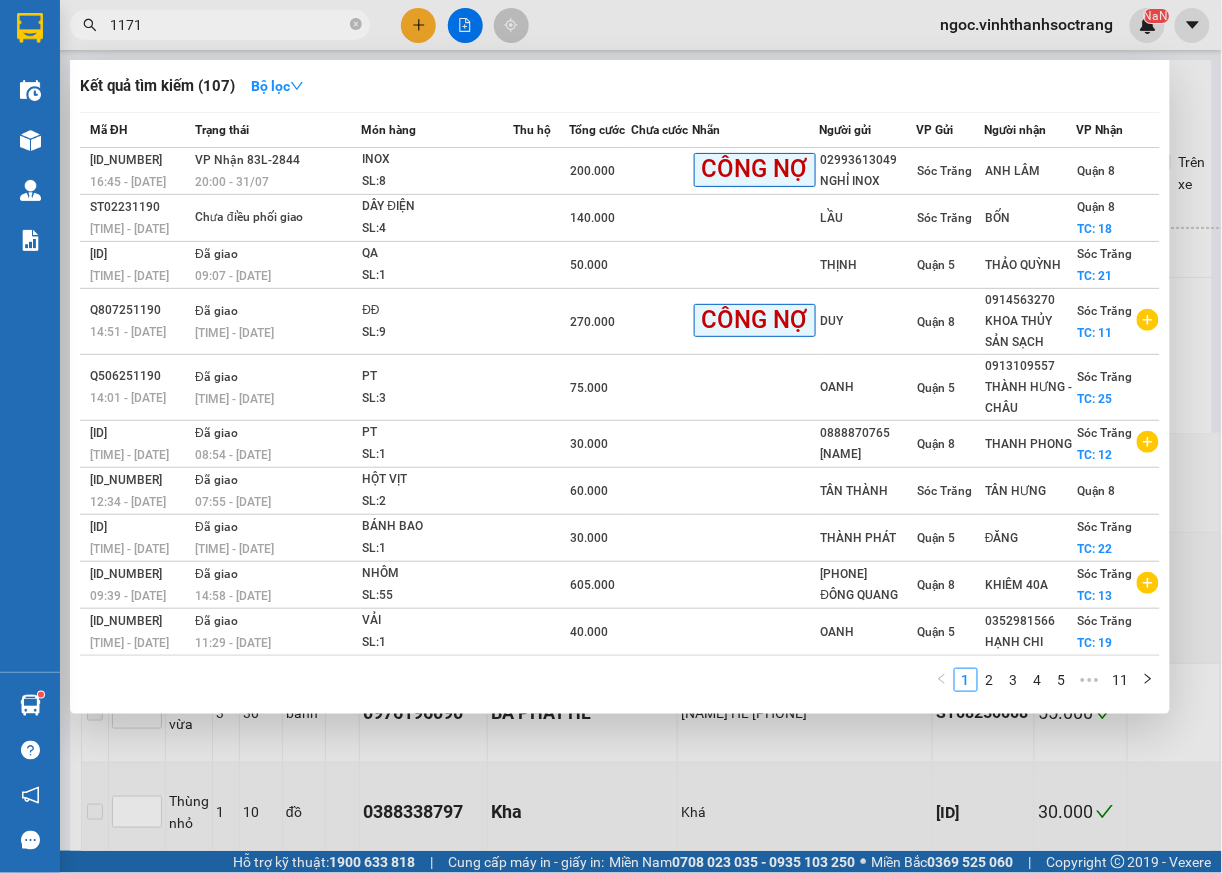 type on "1171" 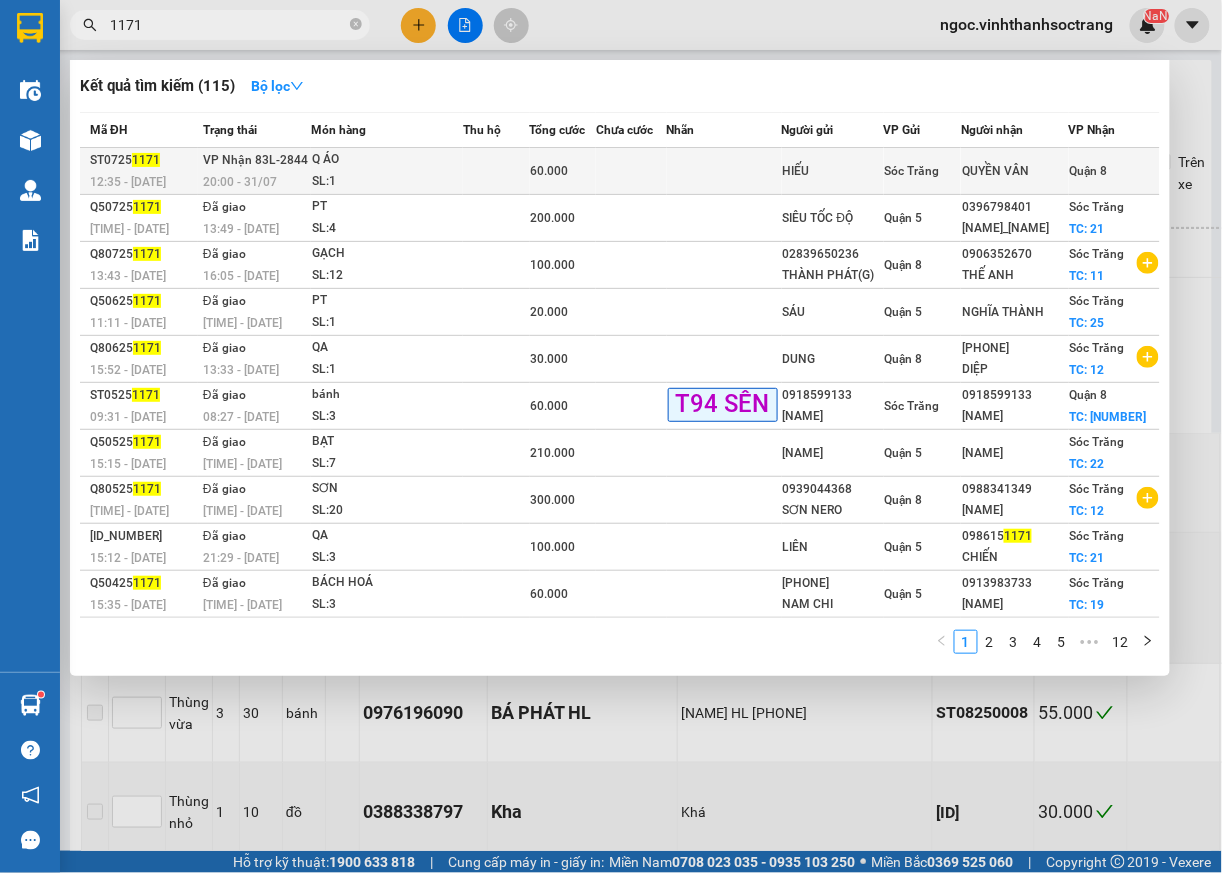 click on "Quận 8" at bounding box center (1089, 171) 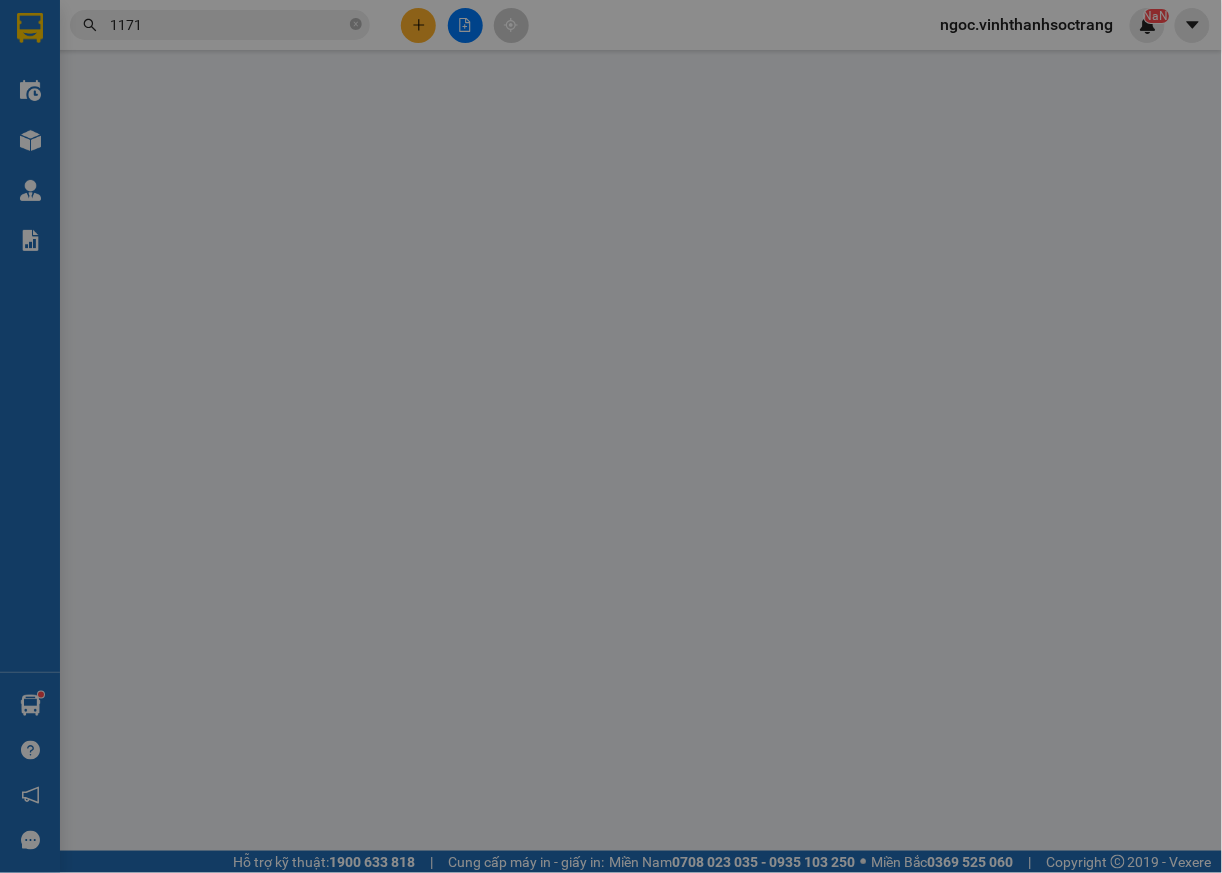 type on "HIẾU" 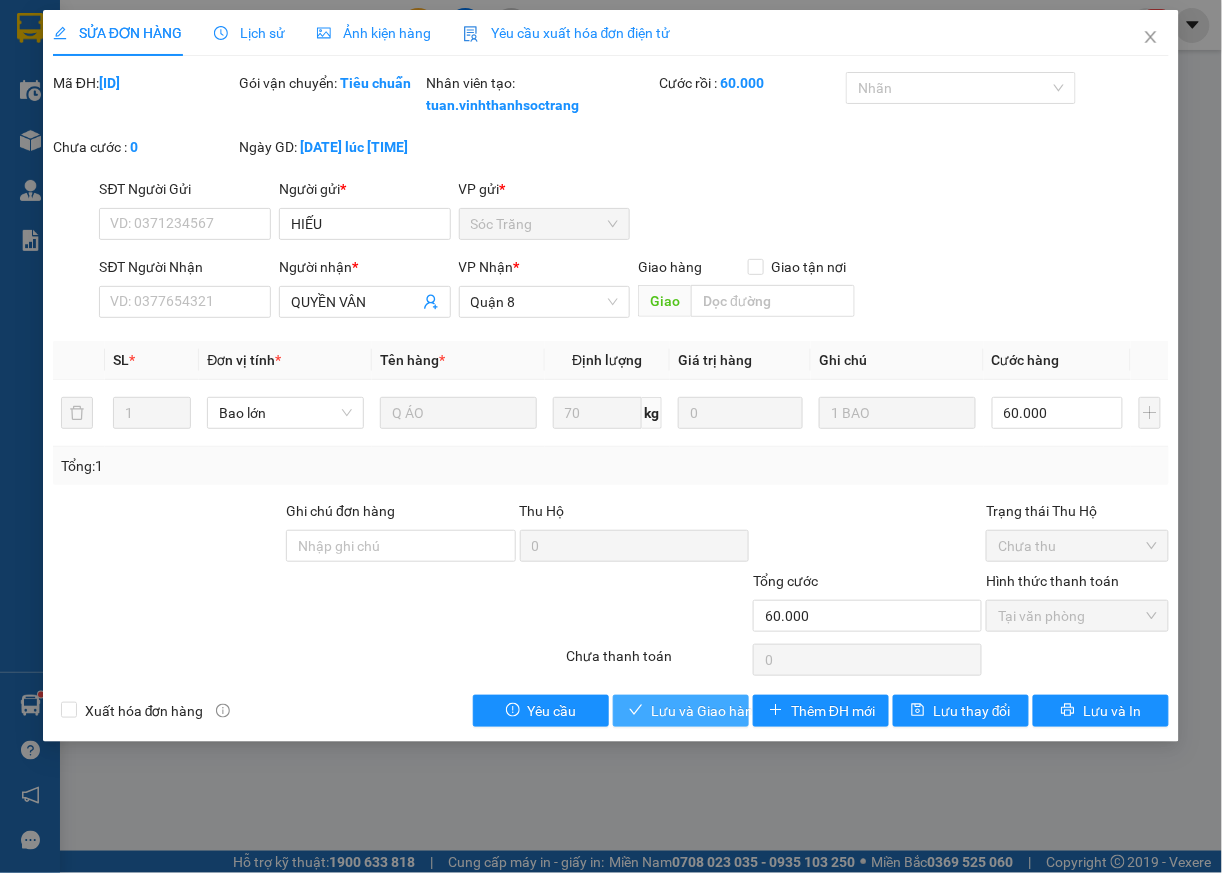 click on "Lưu và Giao hàng" at bounding box center (706, 711) 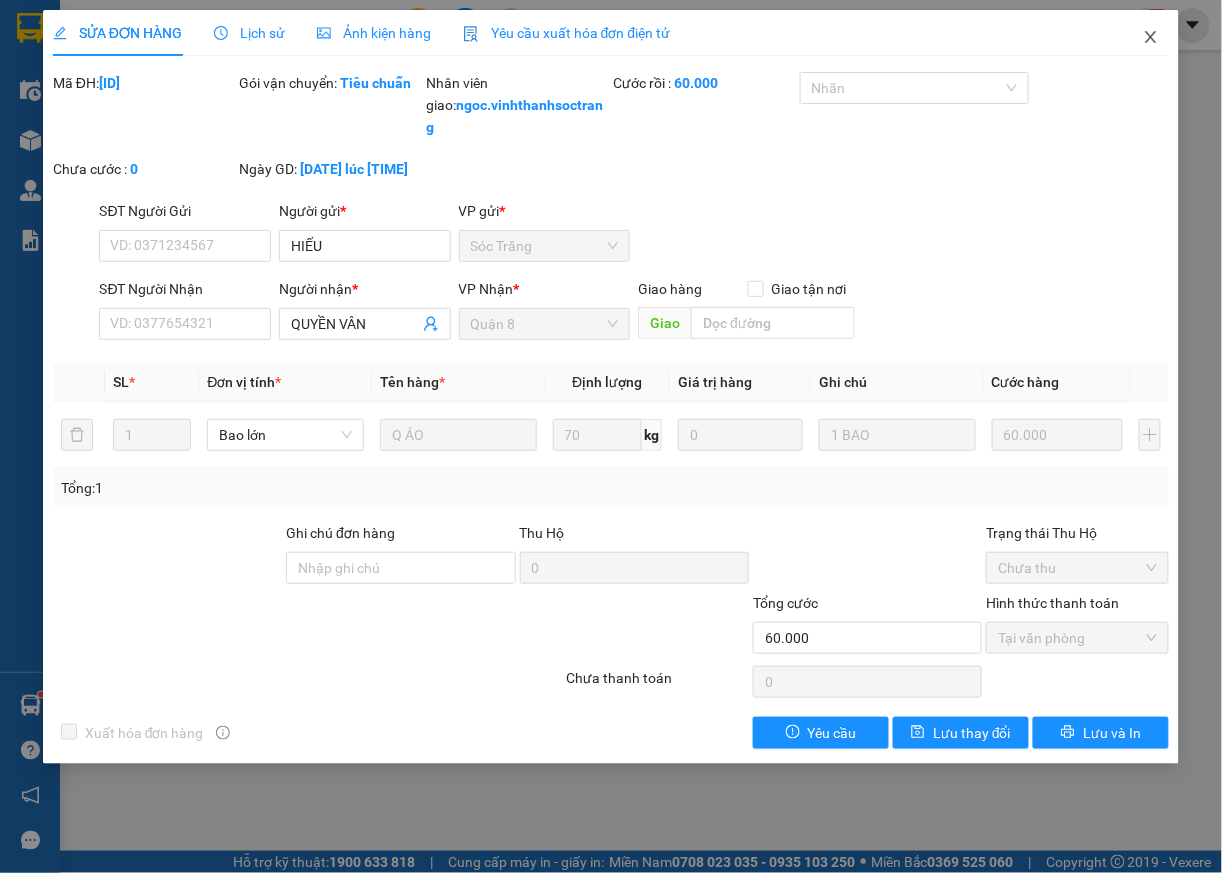 click at bounding box center [1151, 38] 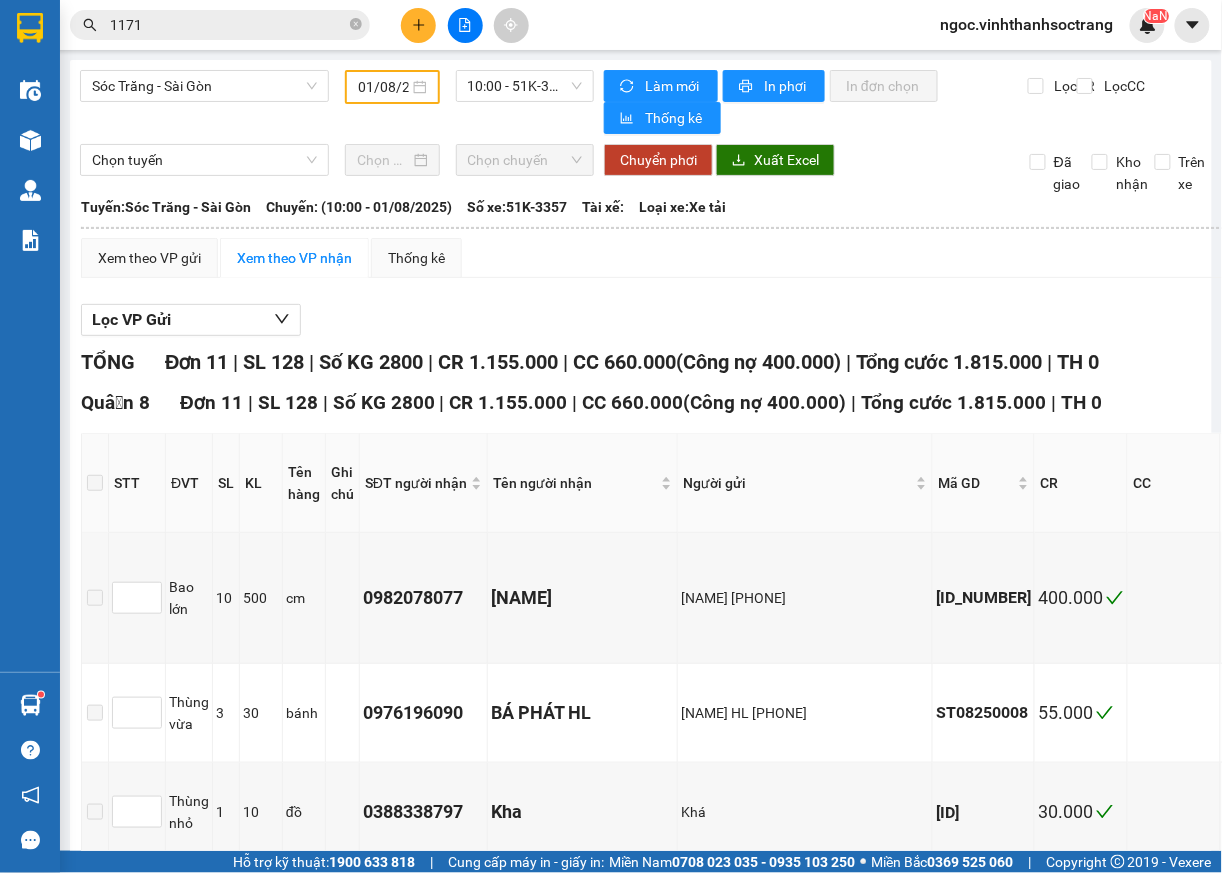 click on "1171" at bounding box center (228, 25) 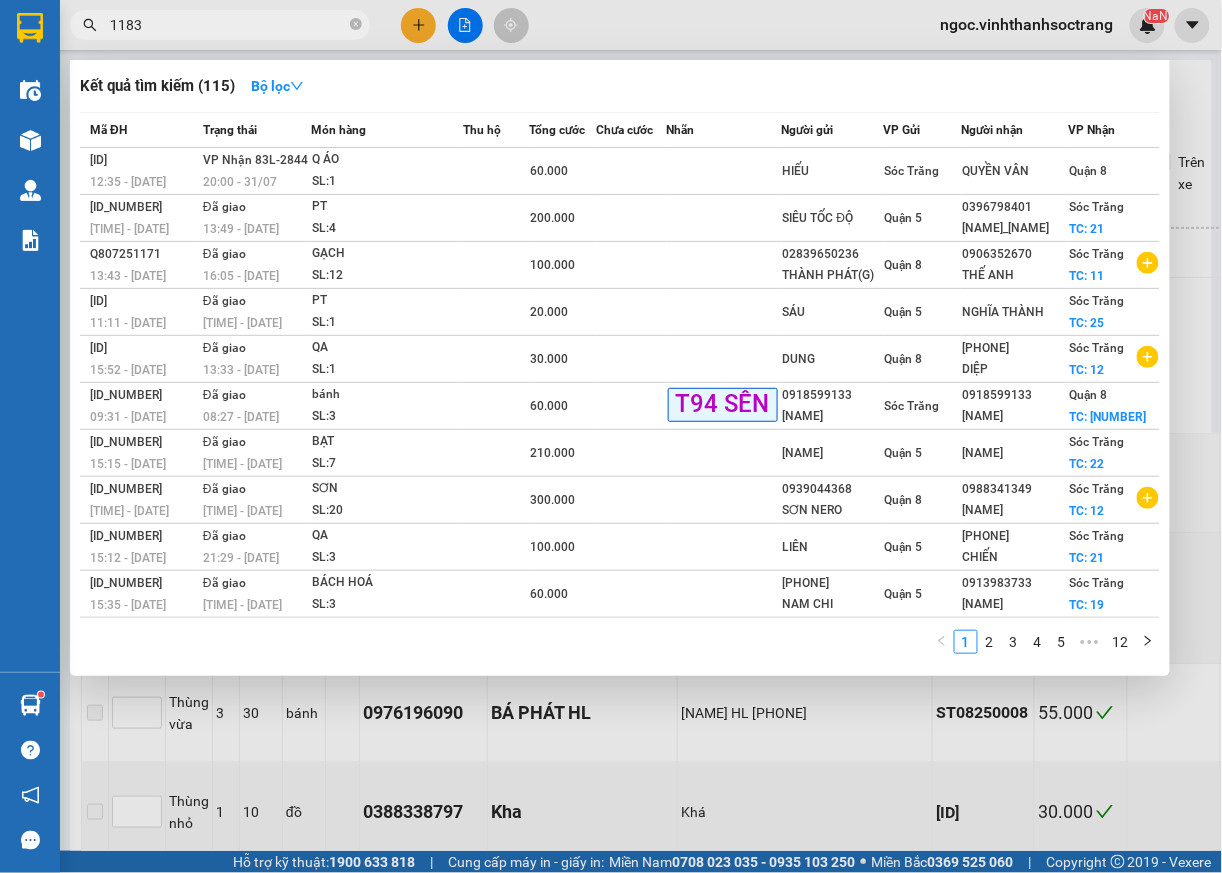 type on "1183" 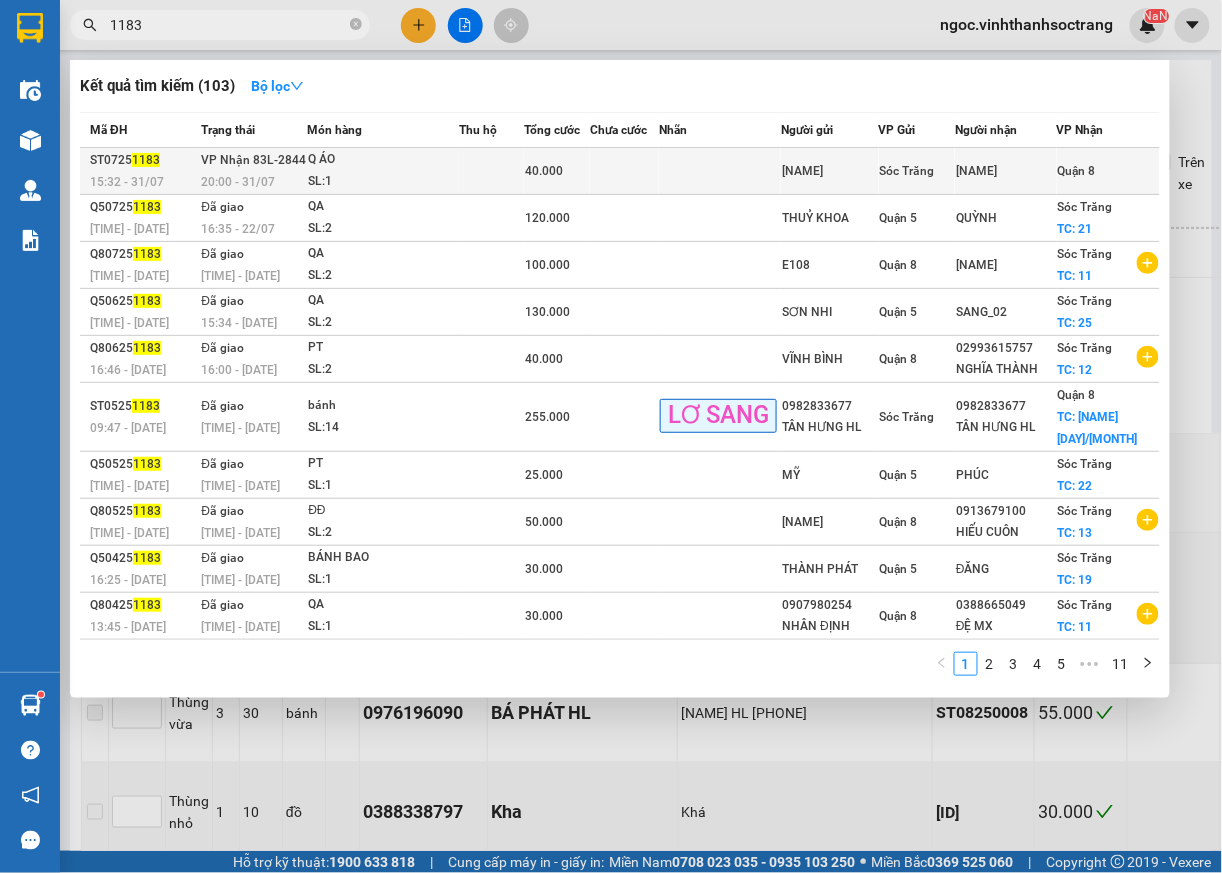 click on "Quận 8" at bounding box center [1108, 171] 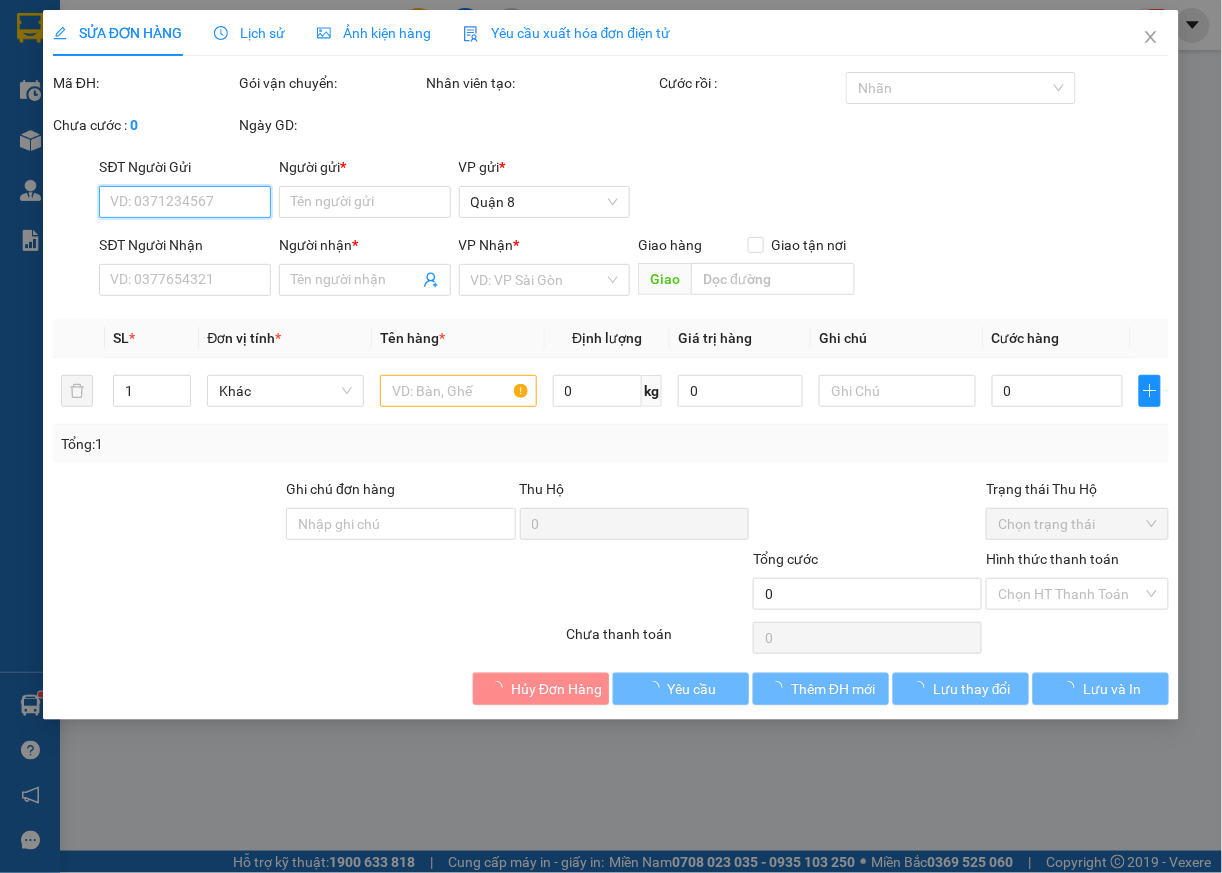 type on "[NAME]" 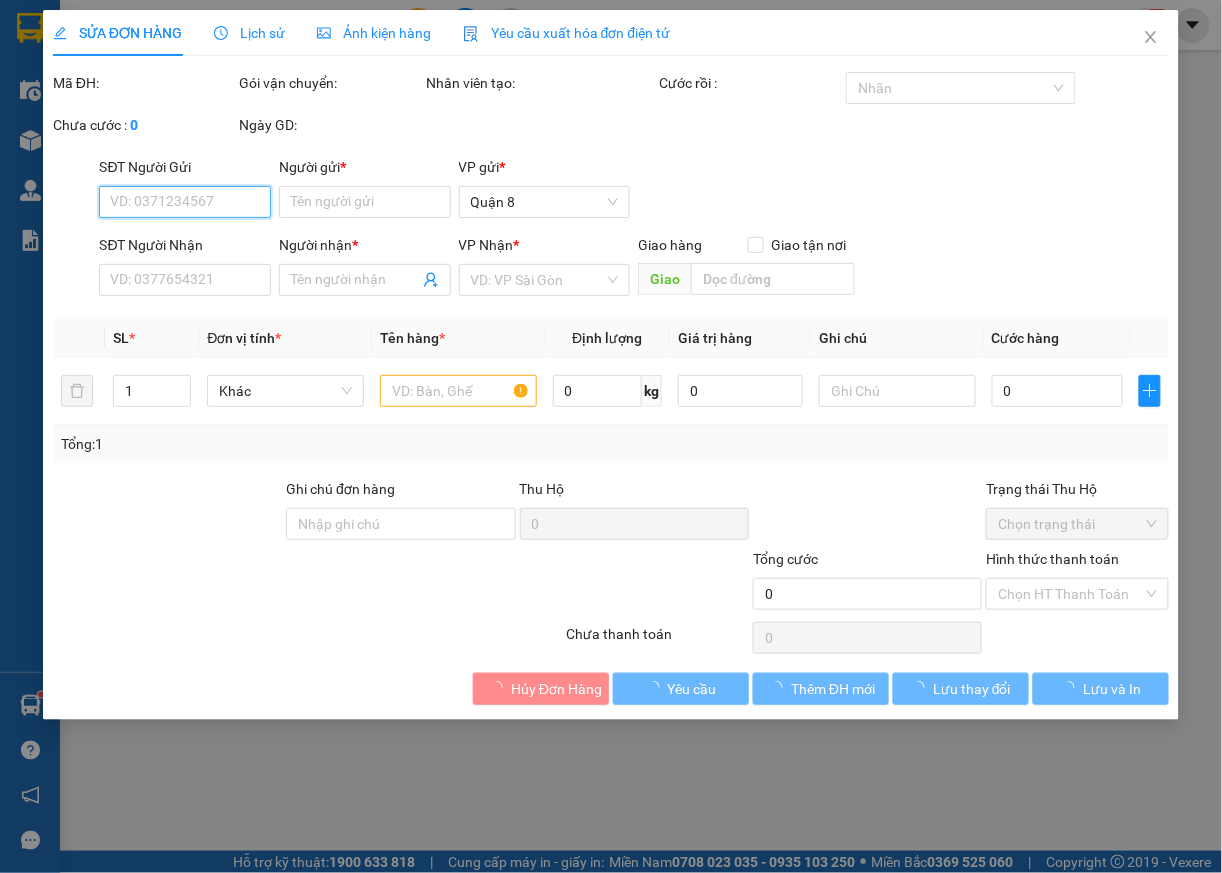 type on "[NAME]" 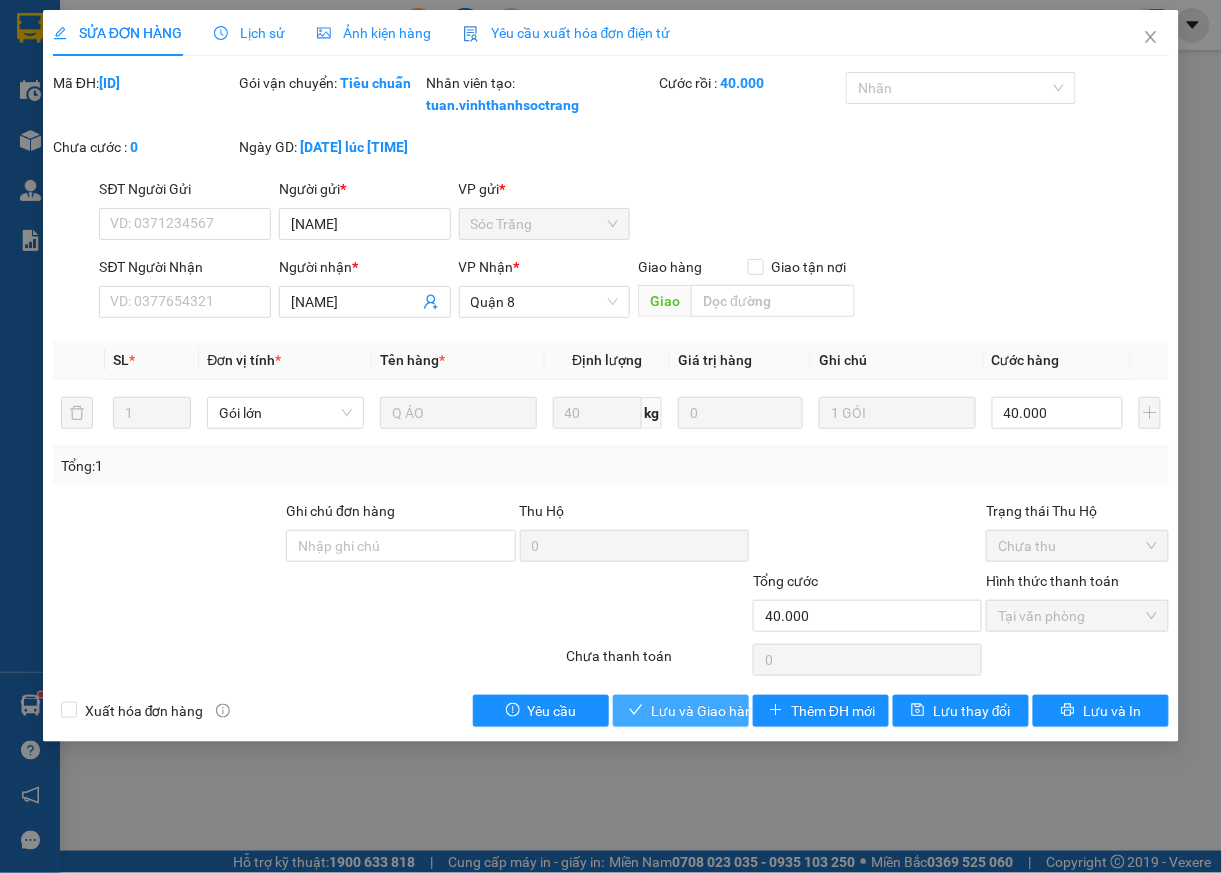 click on "Lưu và Giao hàng" at bounding box center (706, 711) 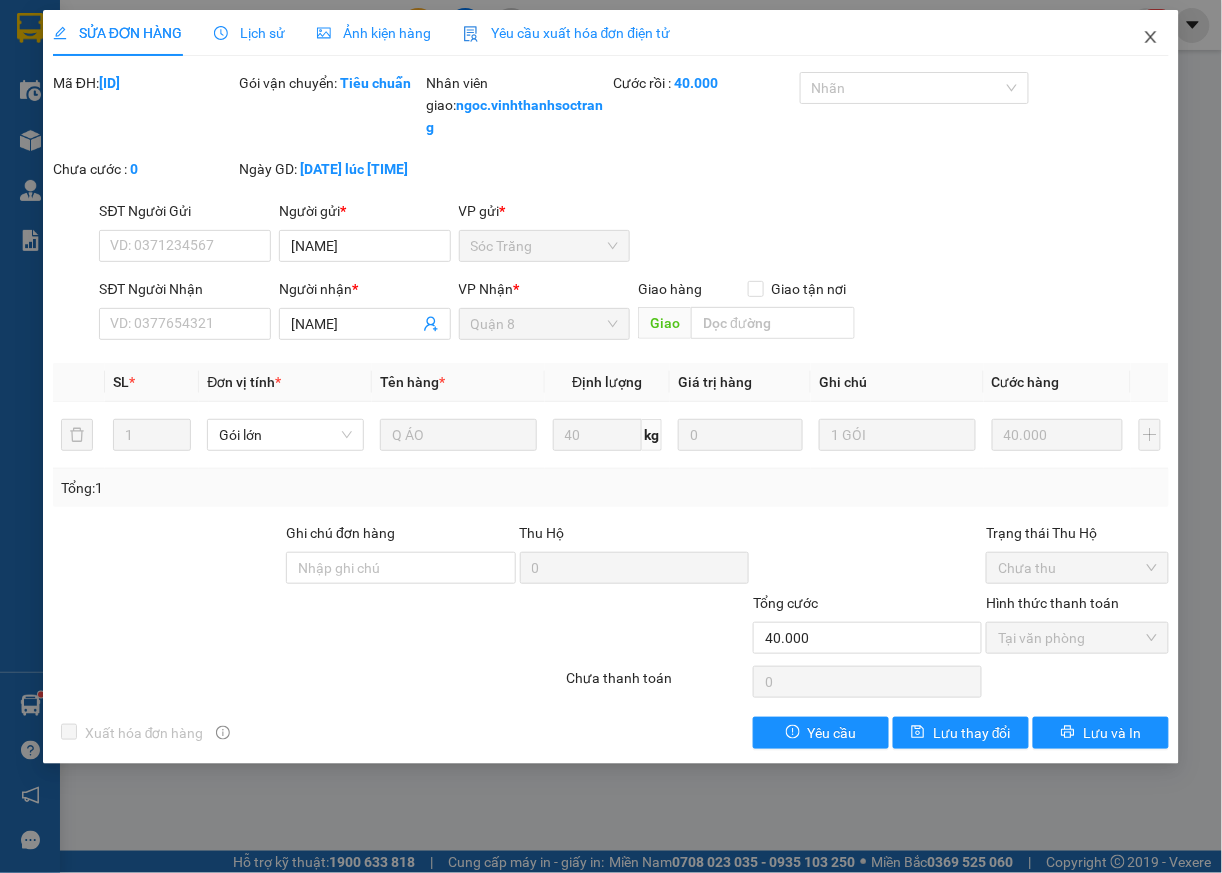 click at bounding box center (1151, 38) 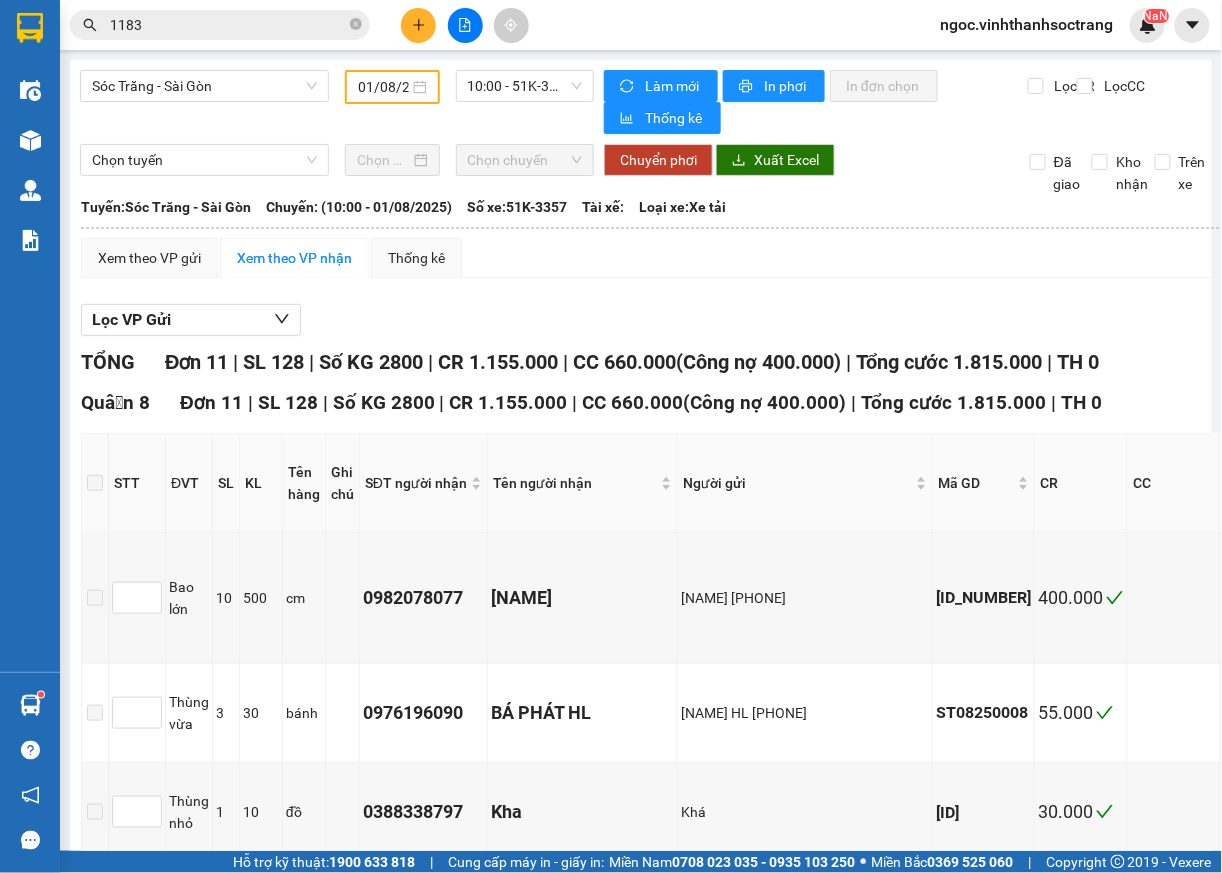 click on "1183" at bounding box center (220, 25) 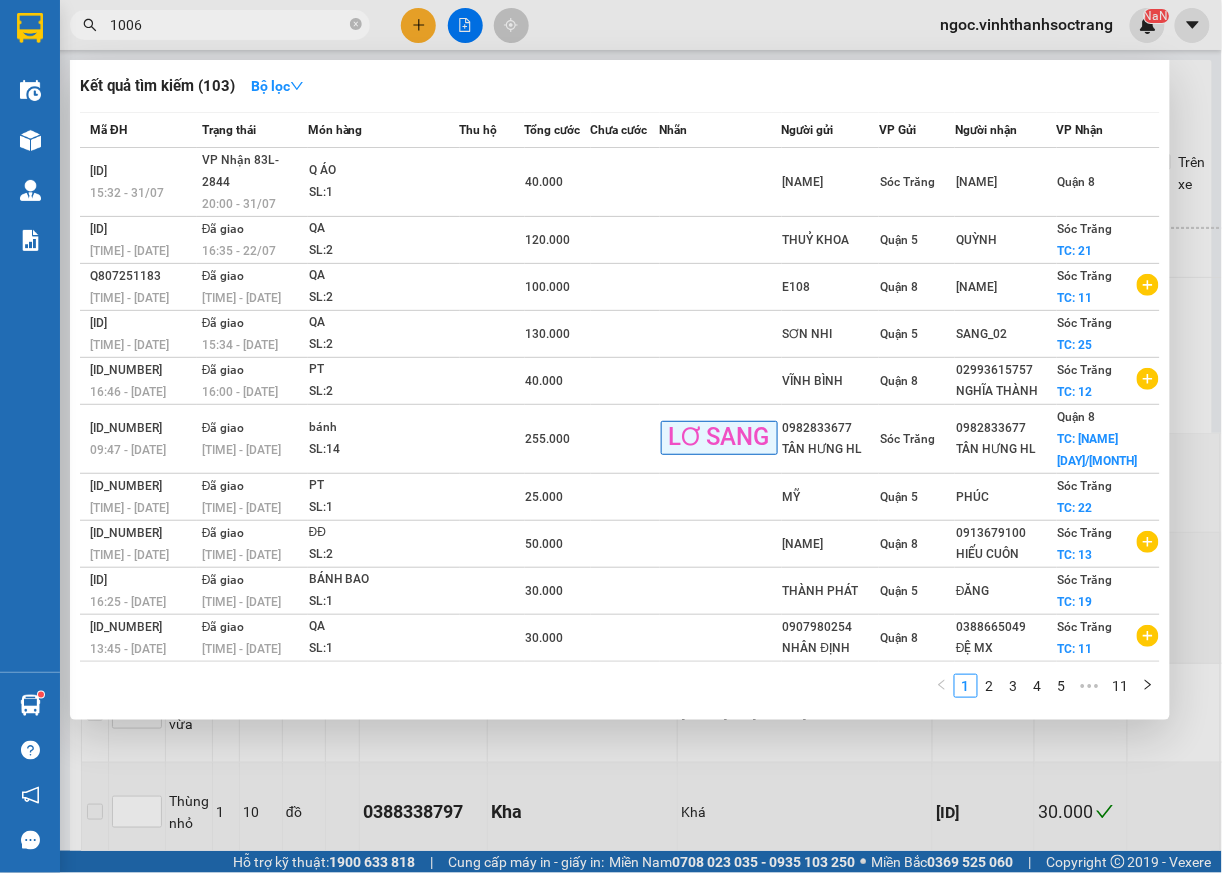 type on "1006" 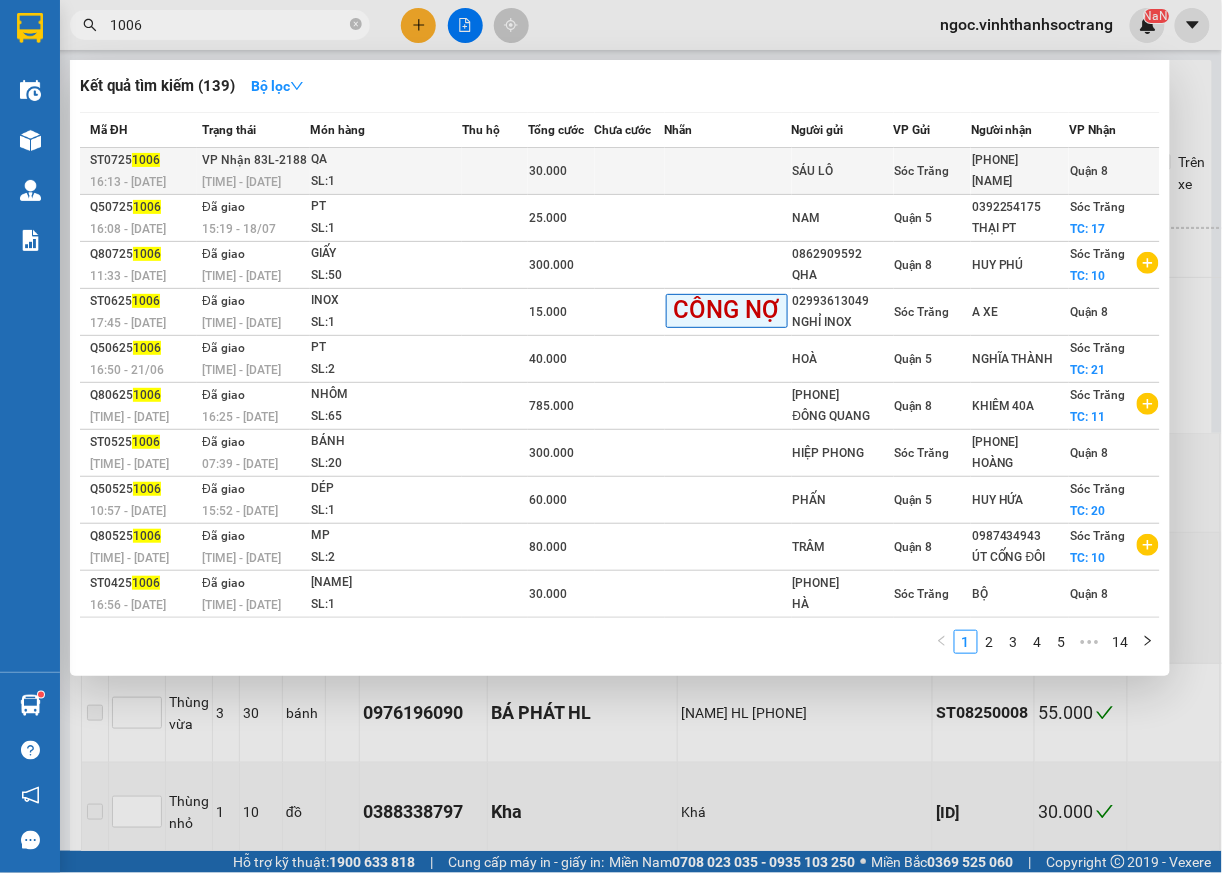 click on "Quận 8" at bounding box center [1089, 171] 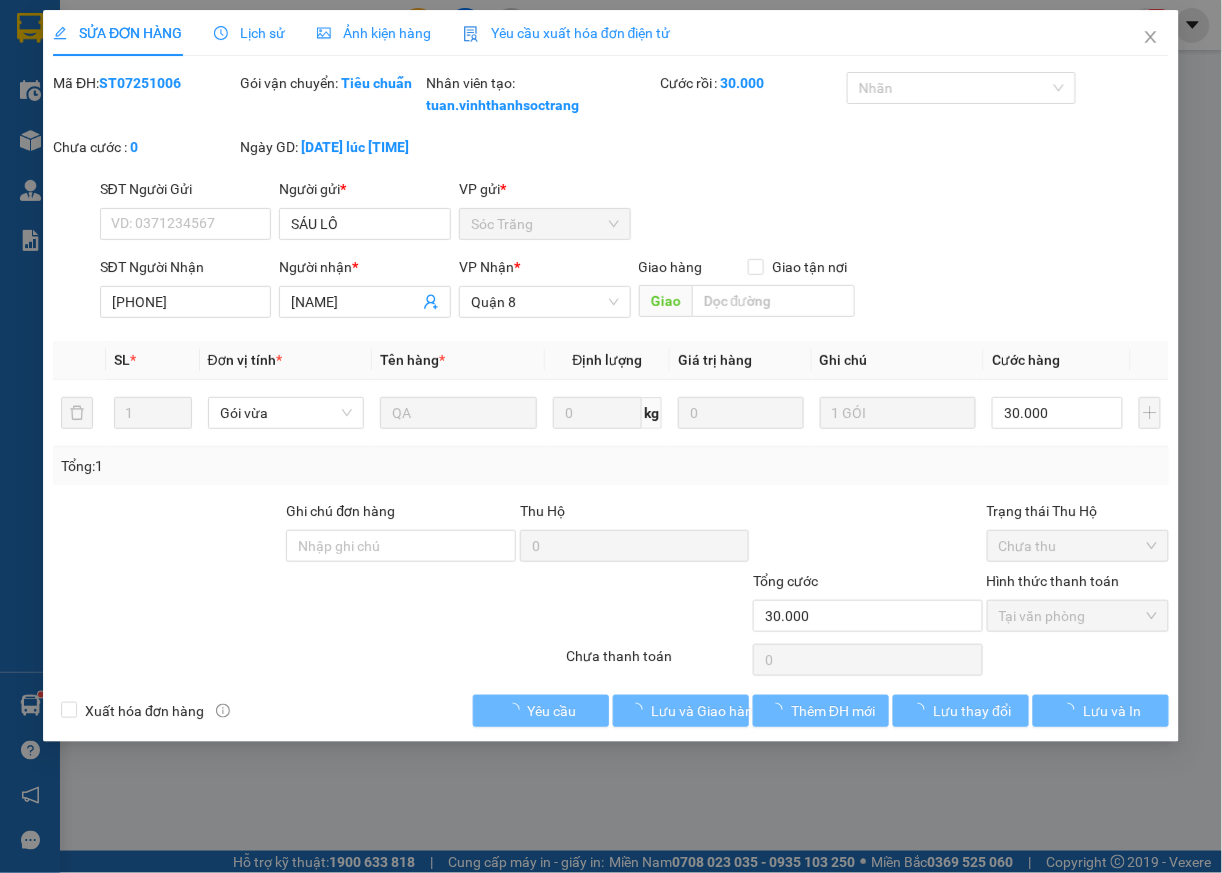 type on "SÁU LÔ" 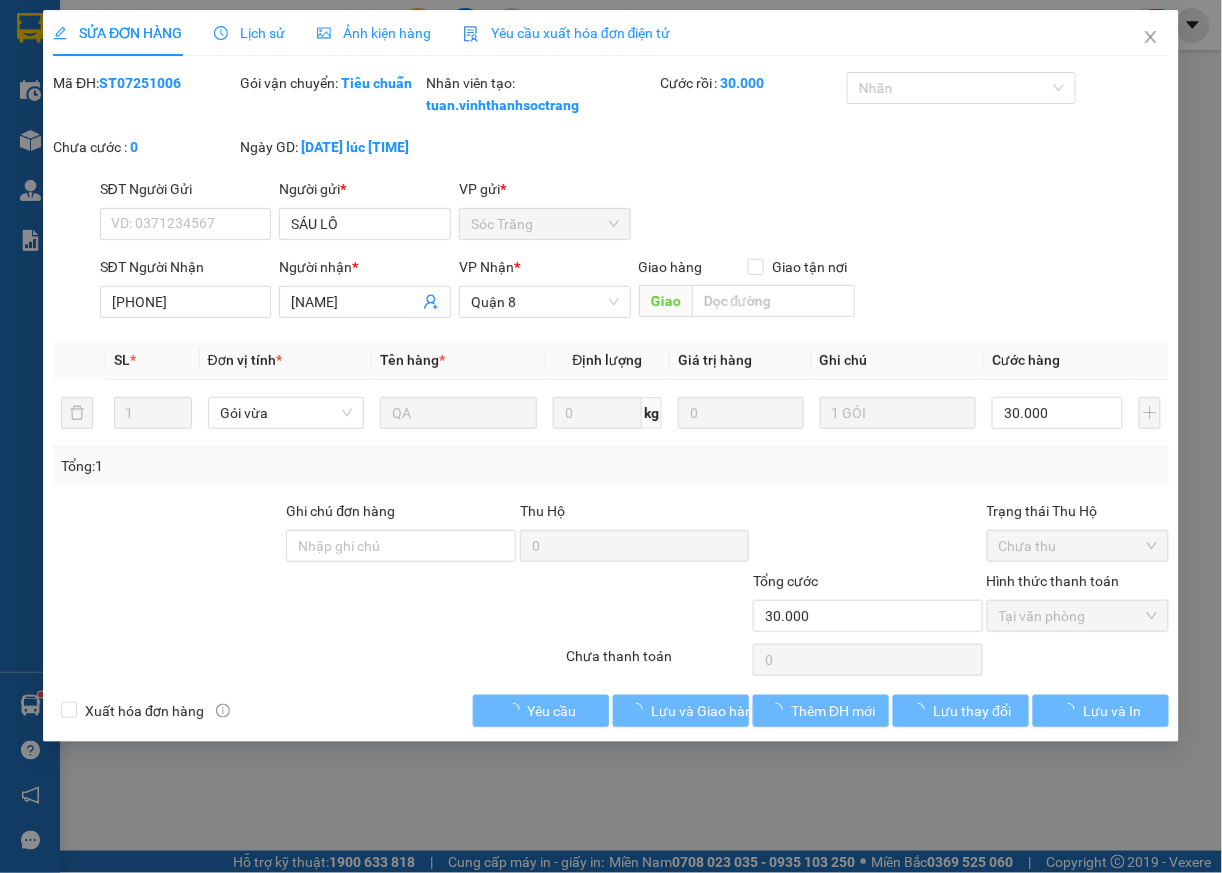 type on "[PHONE]" 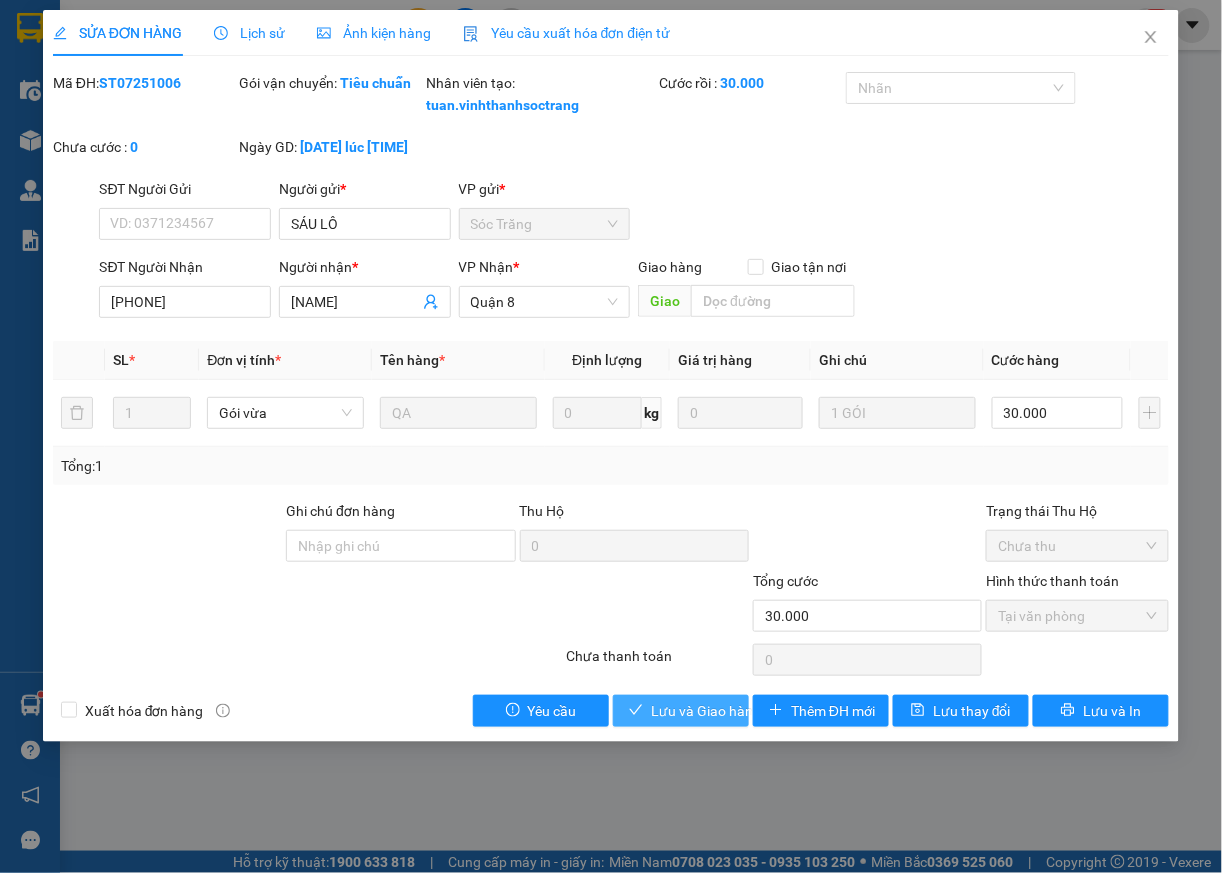 click on "Lưu và Giao hàng" at bounding box center (706, 711) 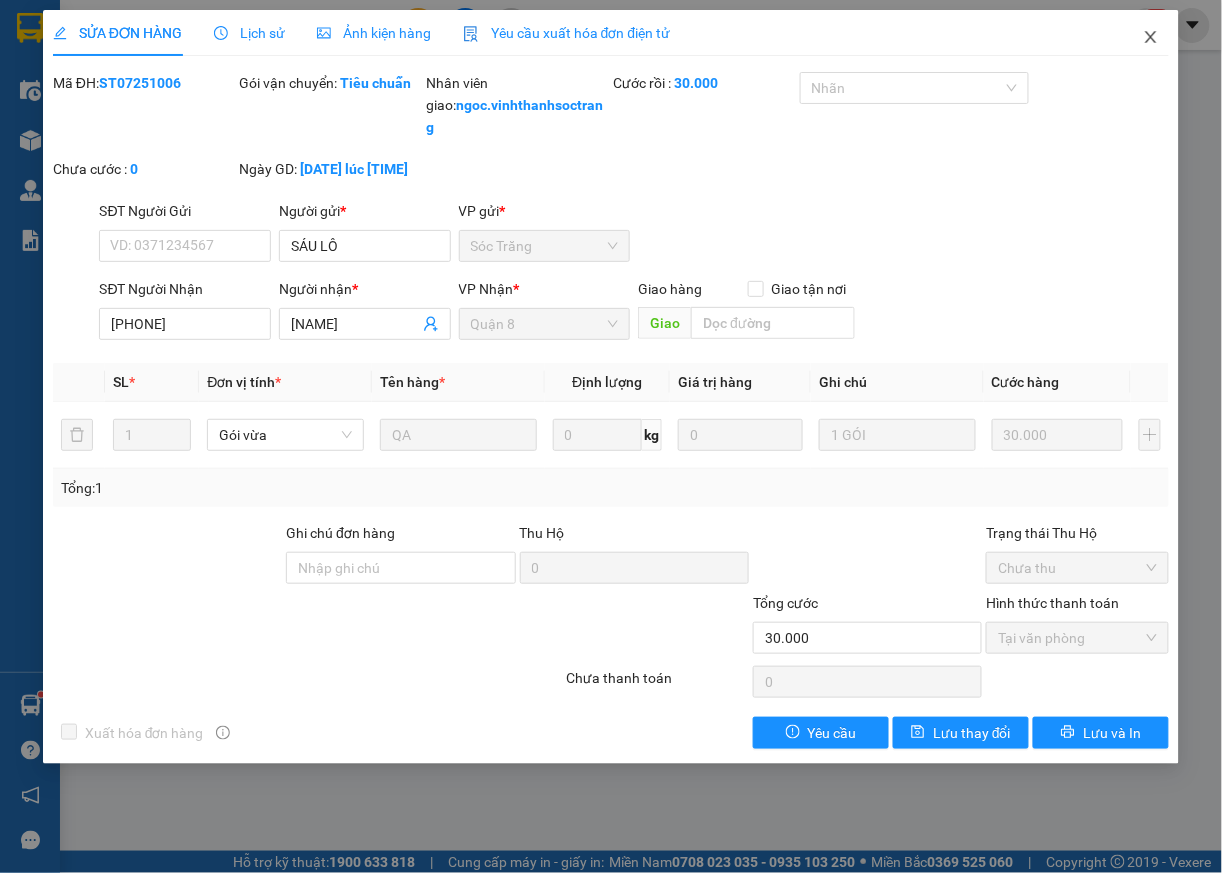 click 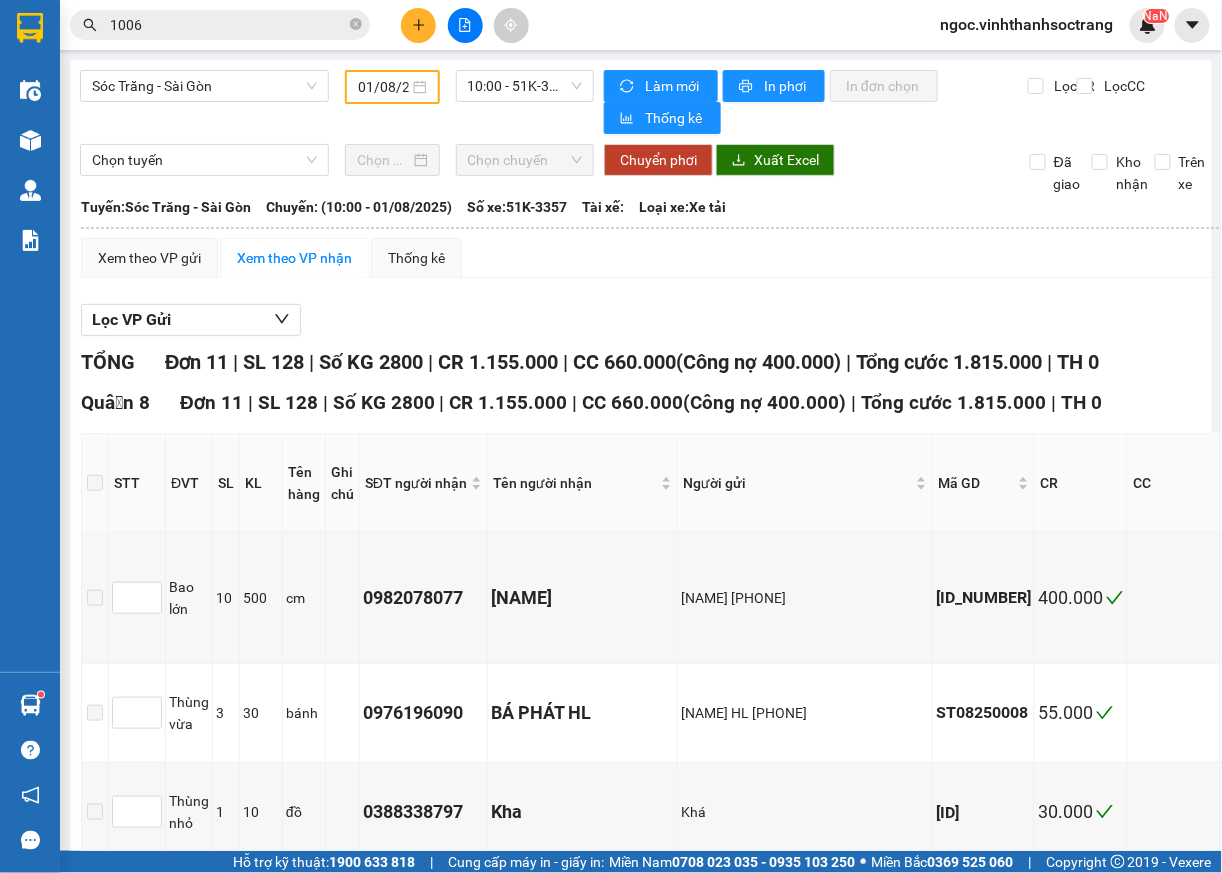 click on "1006" at bounding box center [220, 25] 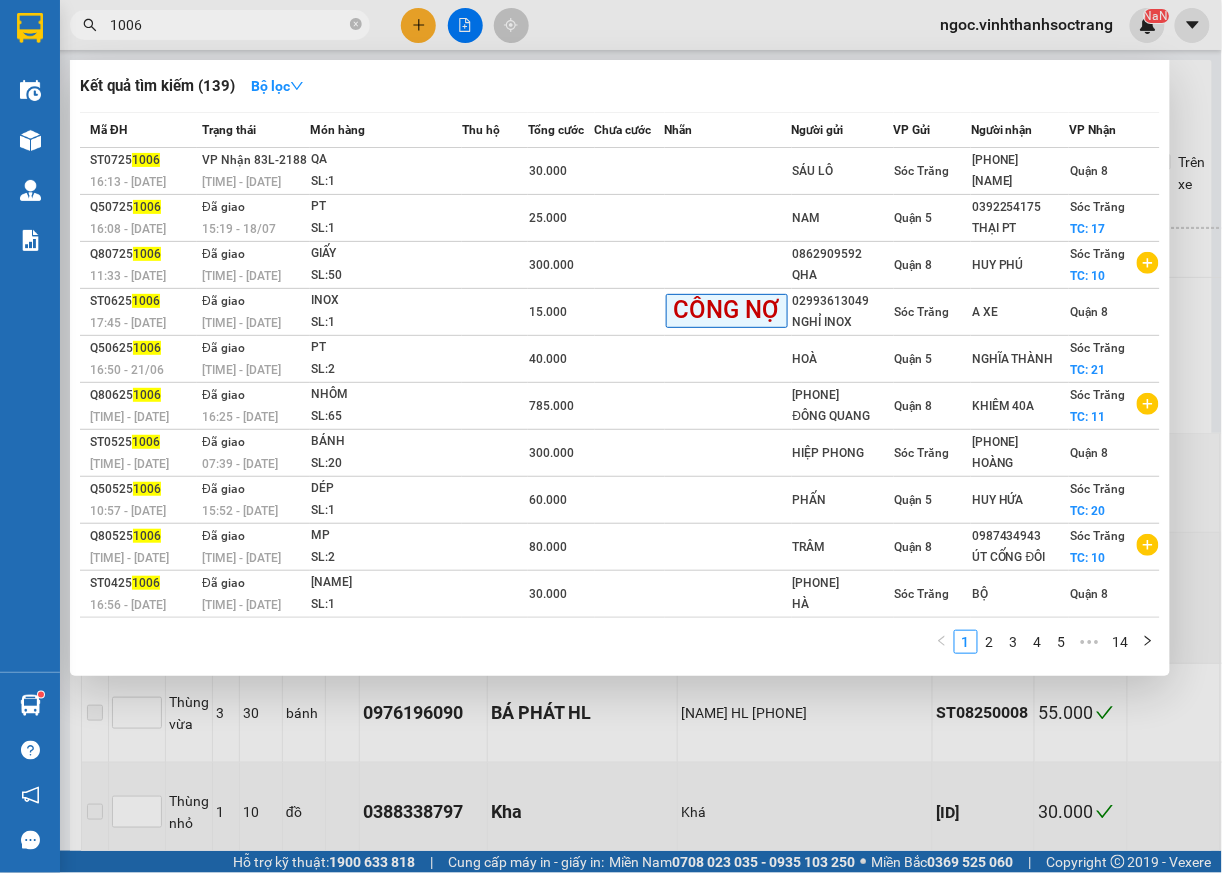 click 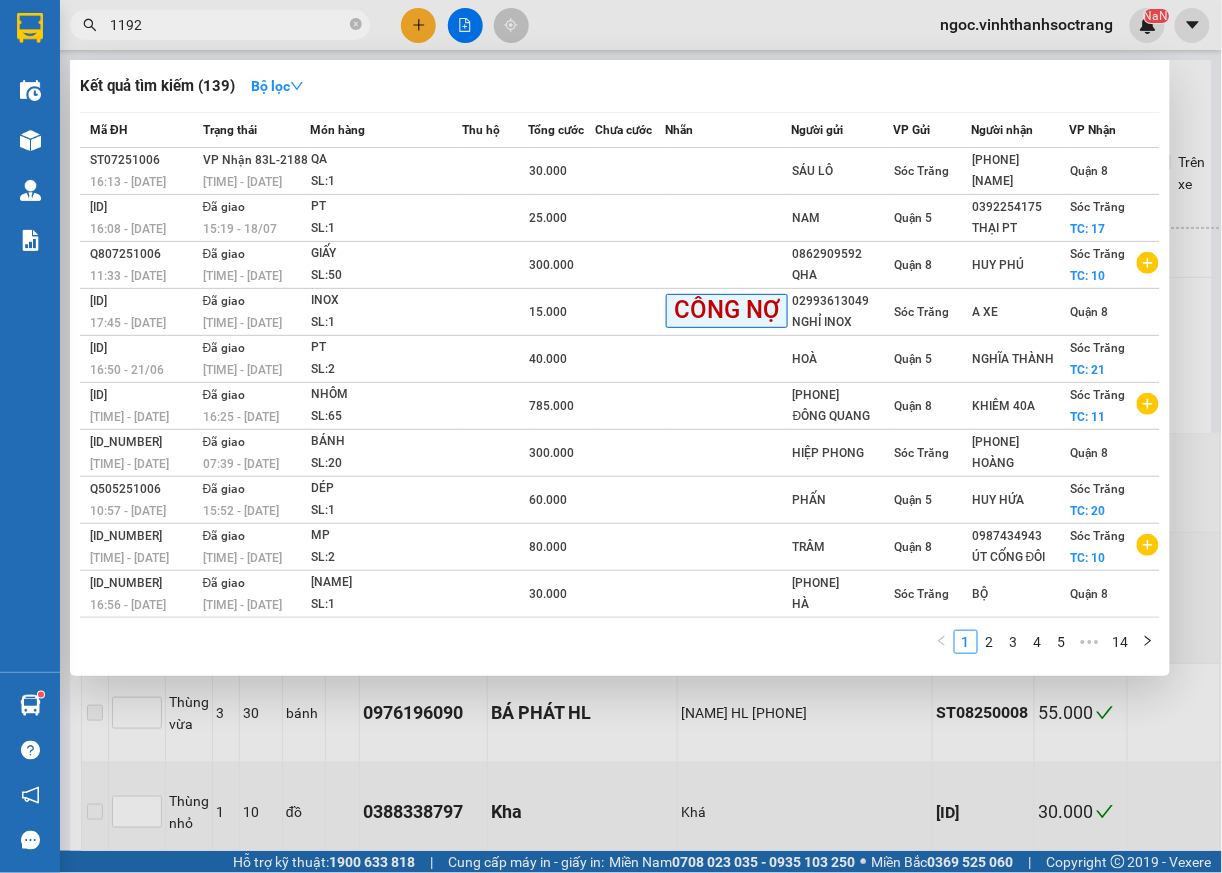 type on "1192" 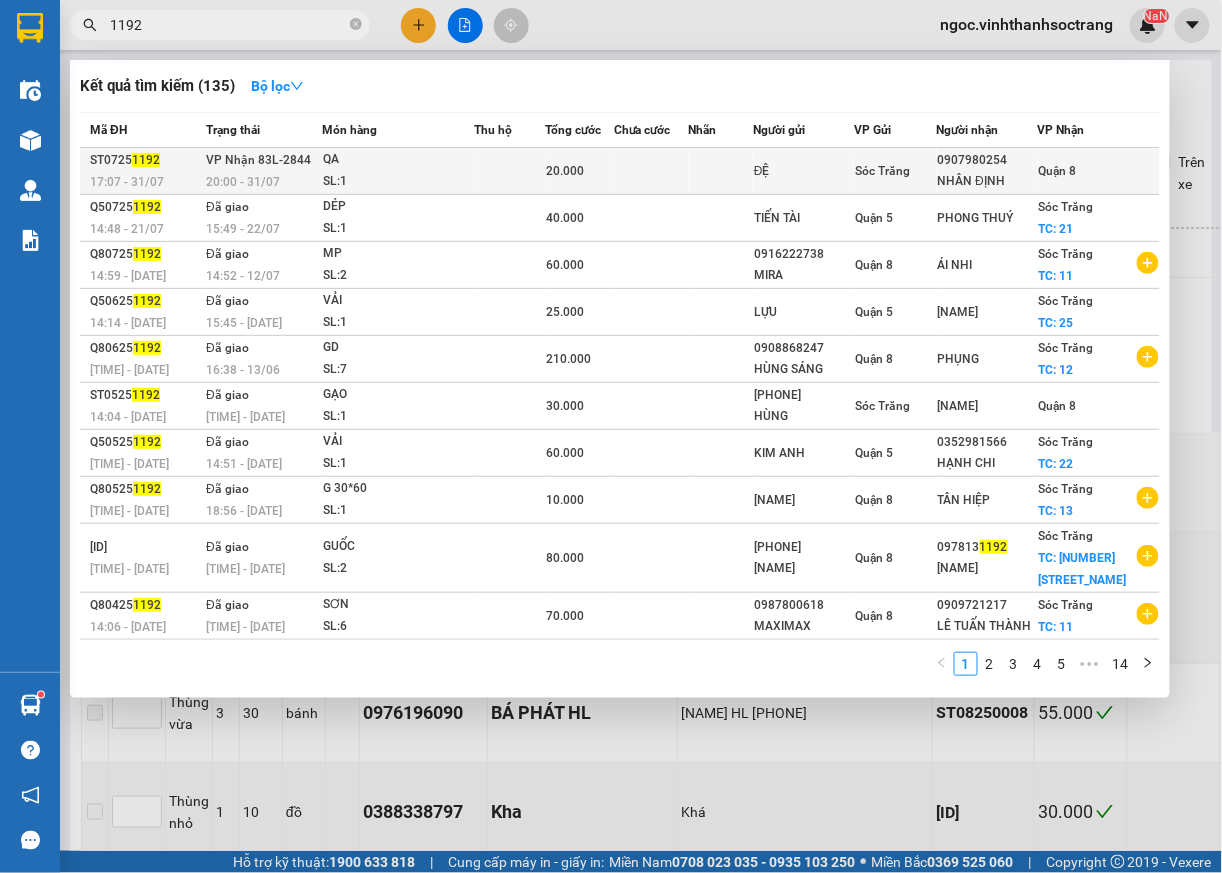 click on "Quận 8" at bounding box center [1058, 171] 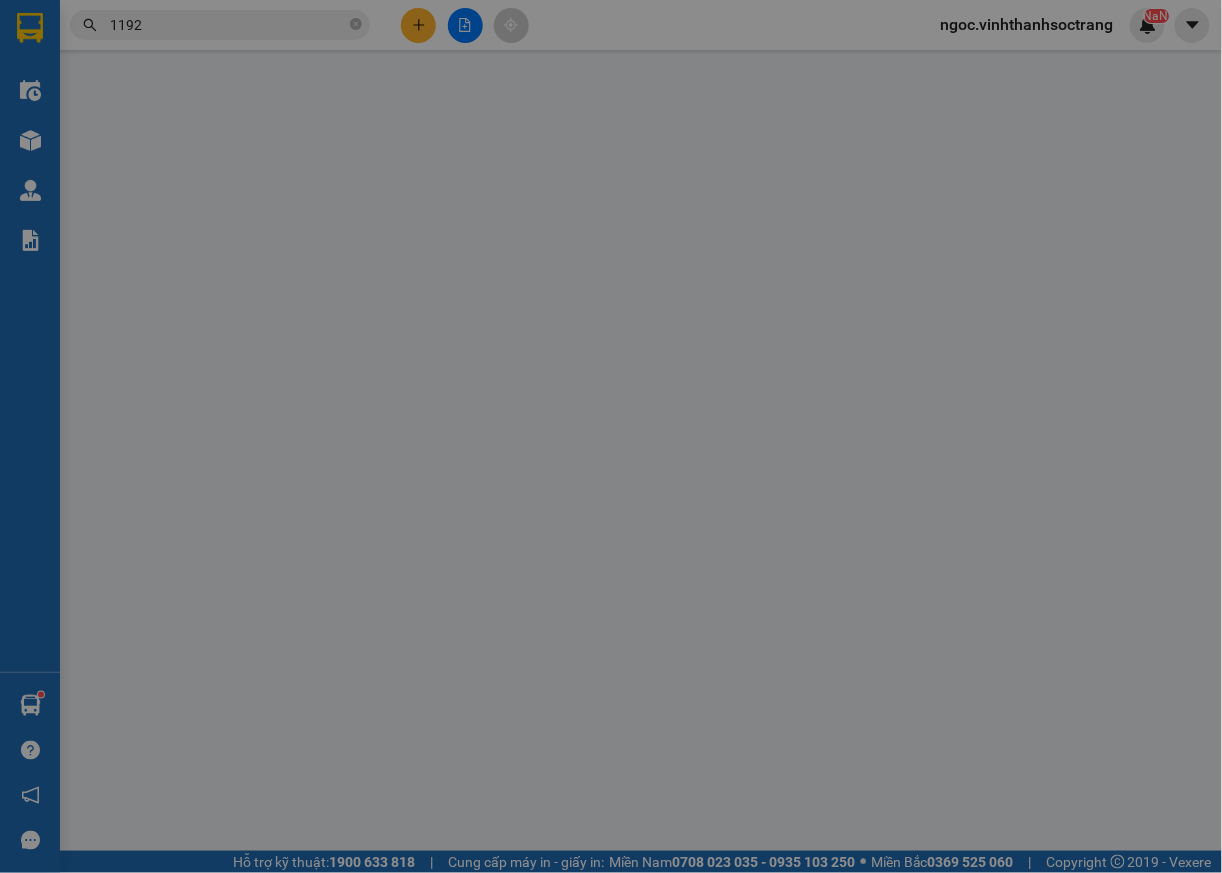 type on "ĐỆ" 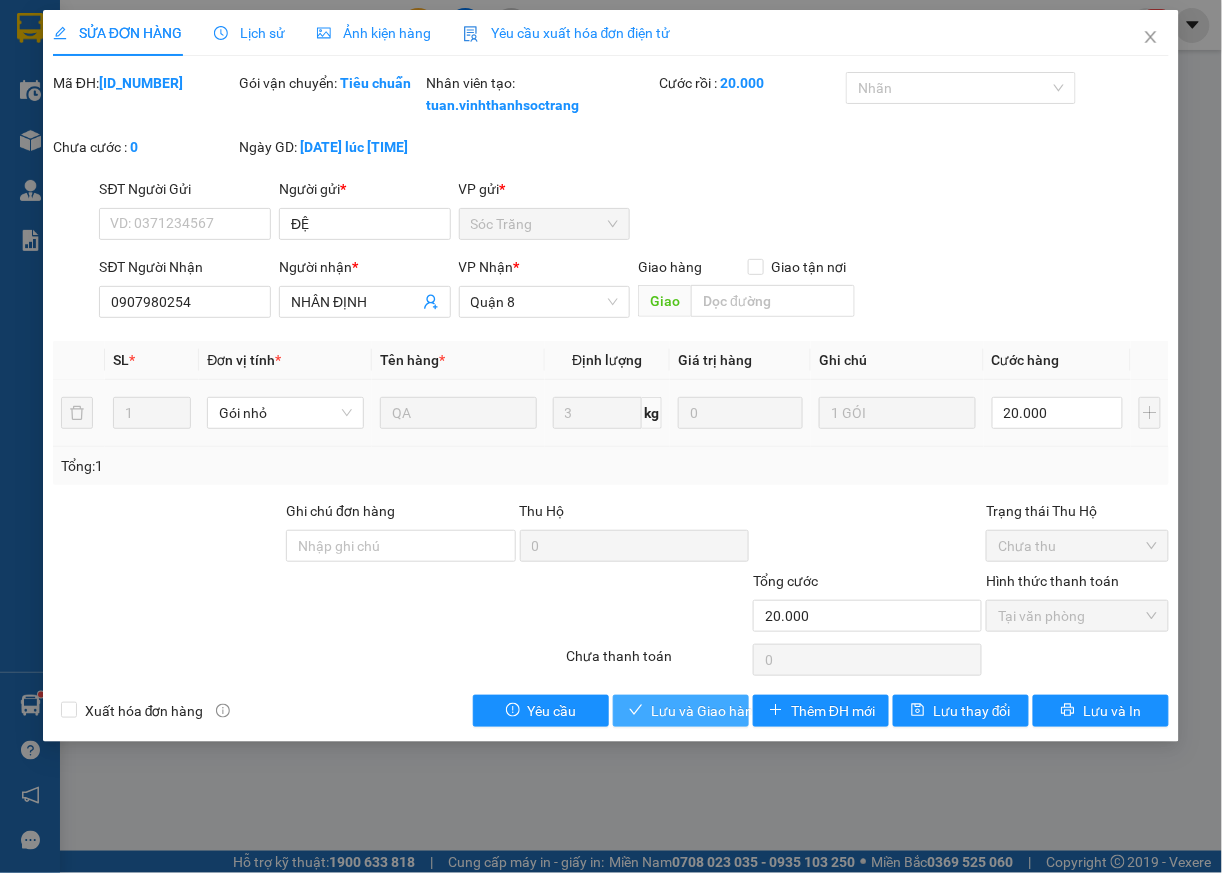 click on "Lưu và Giao hàng" at bounding box center (681, 711) 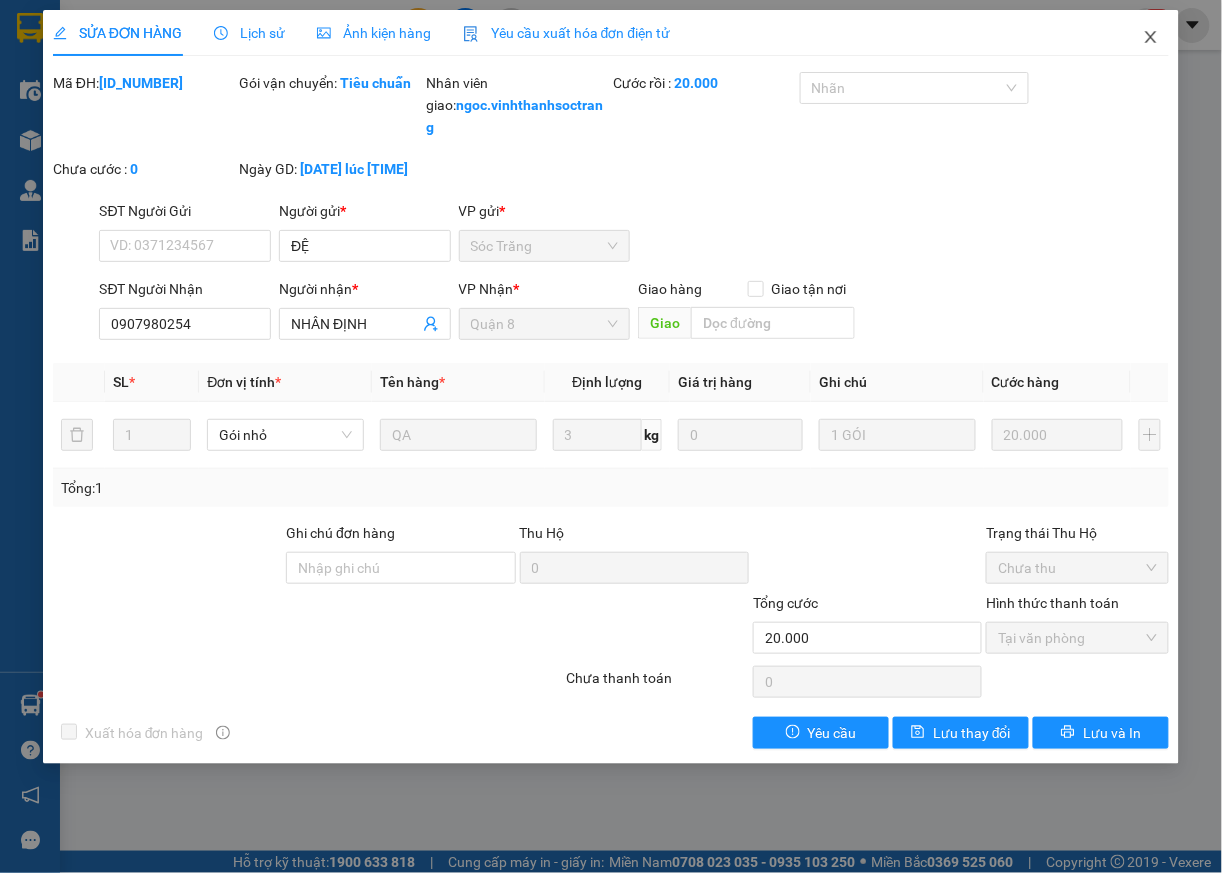 click 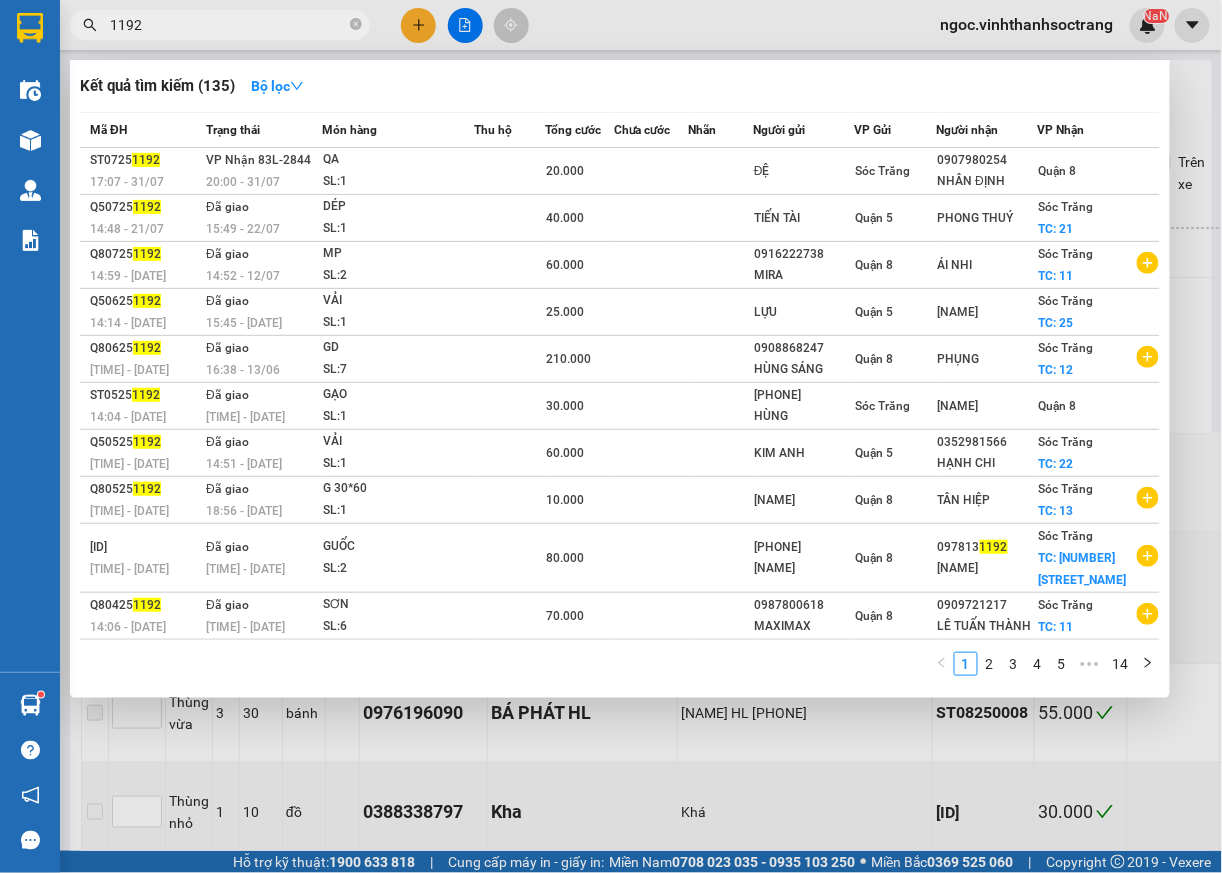 click on "1192" at bounding box center (228, 25) 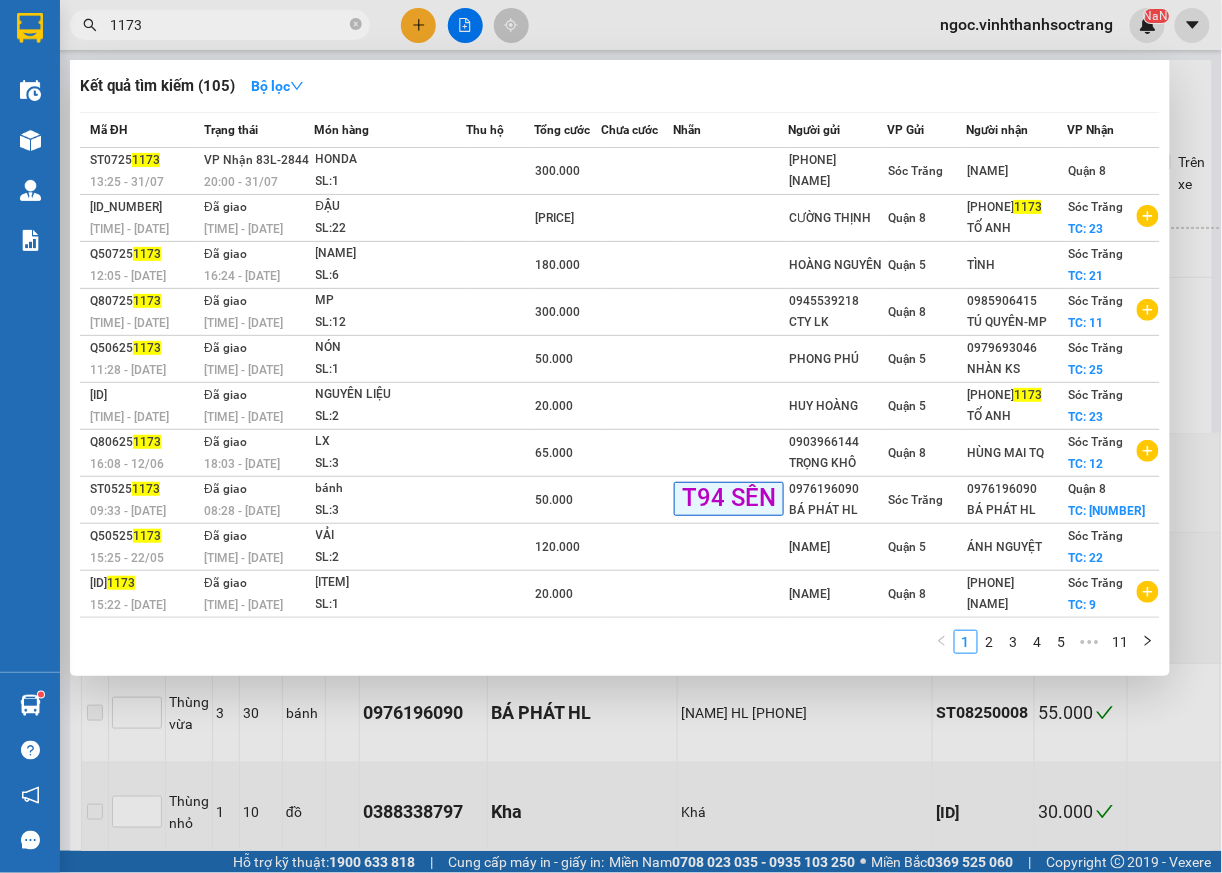 type on "1173" 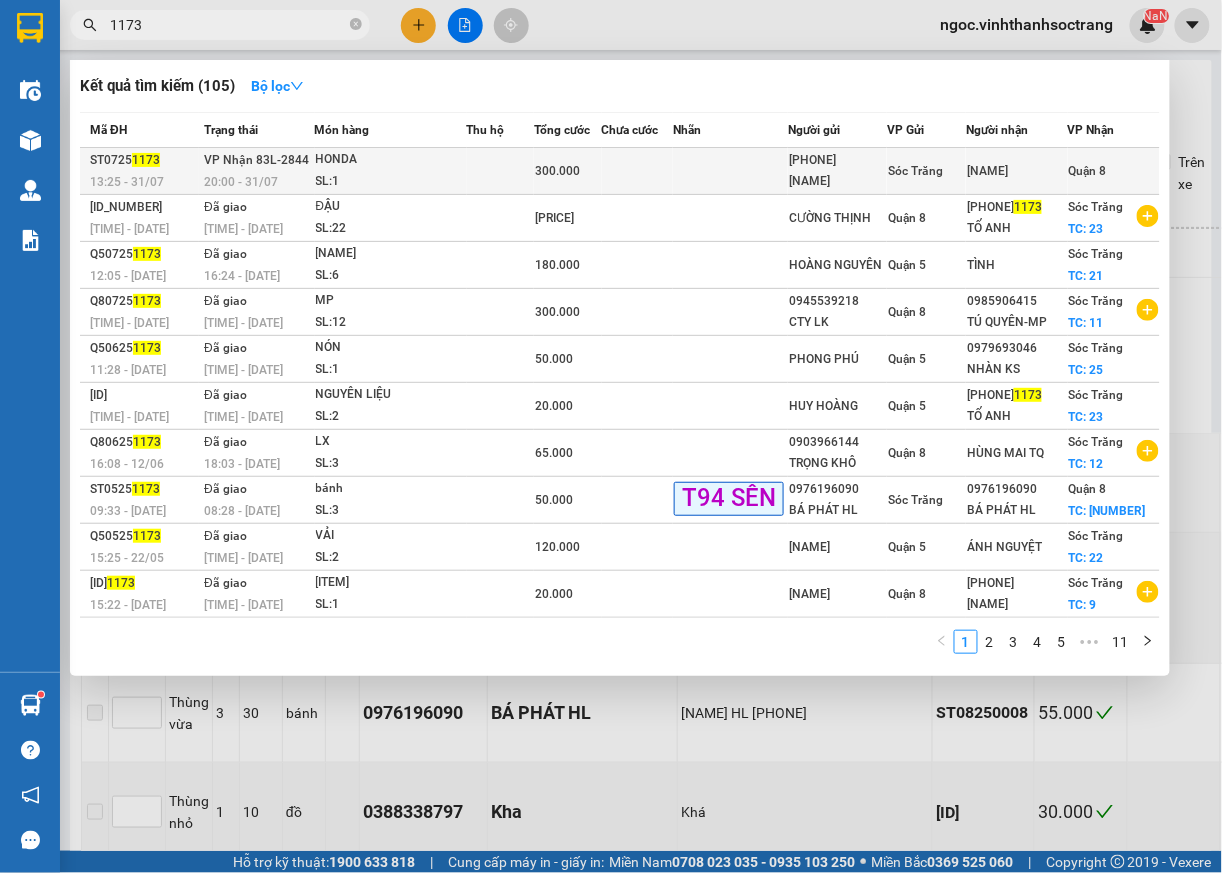 click on "Quận 8" at bounding box center (1114, 171) 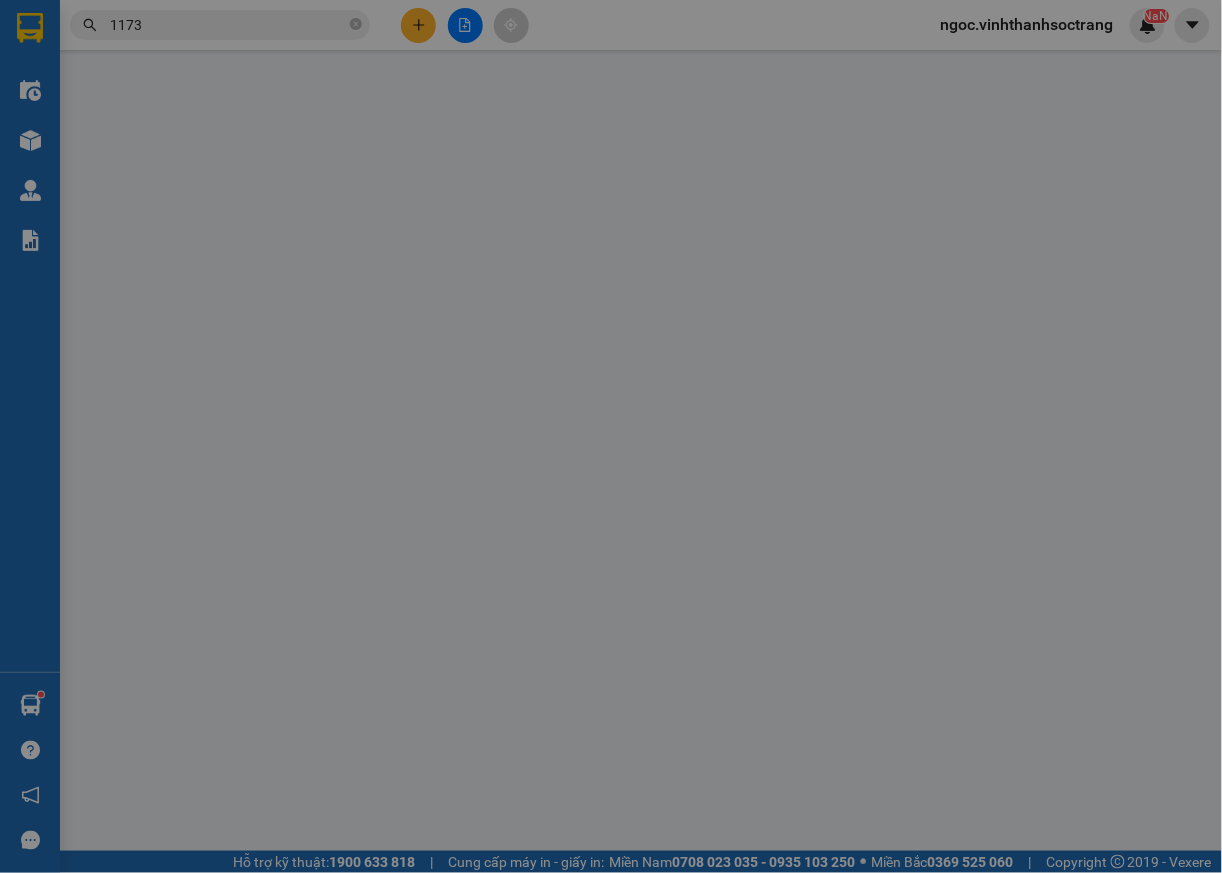 type on "[PHONE]" 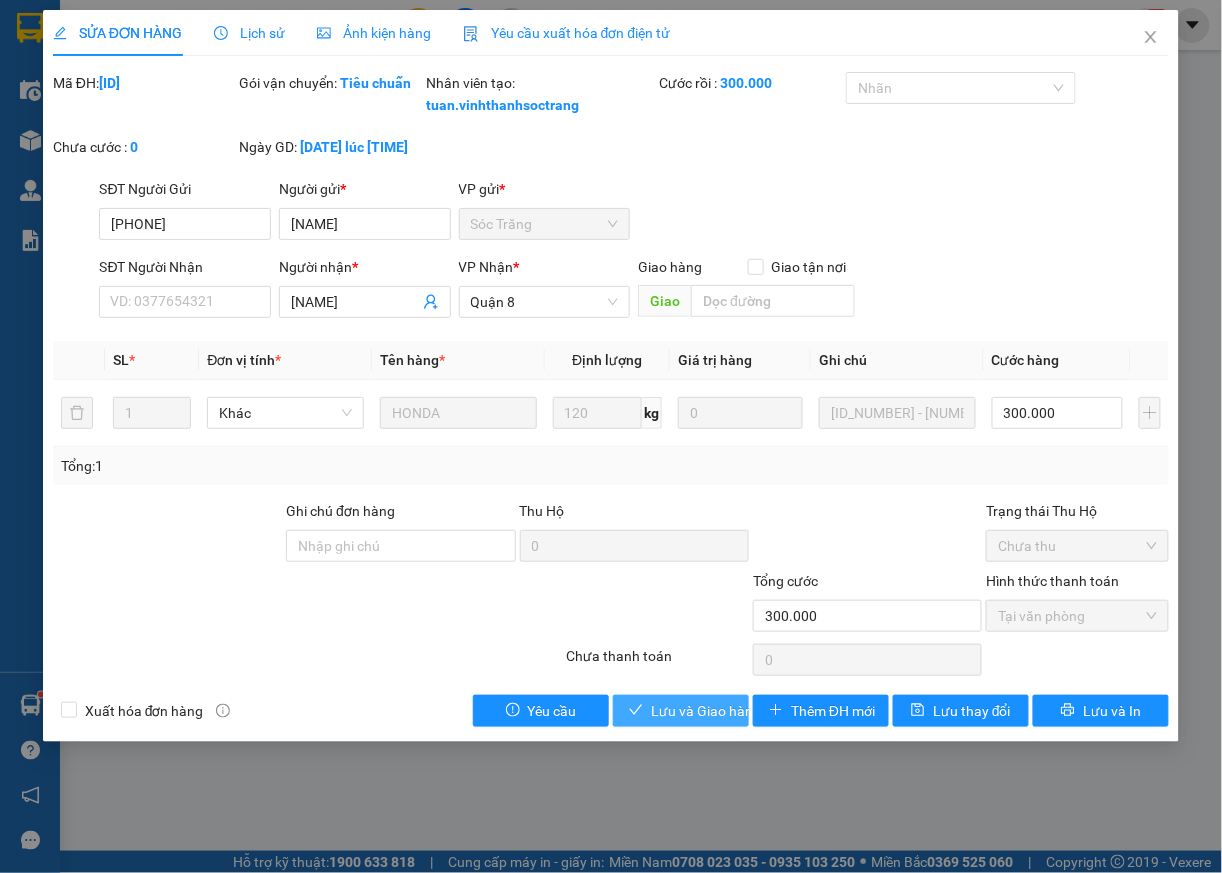 click on "Lưu và Giao hàng" at bounding box center [706, 711] 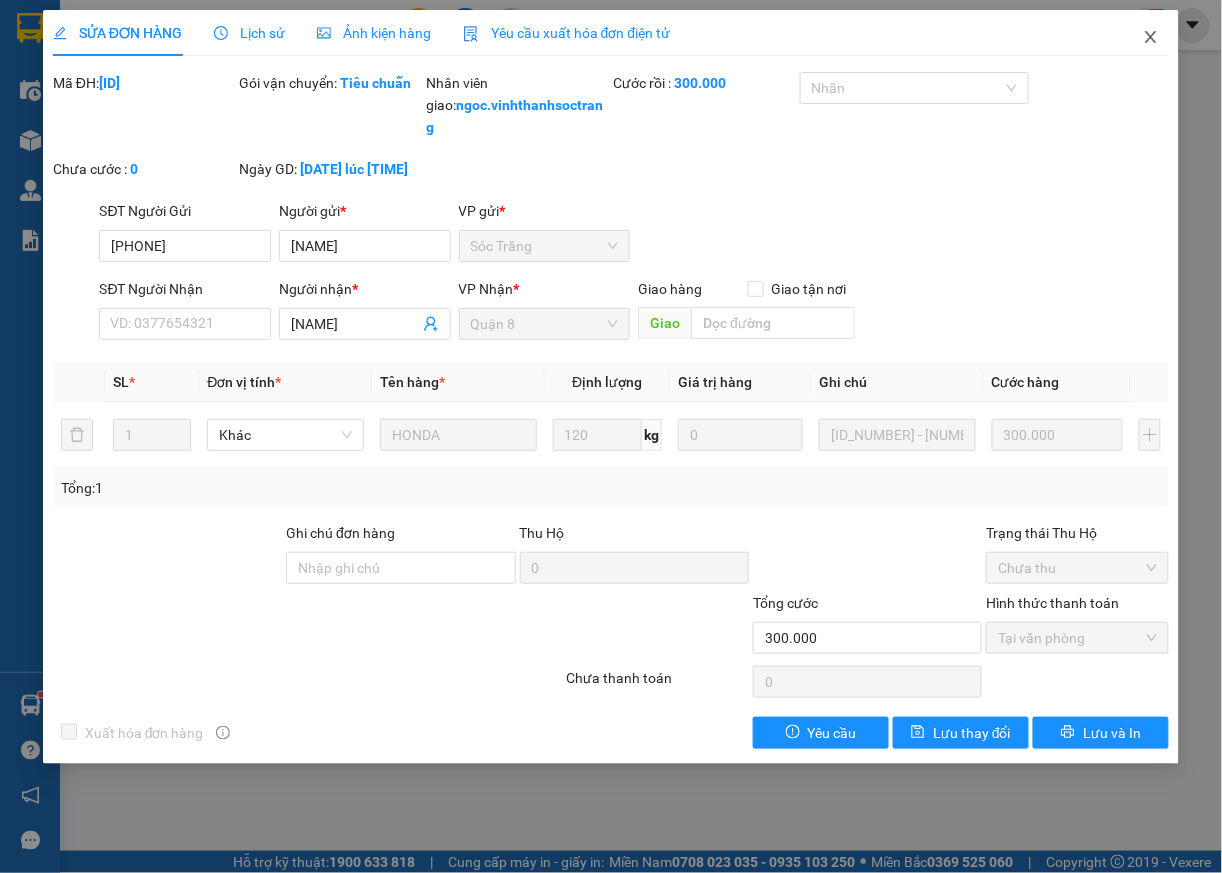 click at bounding box center (1151, 38) 